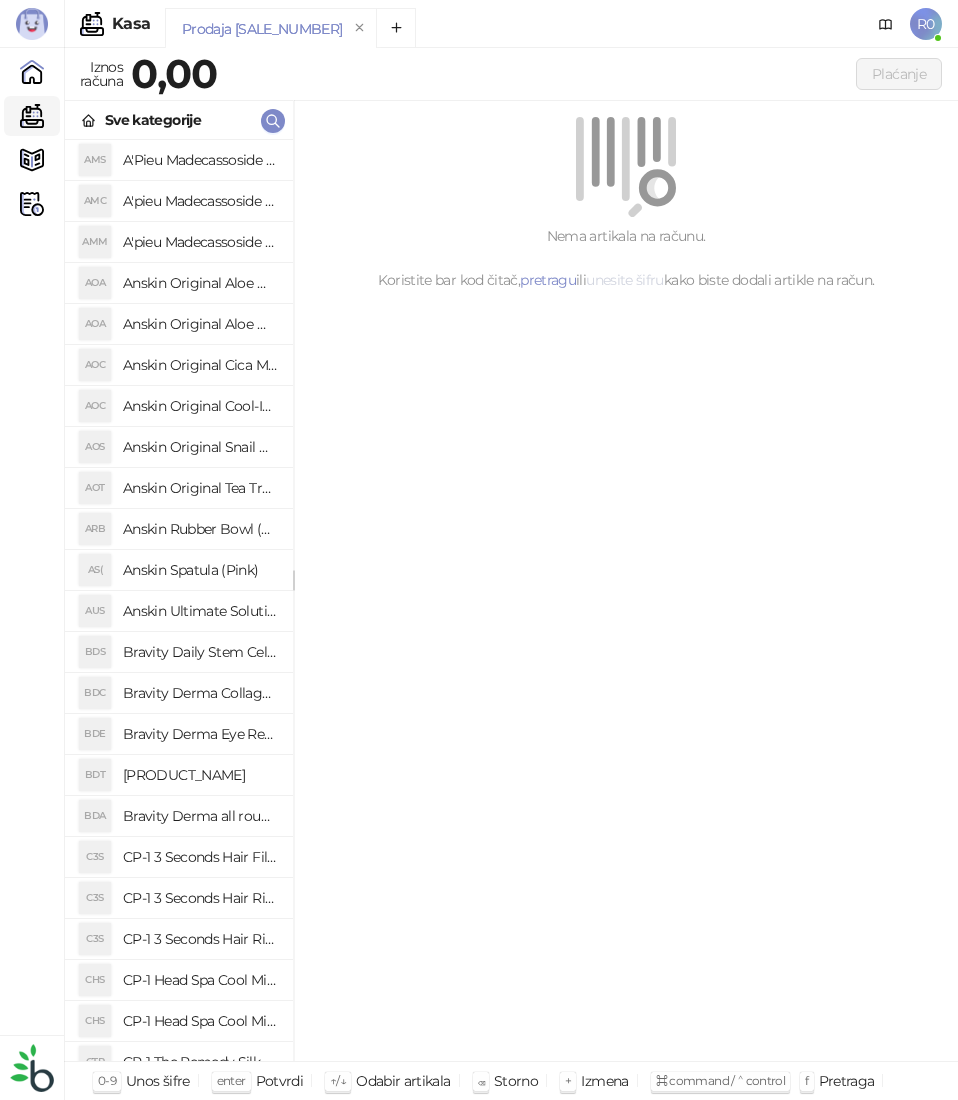 scroll, scrollTop: 0, scrollLeft: 0, axis: both 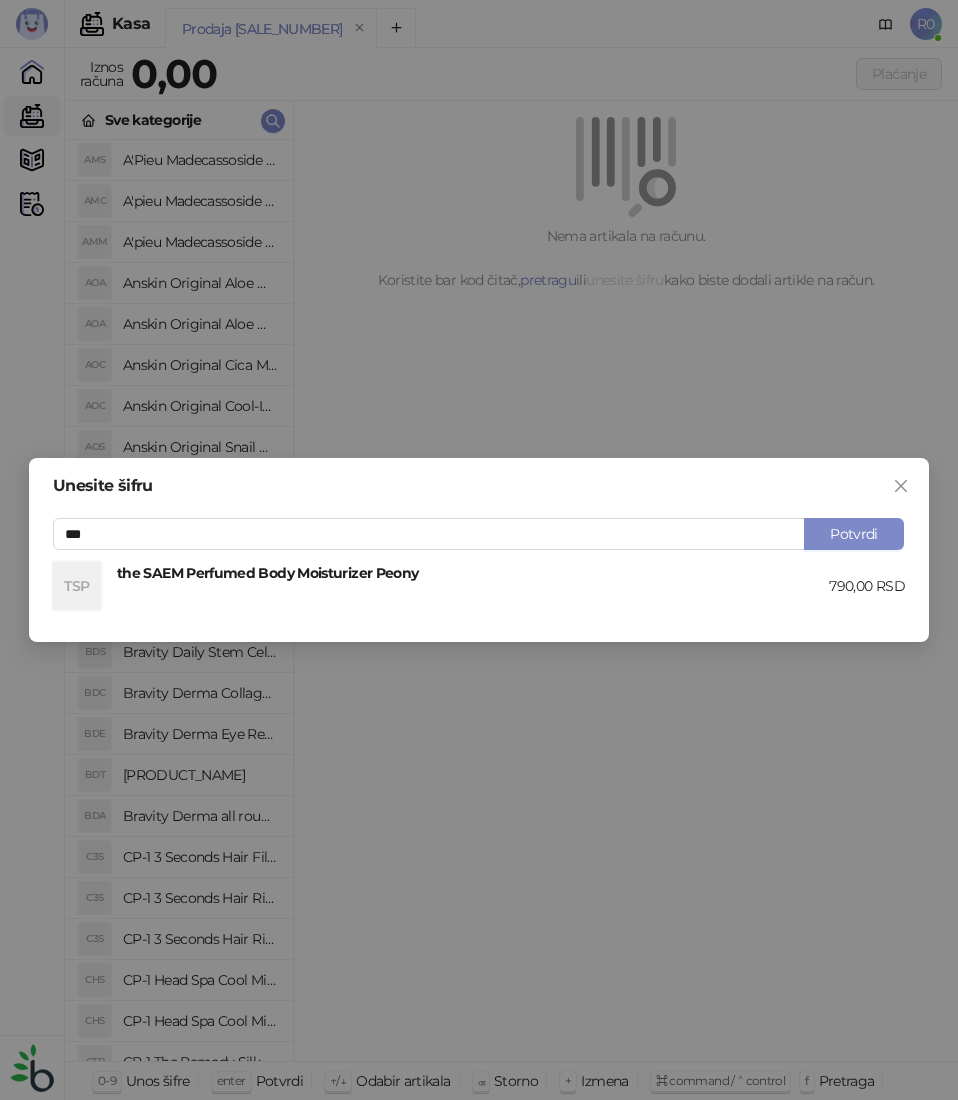 type on "***" 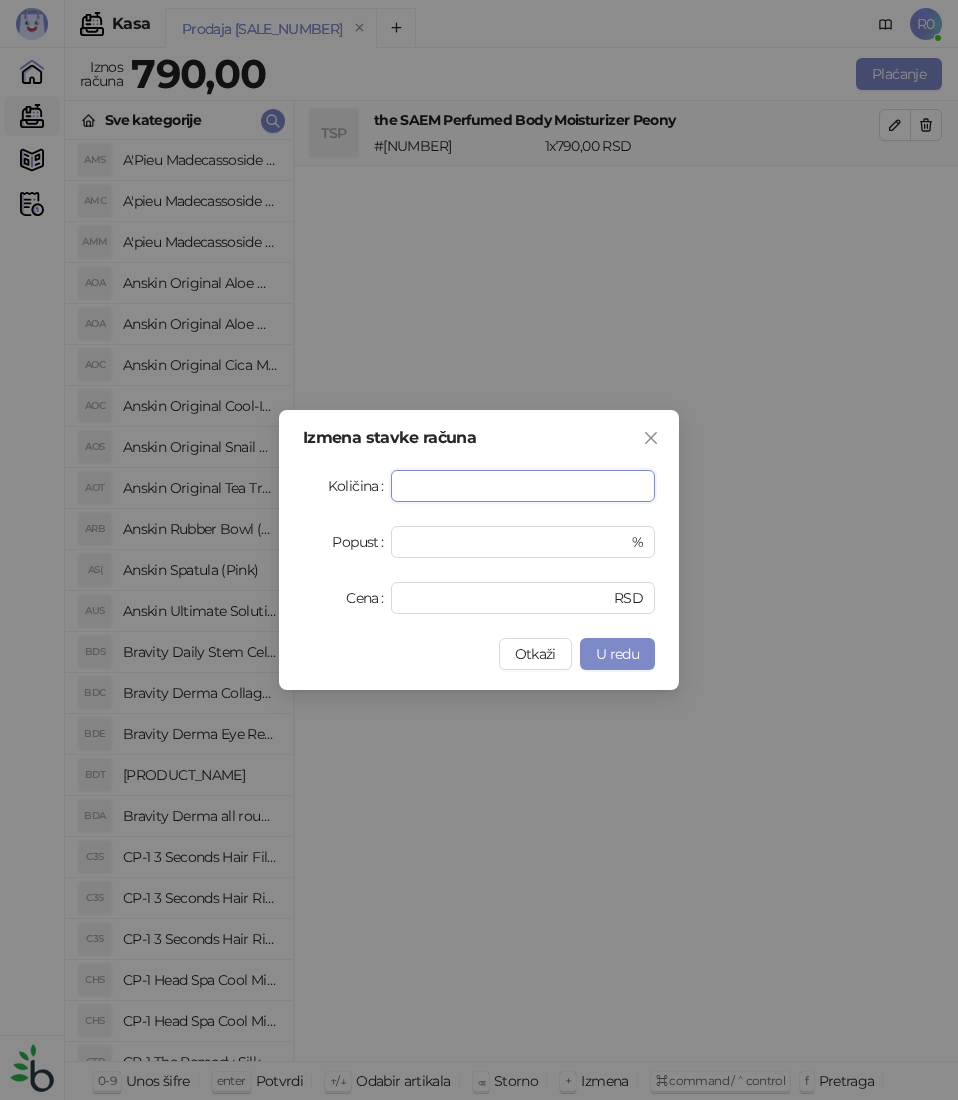 type on "*" 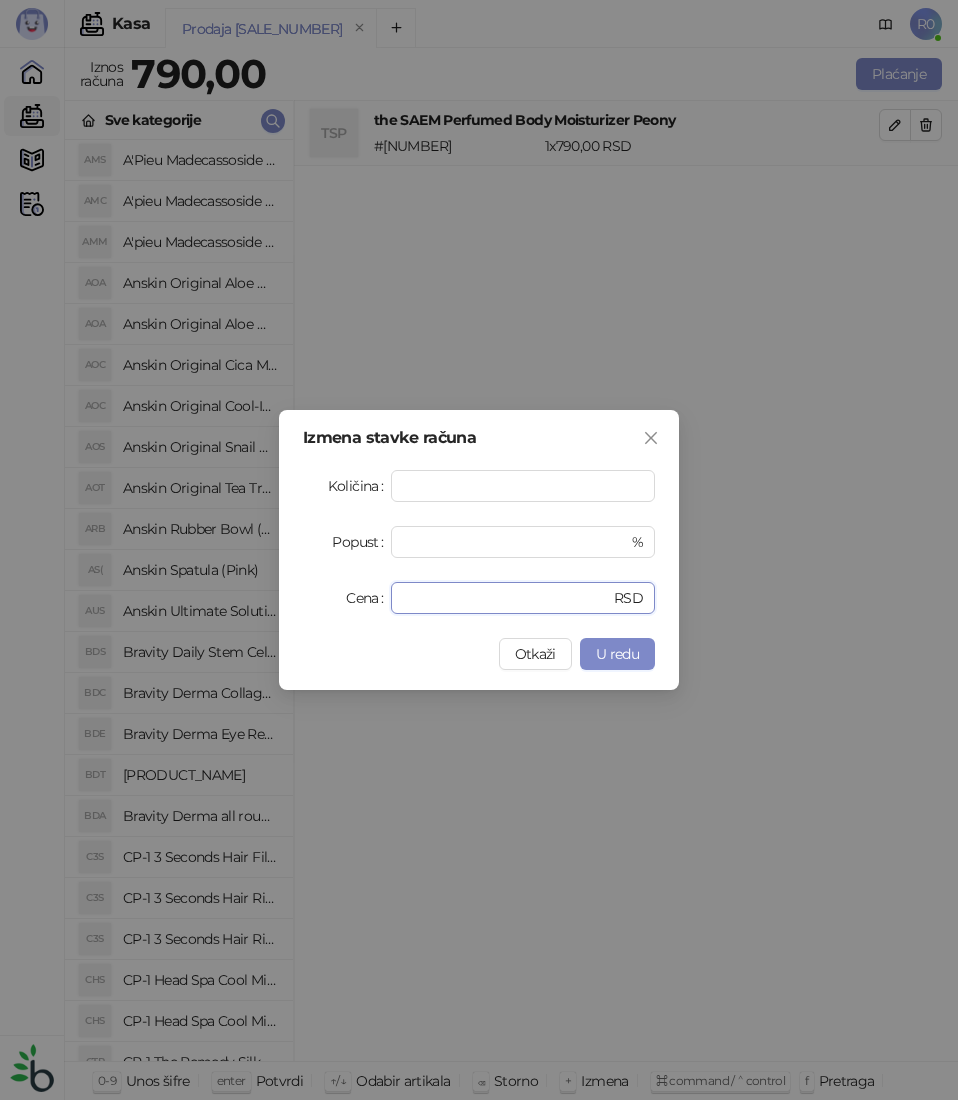 type on "***" 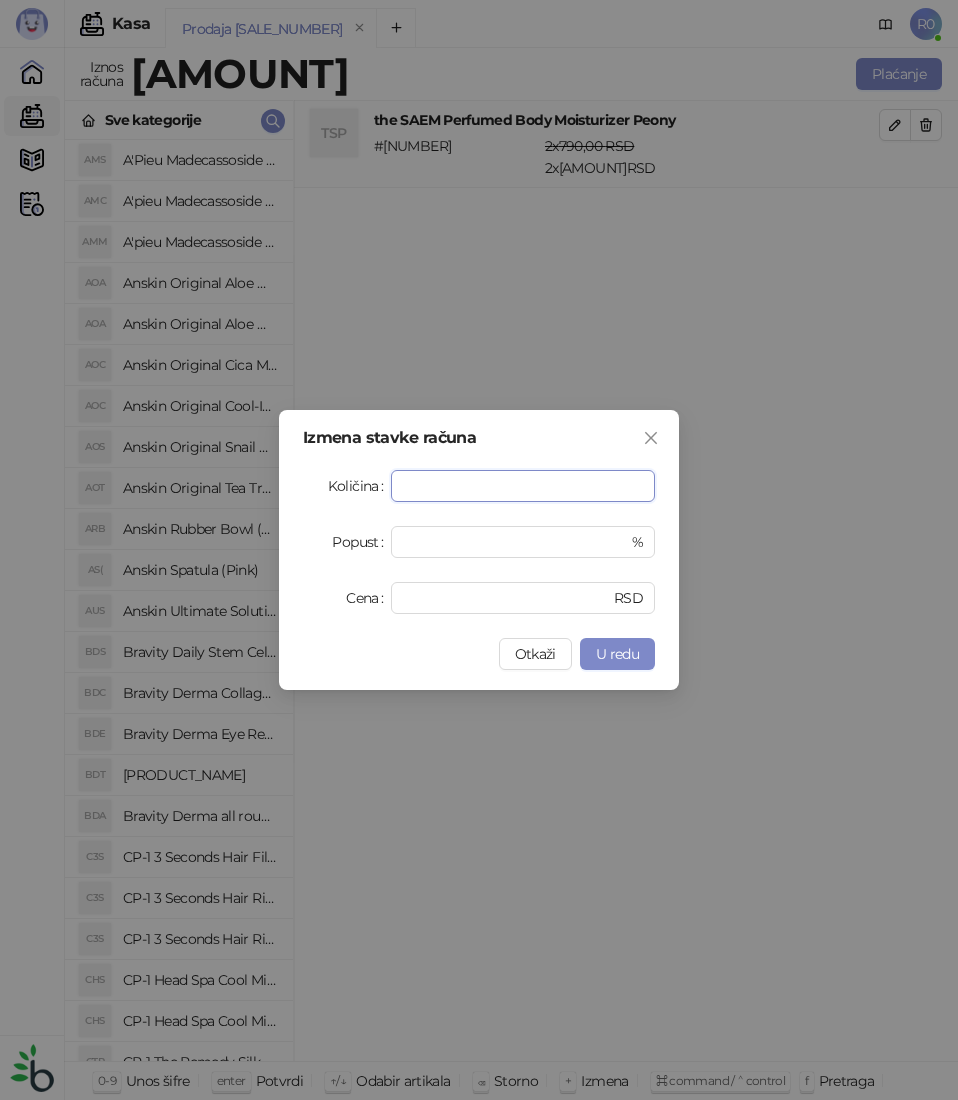 type on "***" 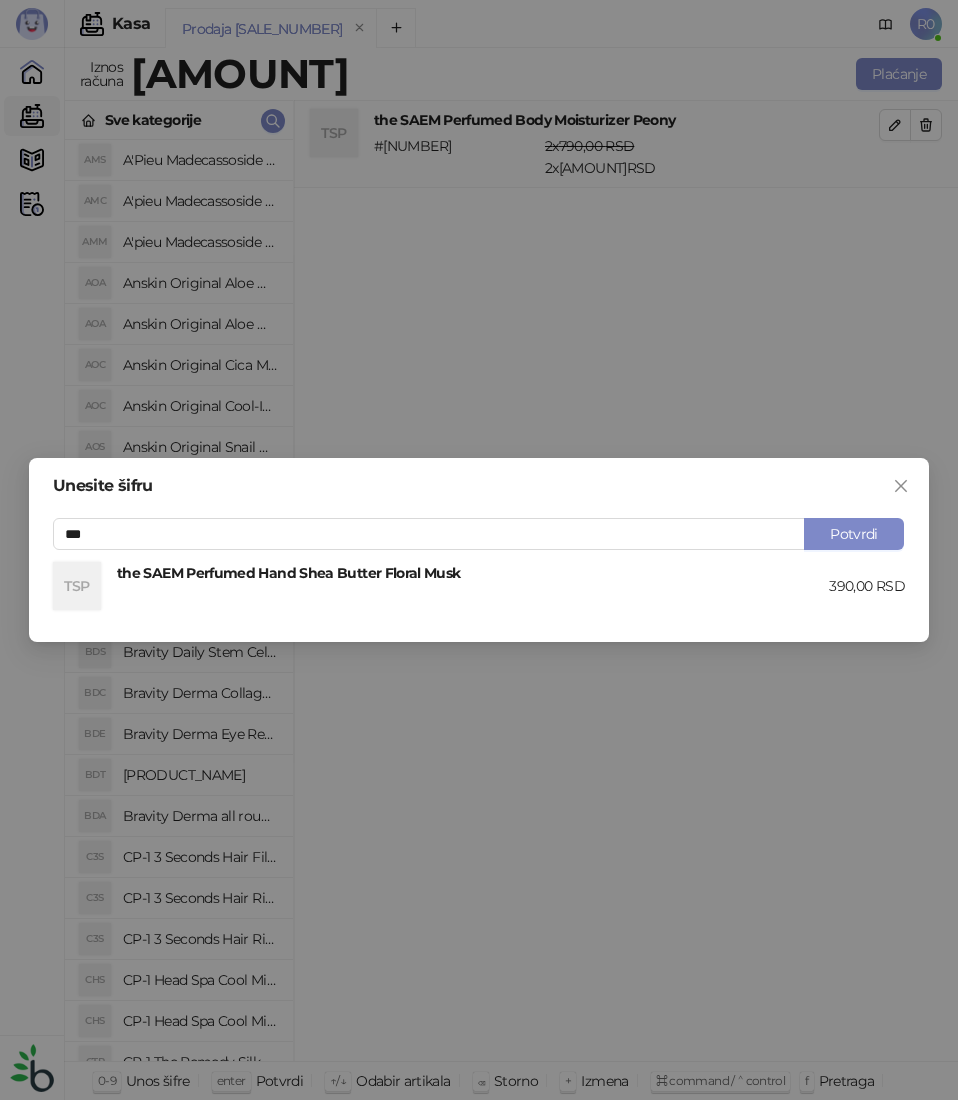 type on "***" 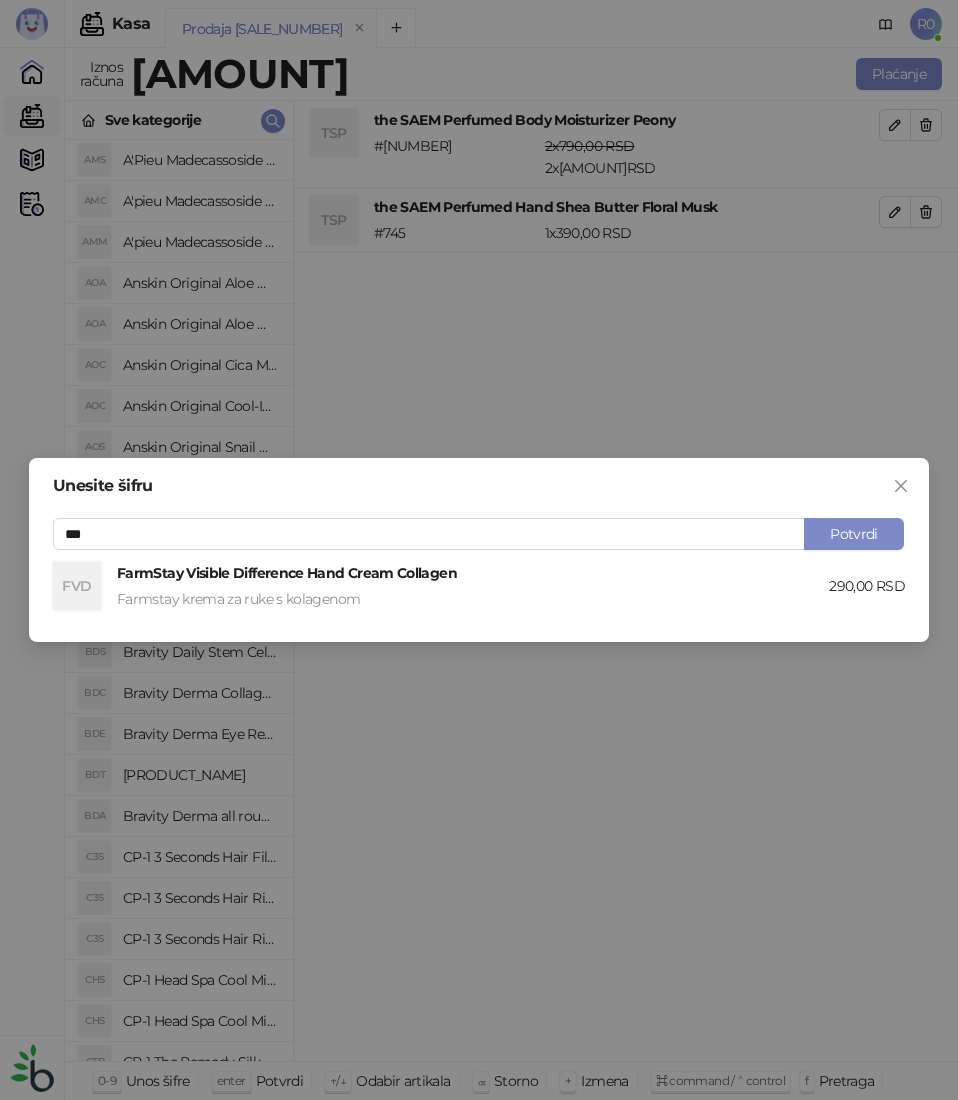 type on "***" 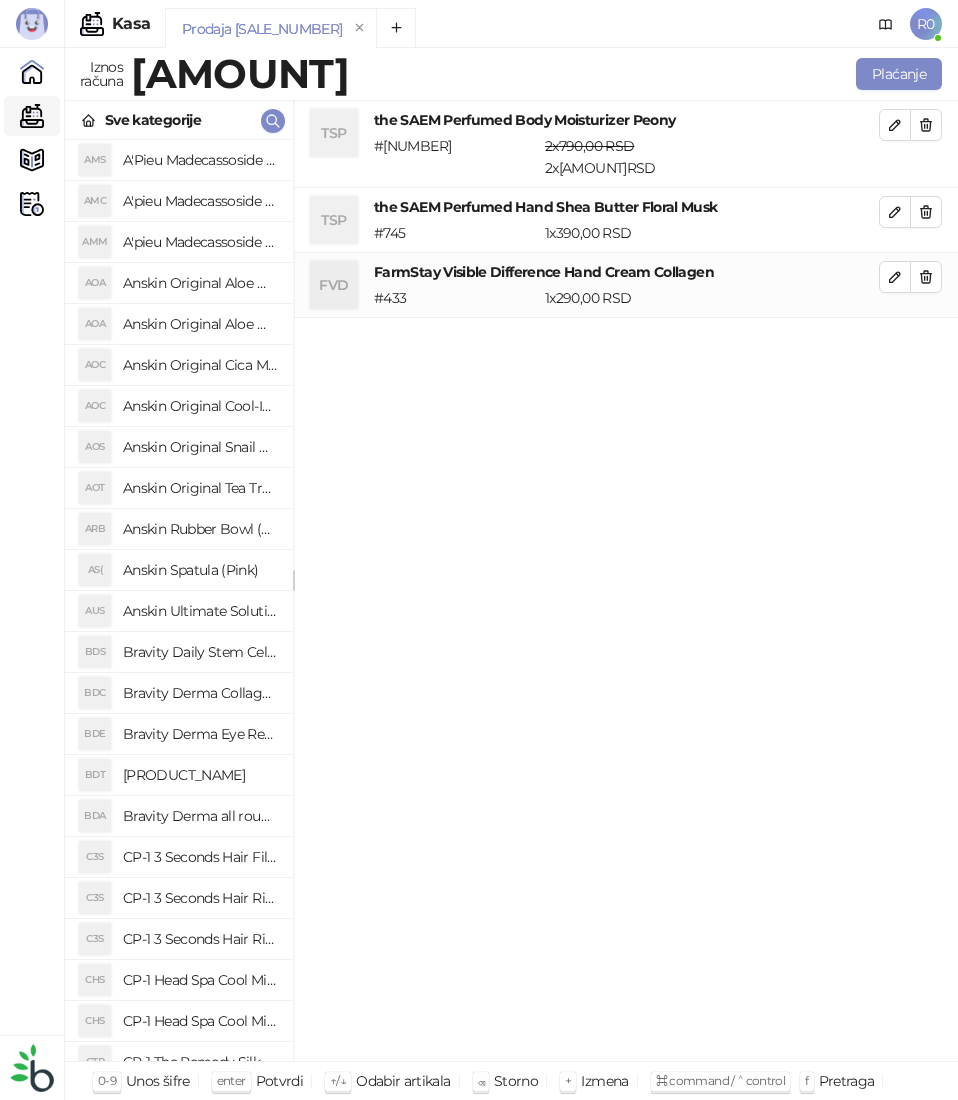 type on "*" 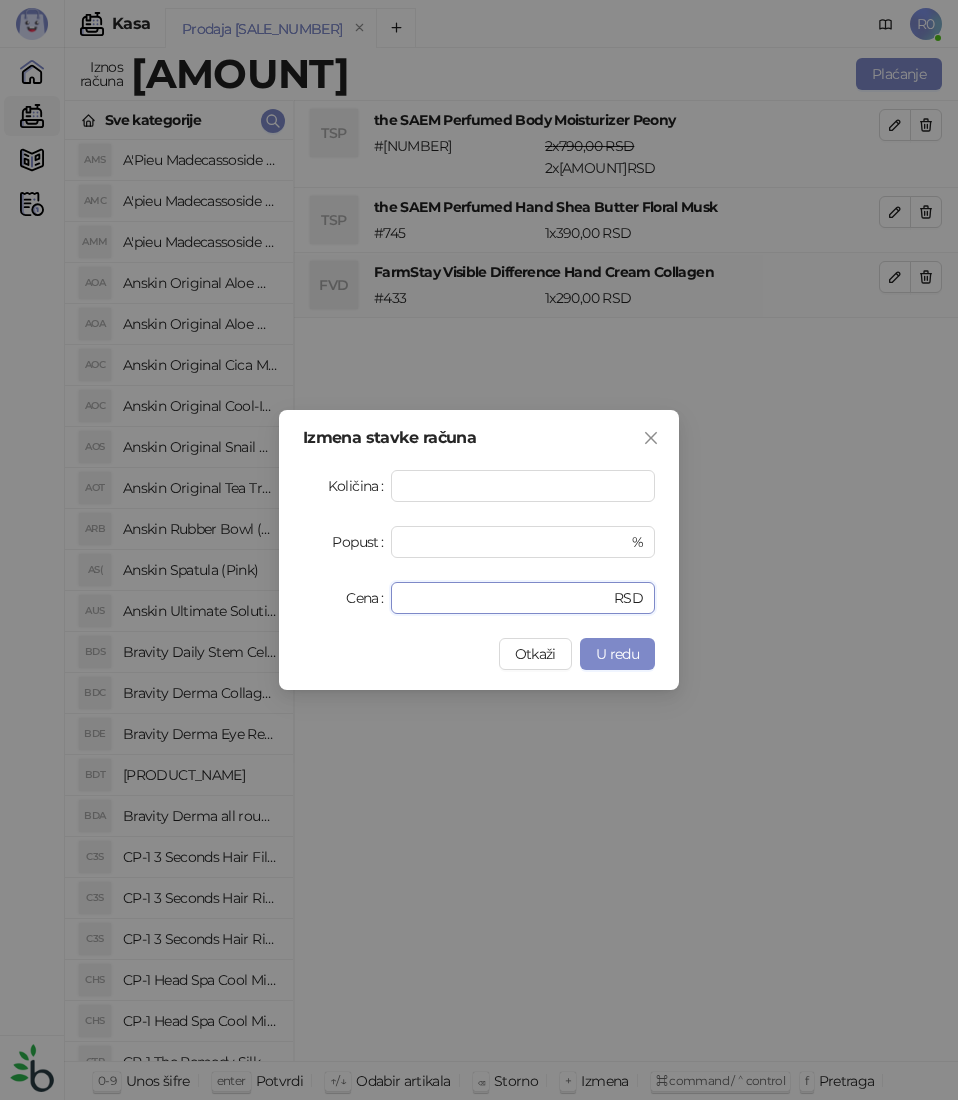 drag, startPoint x: 441, startPoint y: 601, endPoint x: 356, endPoint y: 601, distance: 85 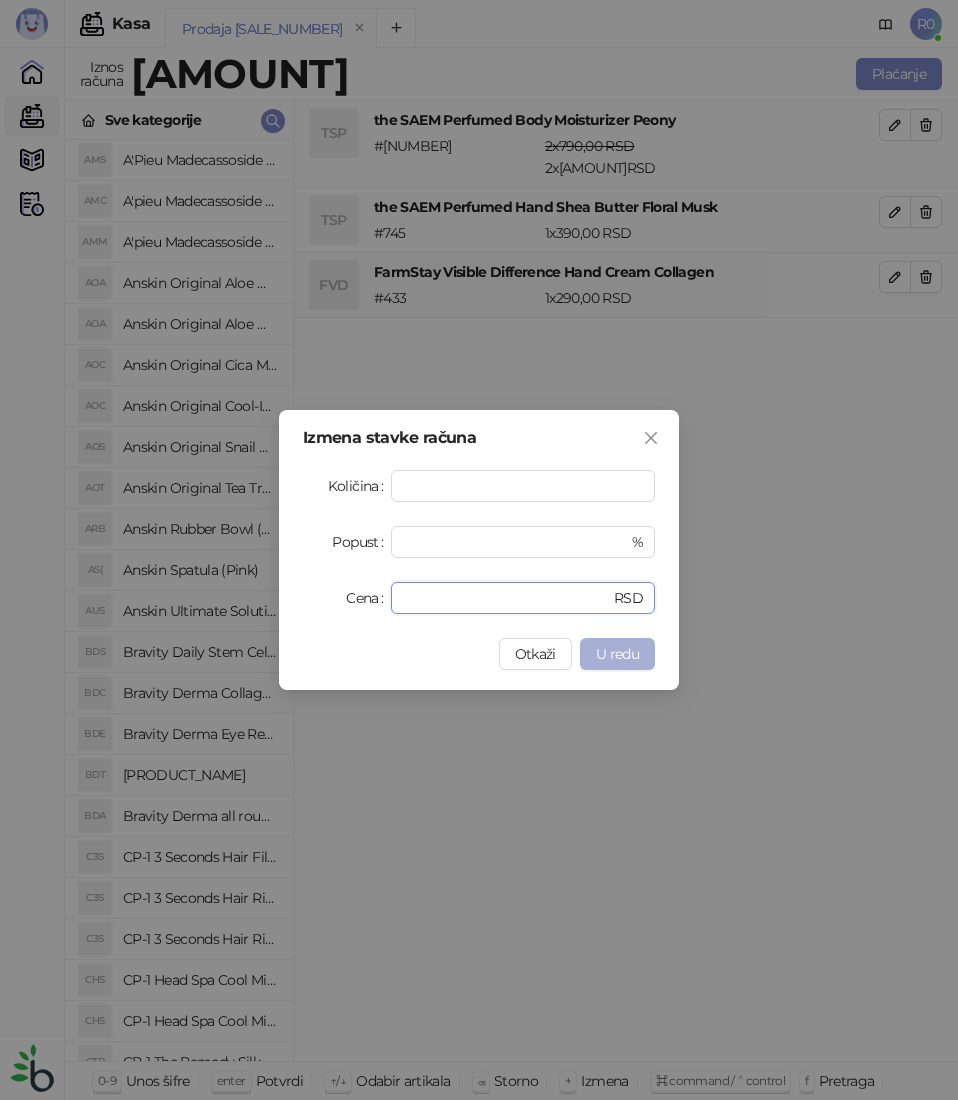 type on "***" 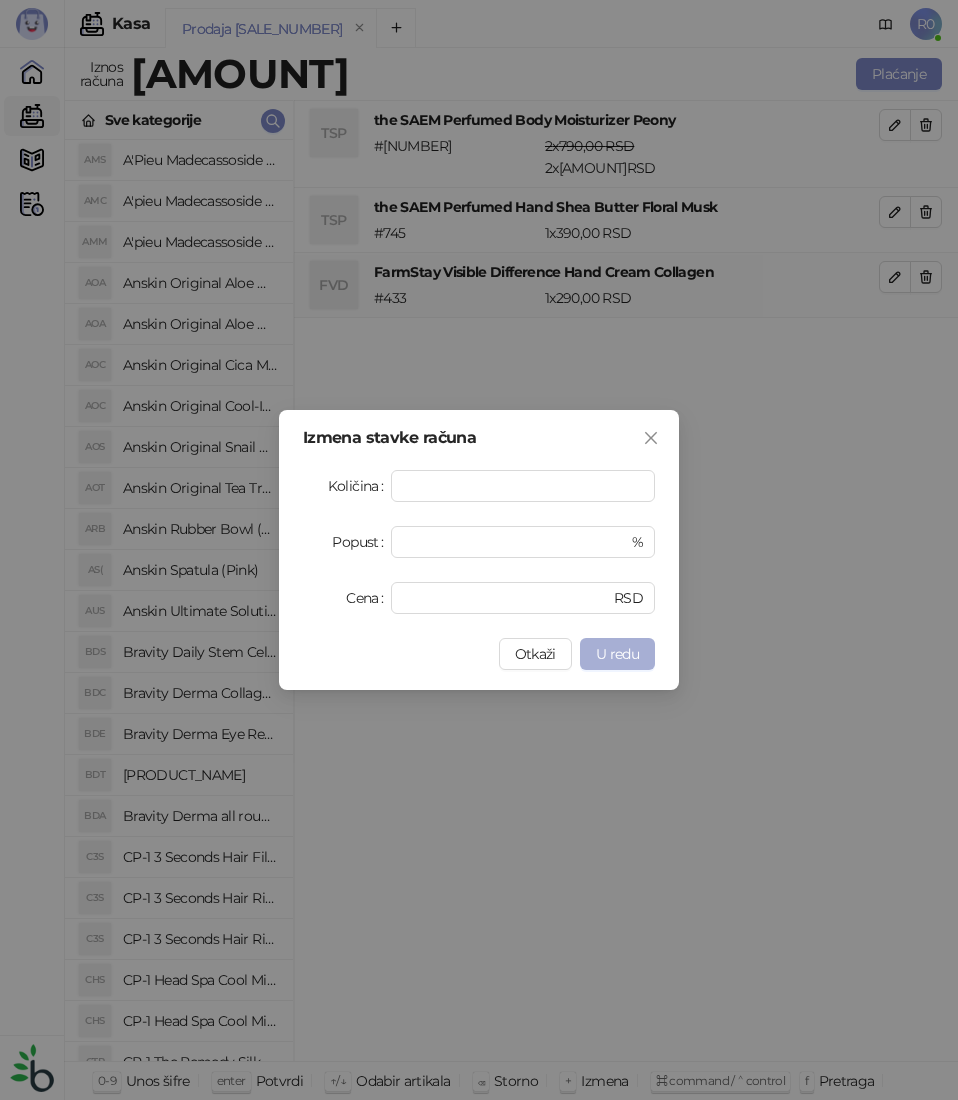 drag, startPoint x: 624, startPoint y: 645, endPoint x: 503, endPoint y: 642, distance: 121.037186 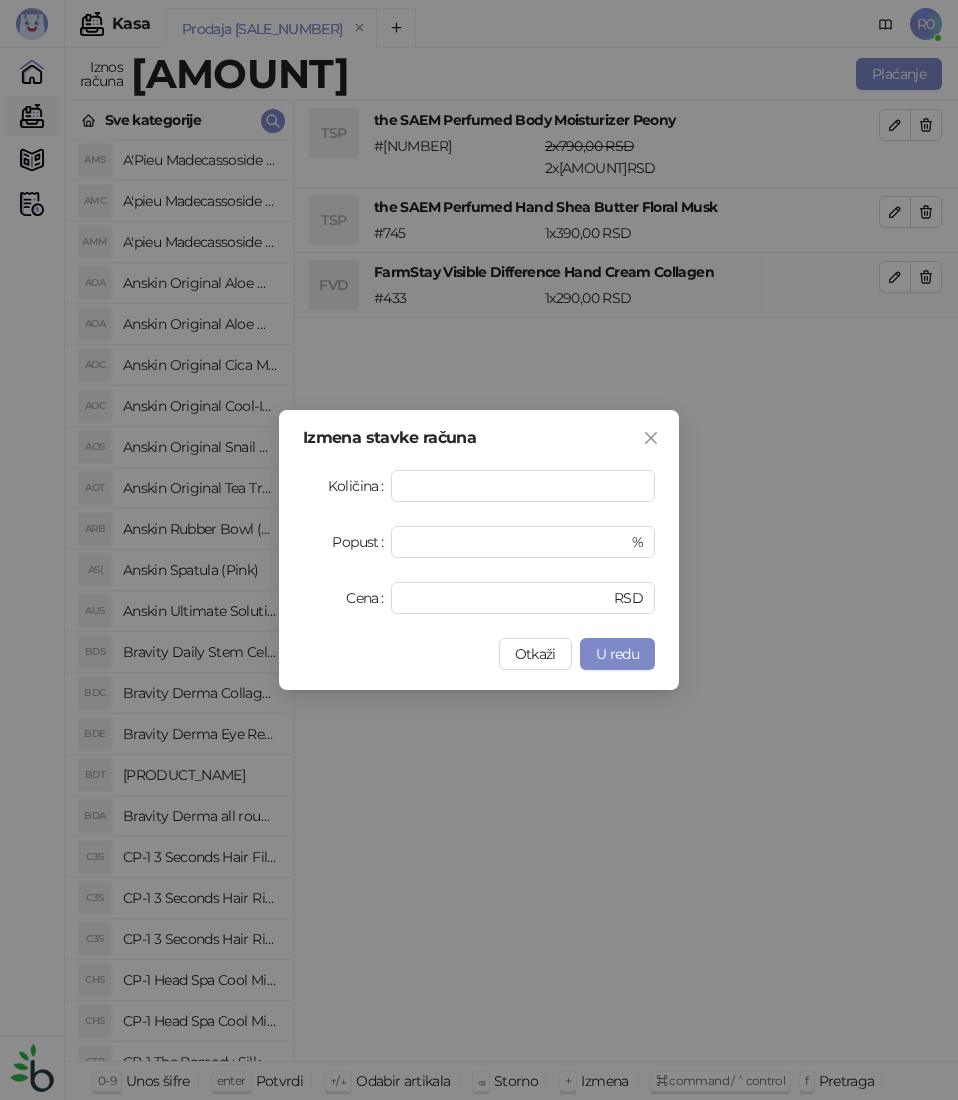 click on "U redu" at bounding box center [617, 654] 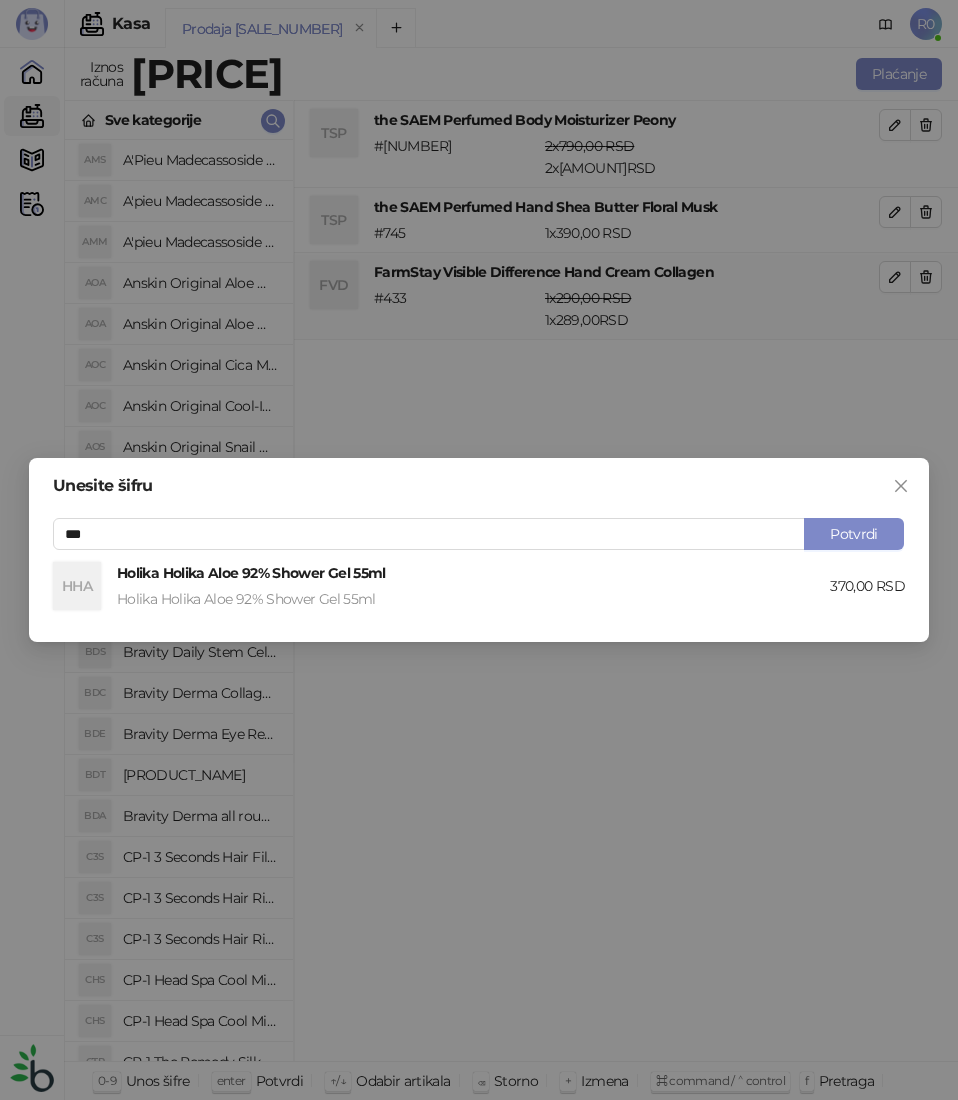 type on "***" 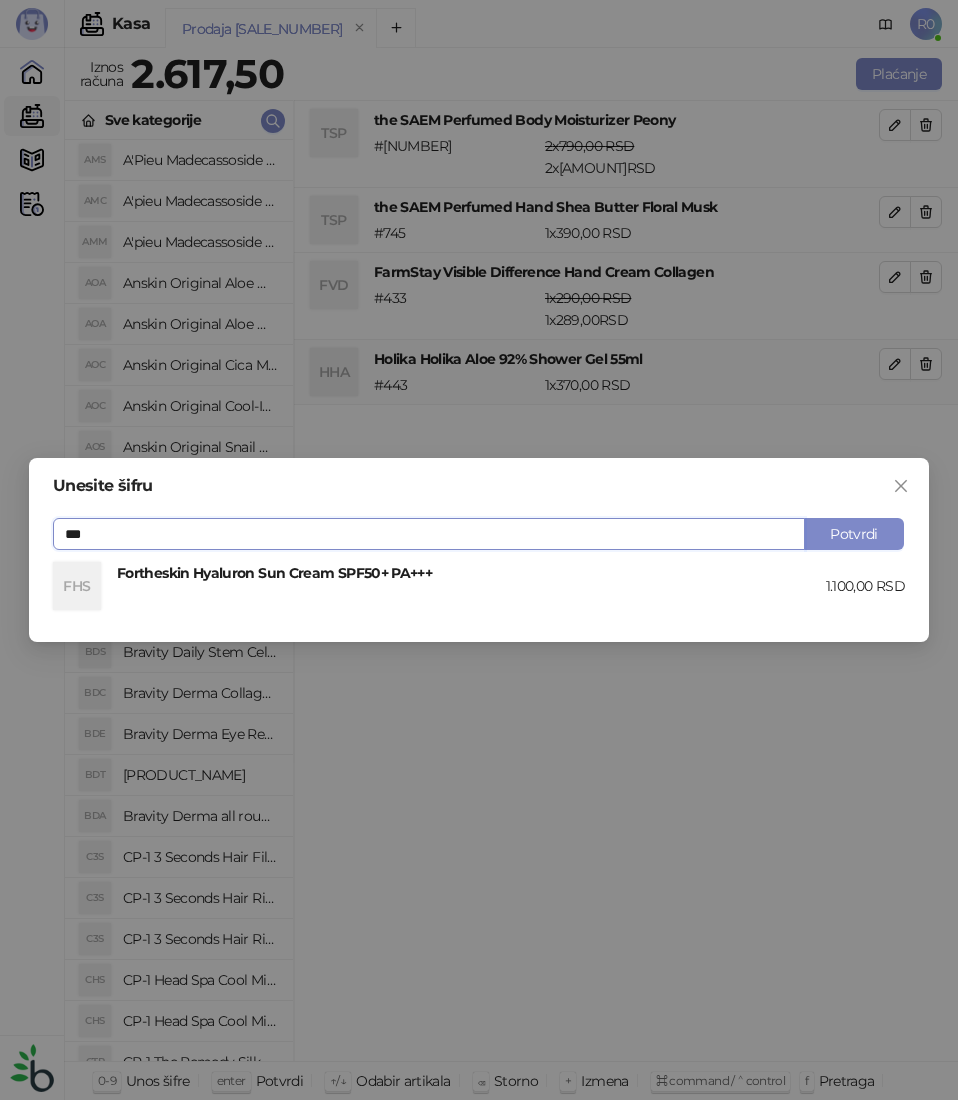 type on "***" 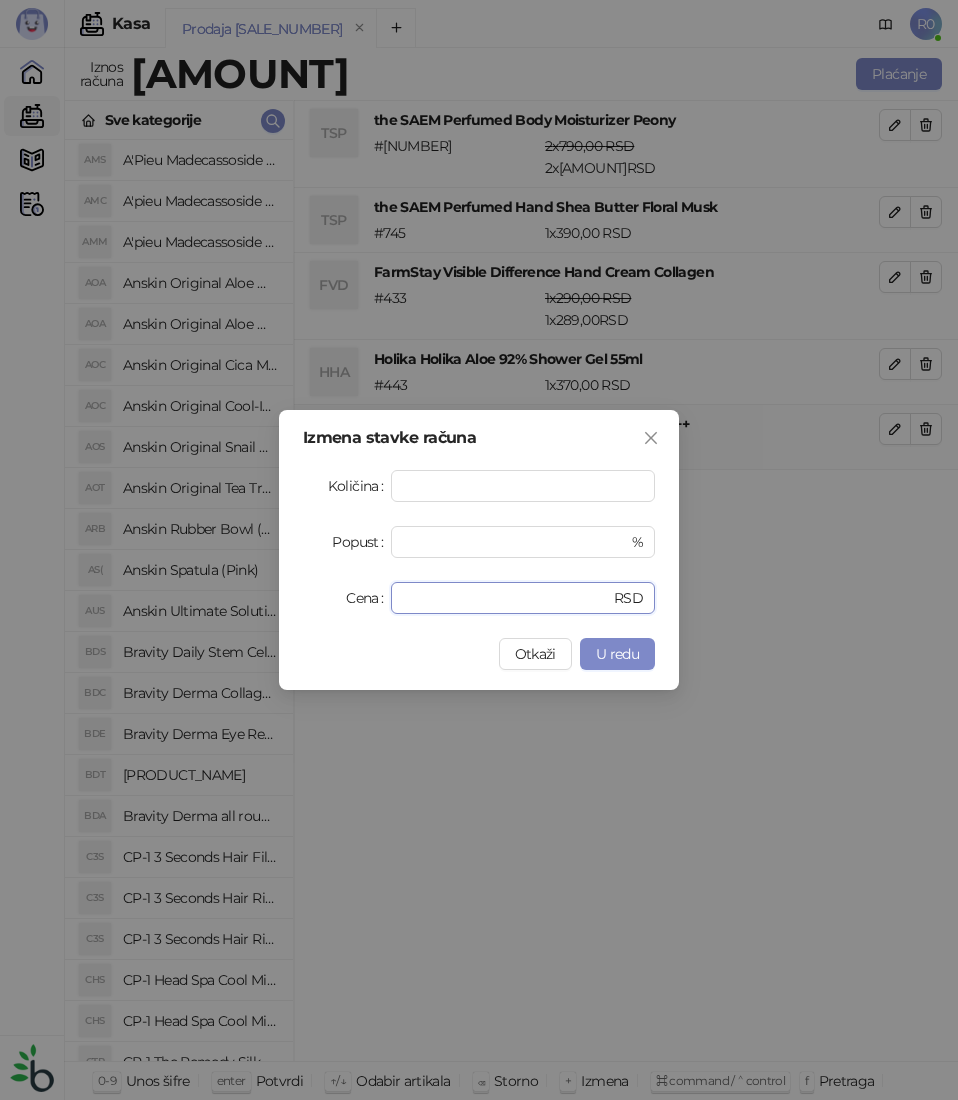 type on "****" 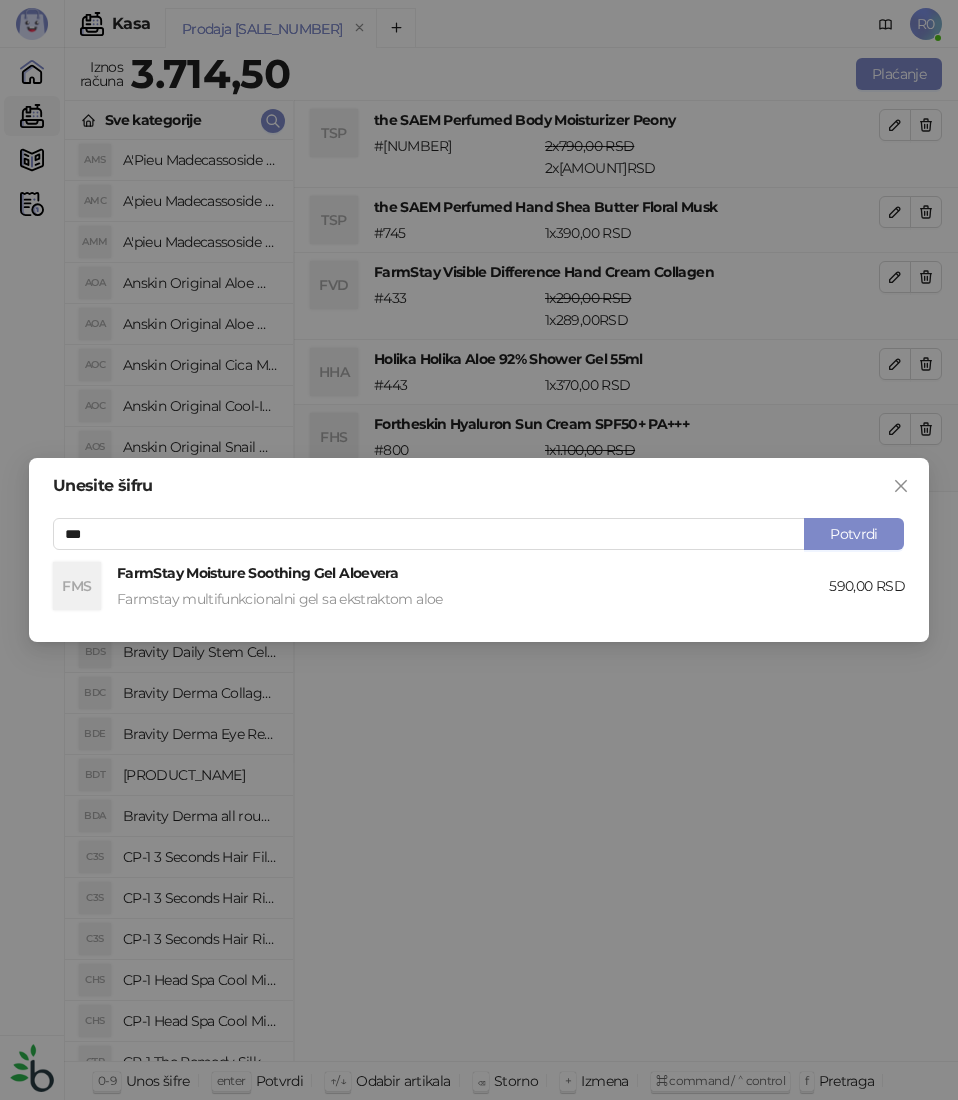 type on "***" 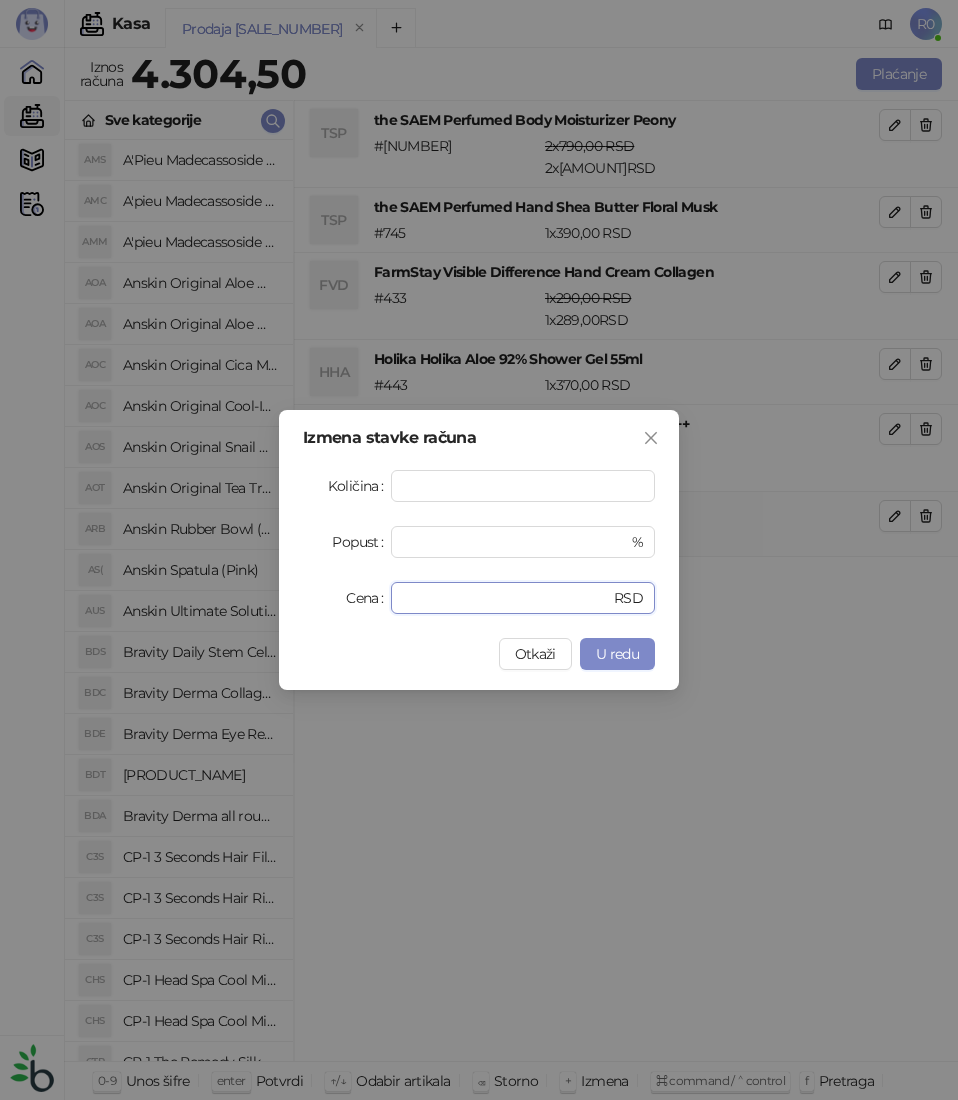 type on "***" 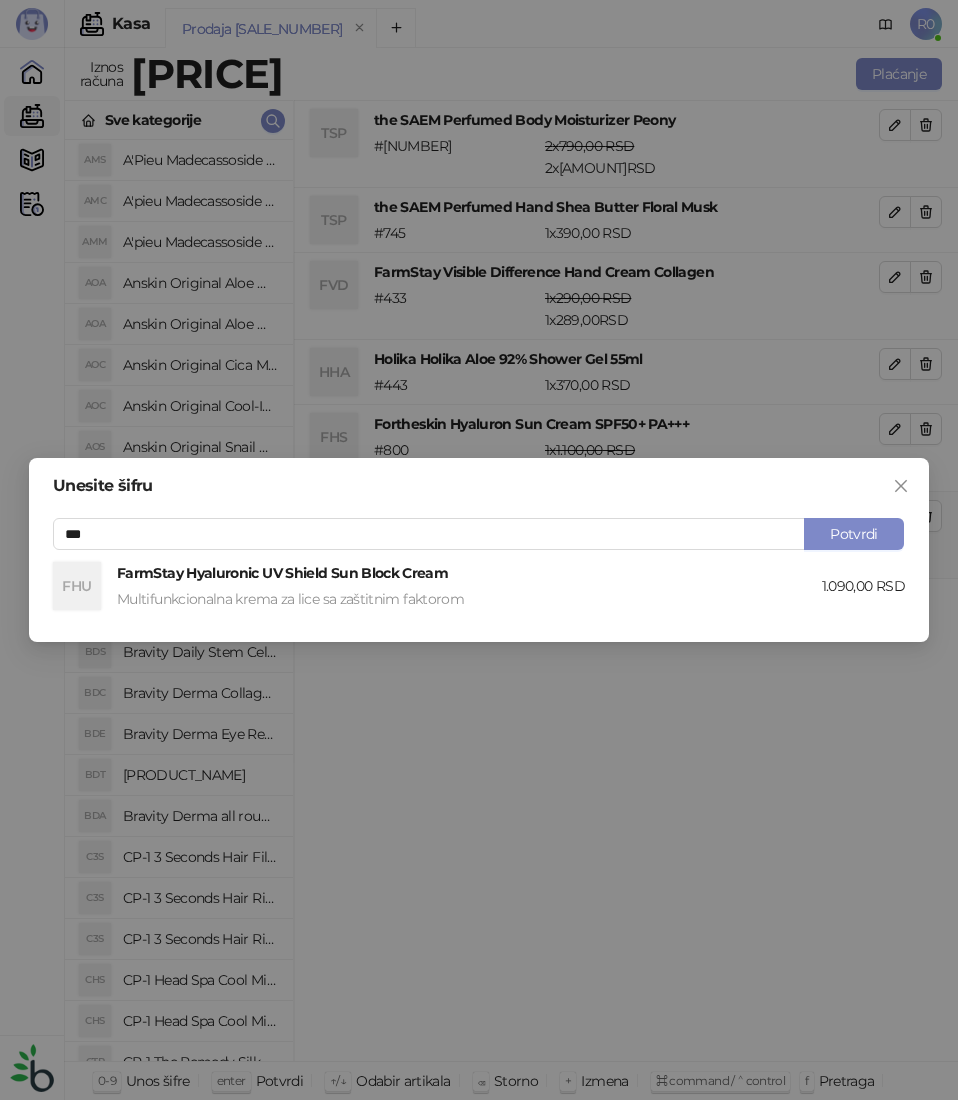 type on "***" 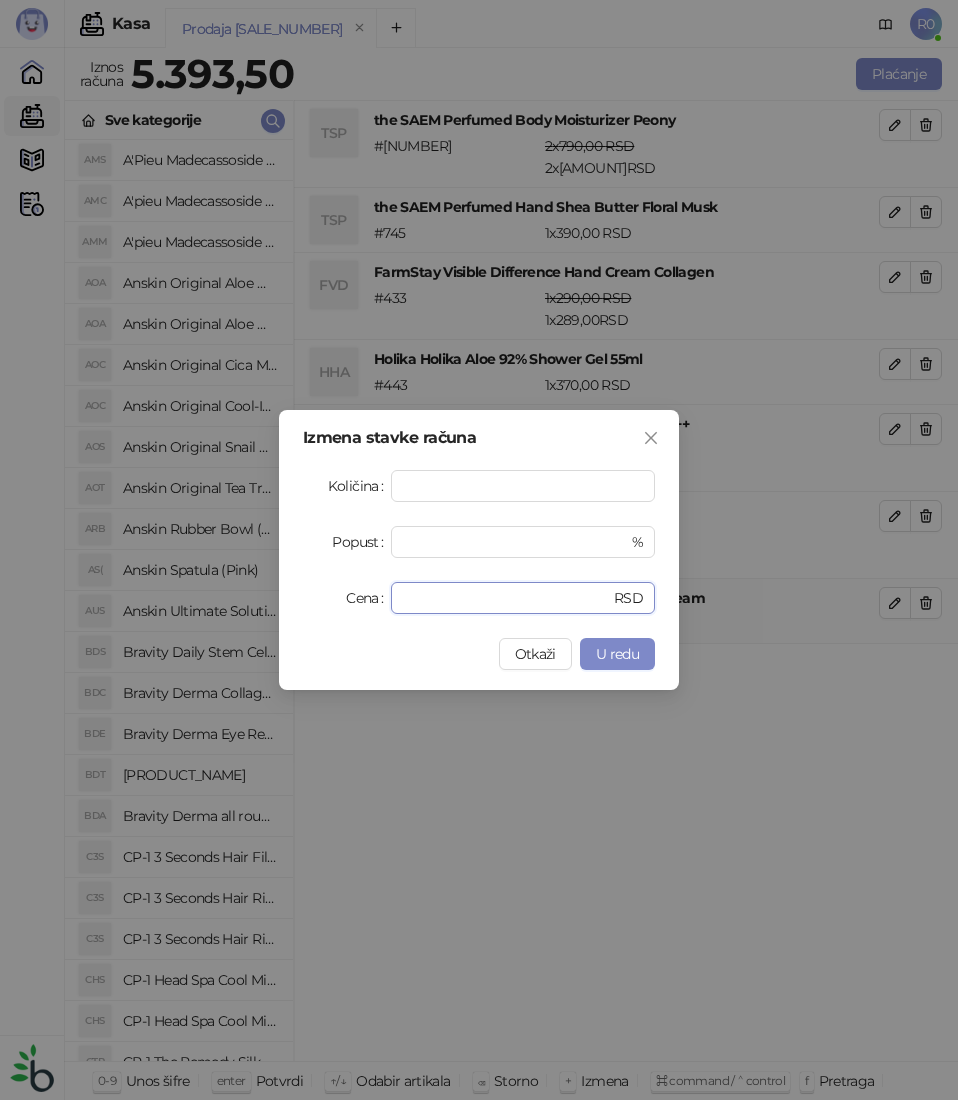 type on "****" 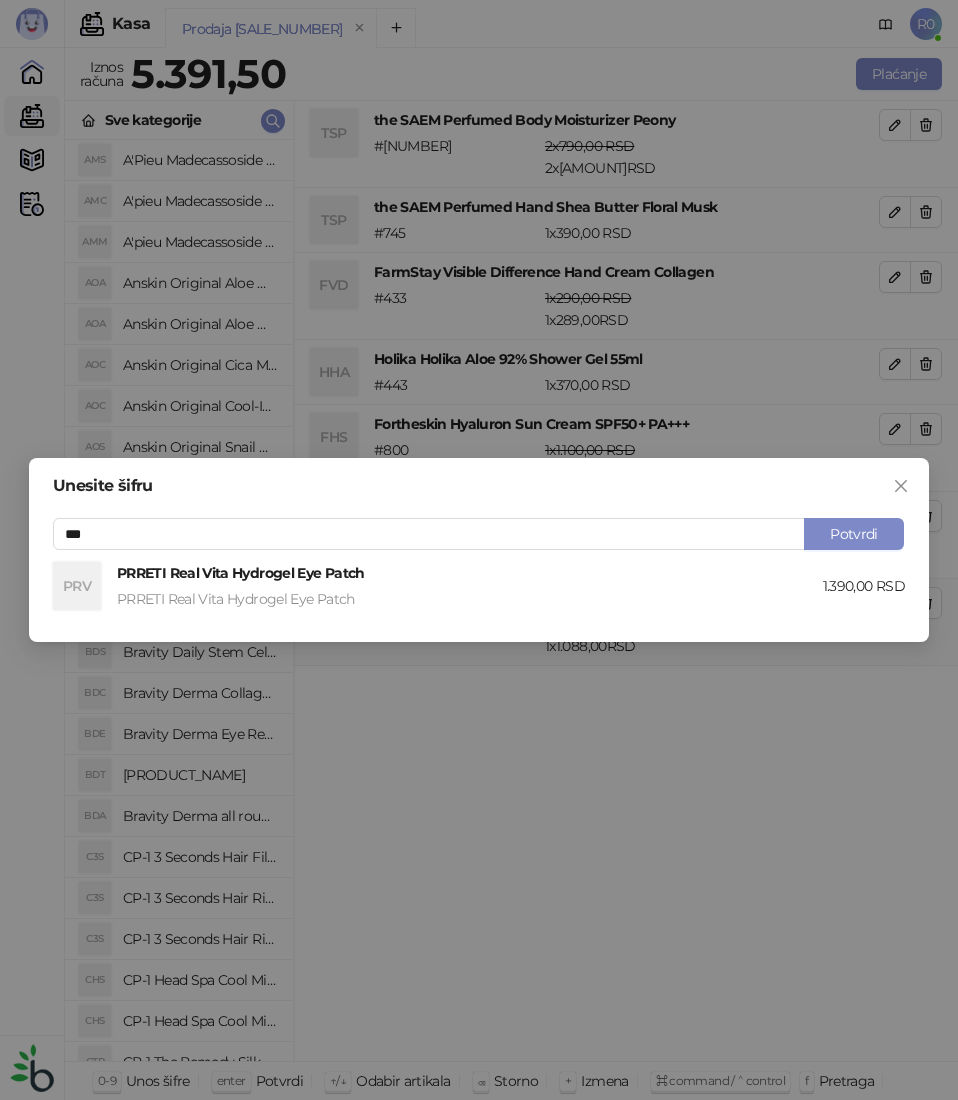type on "***" 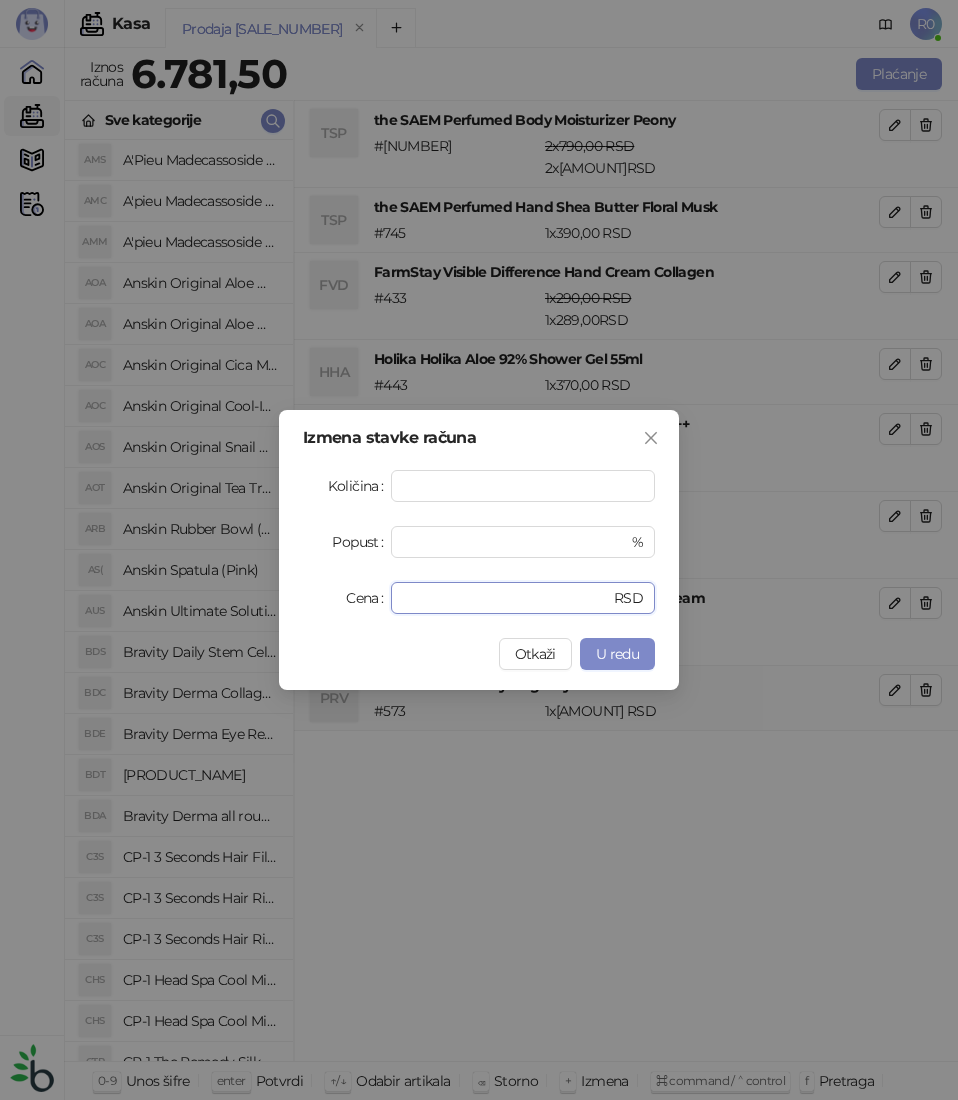 type on "****" 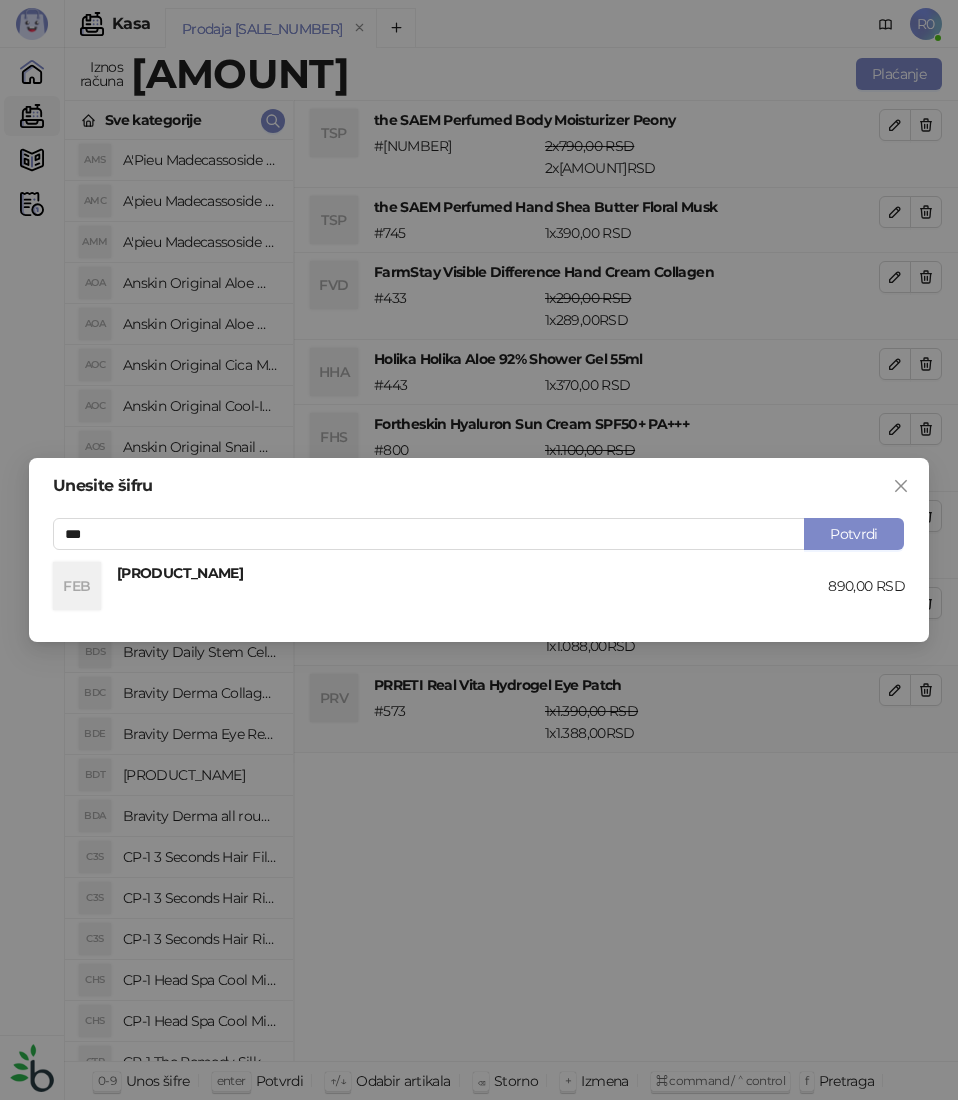 type on "***" 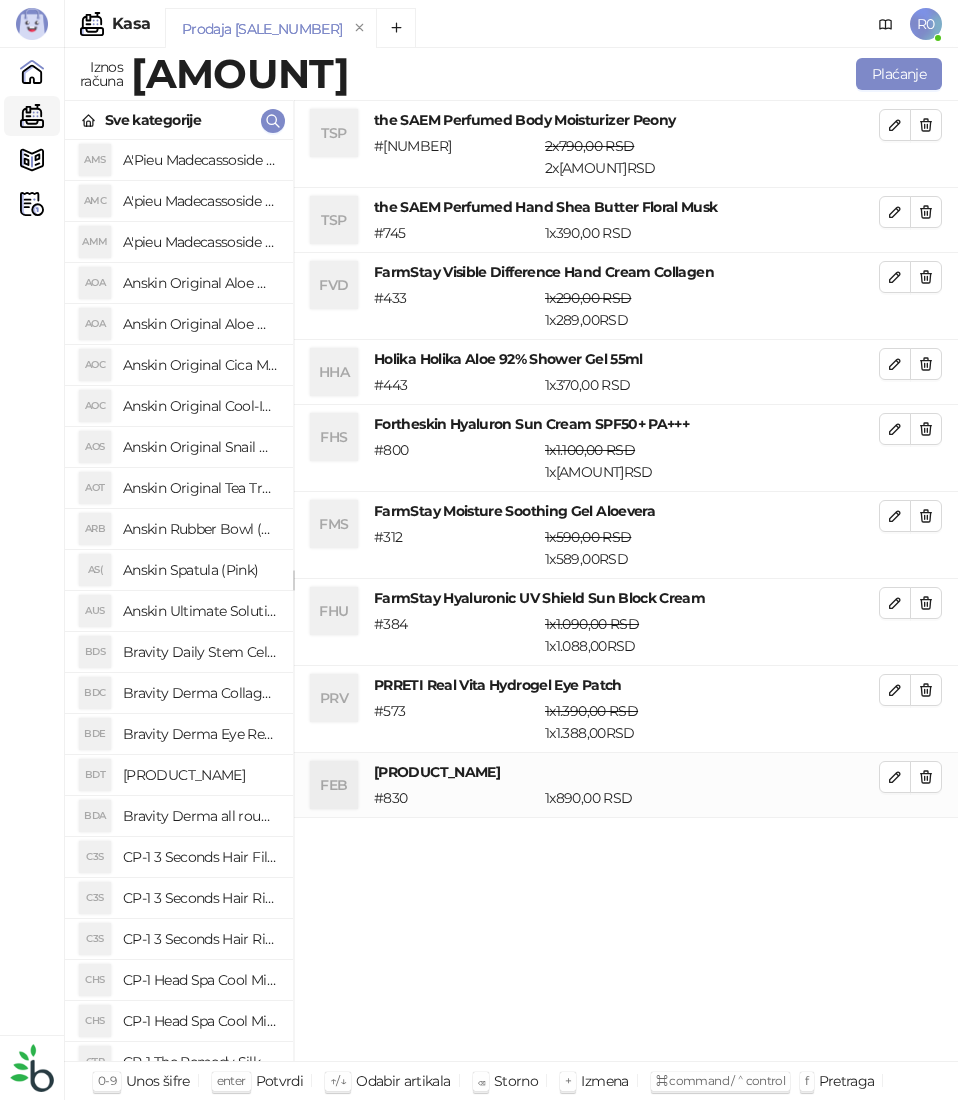 type on "***" 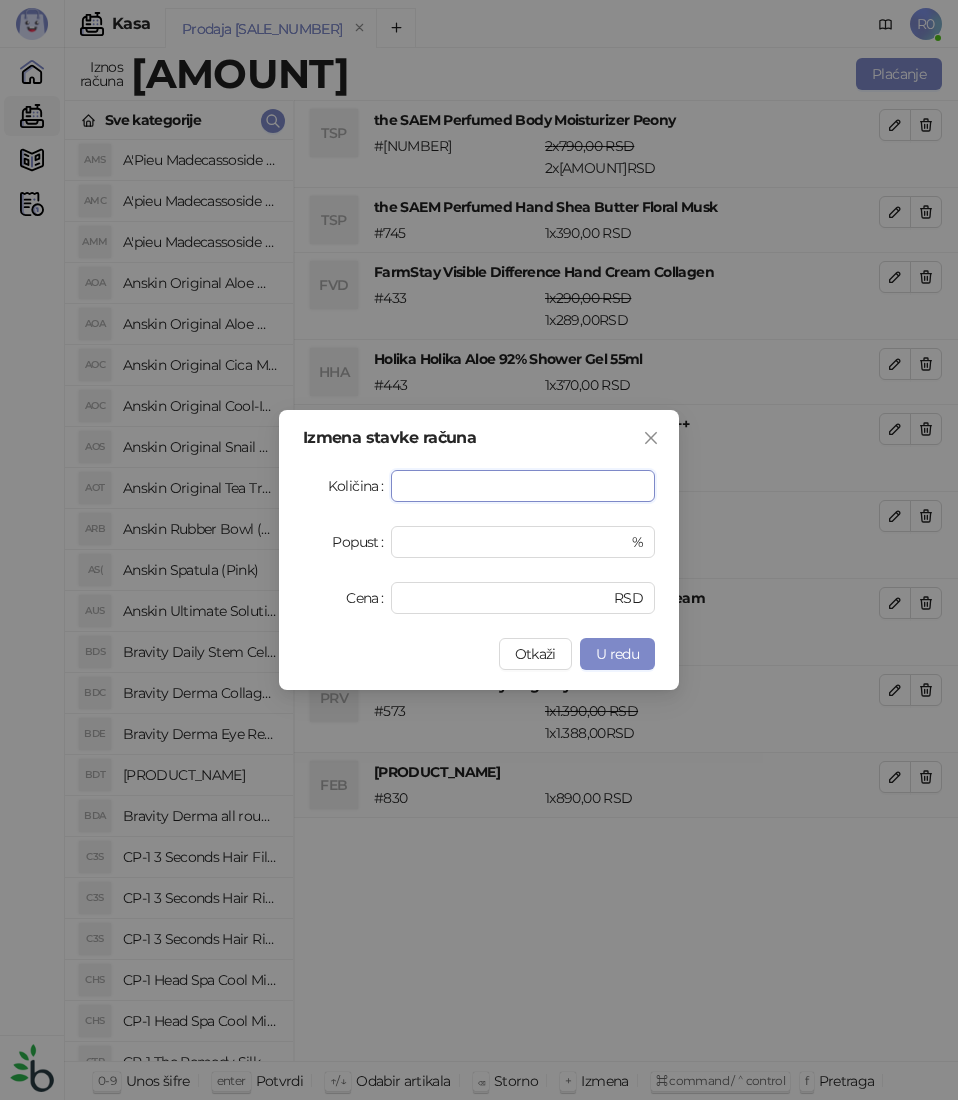 type on "*" 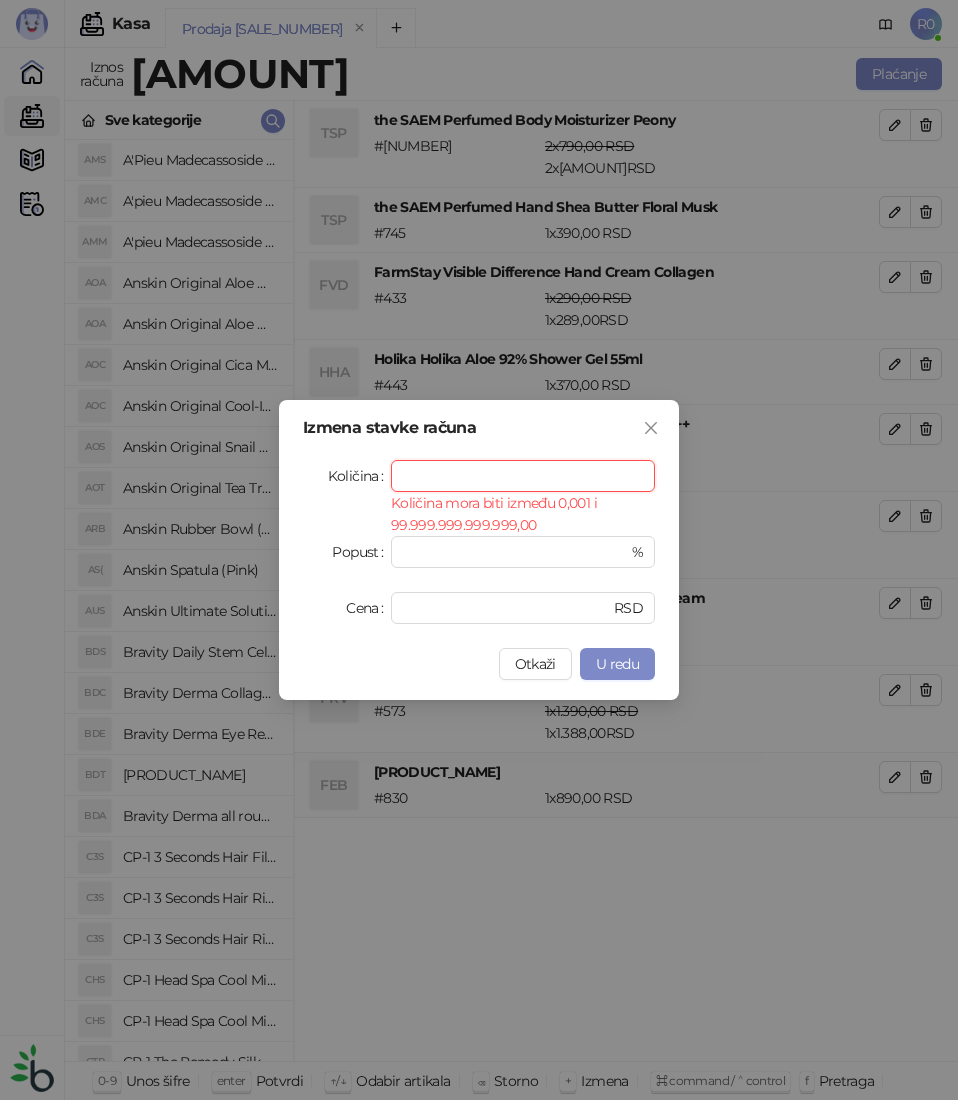 type on "*" 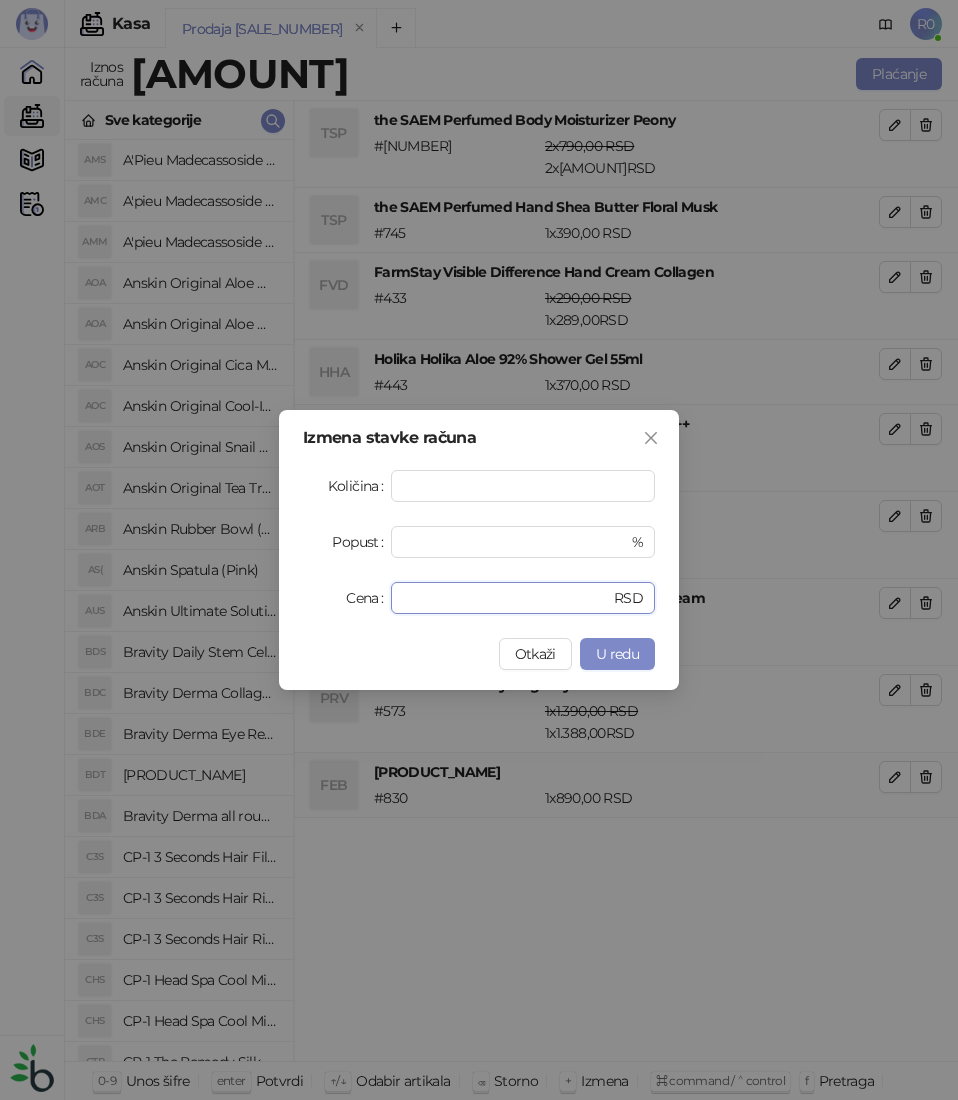 type on "***" 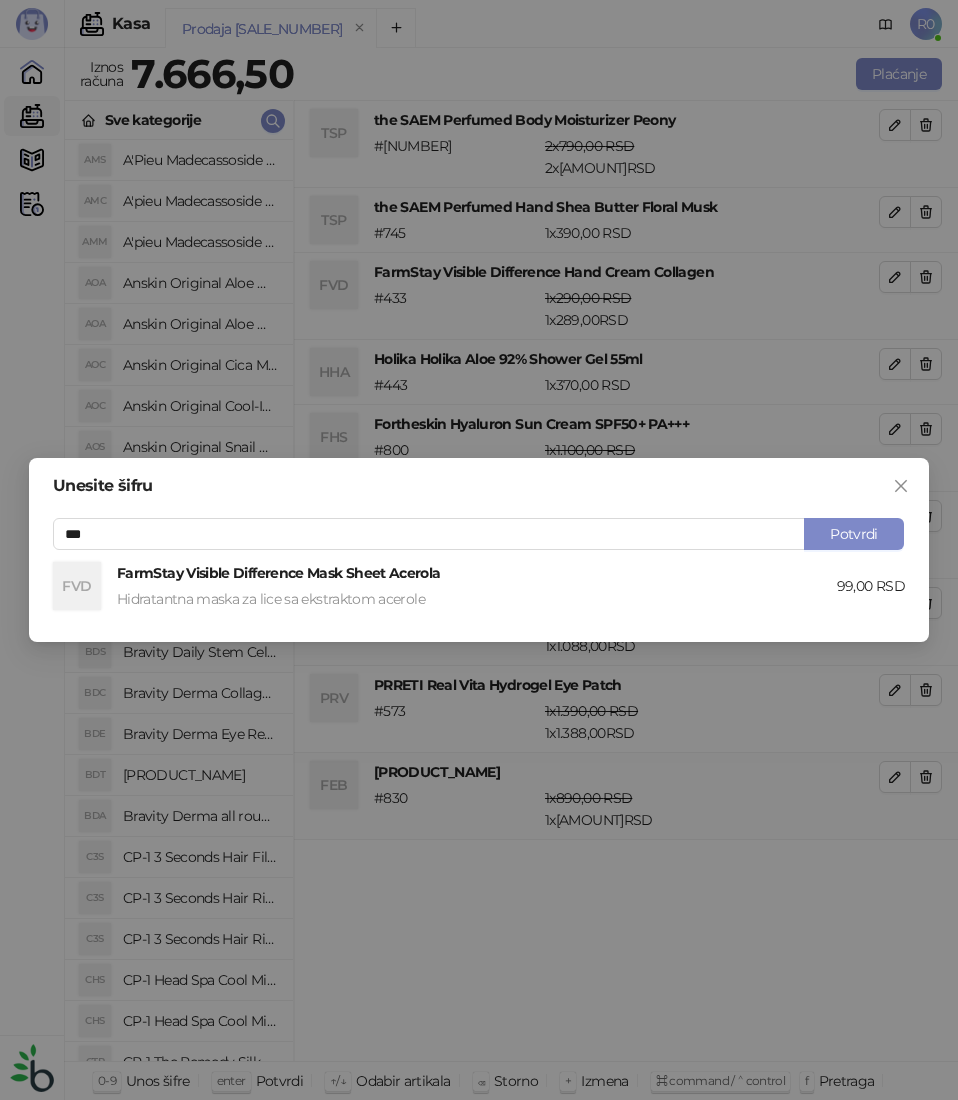 type on "***" 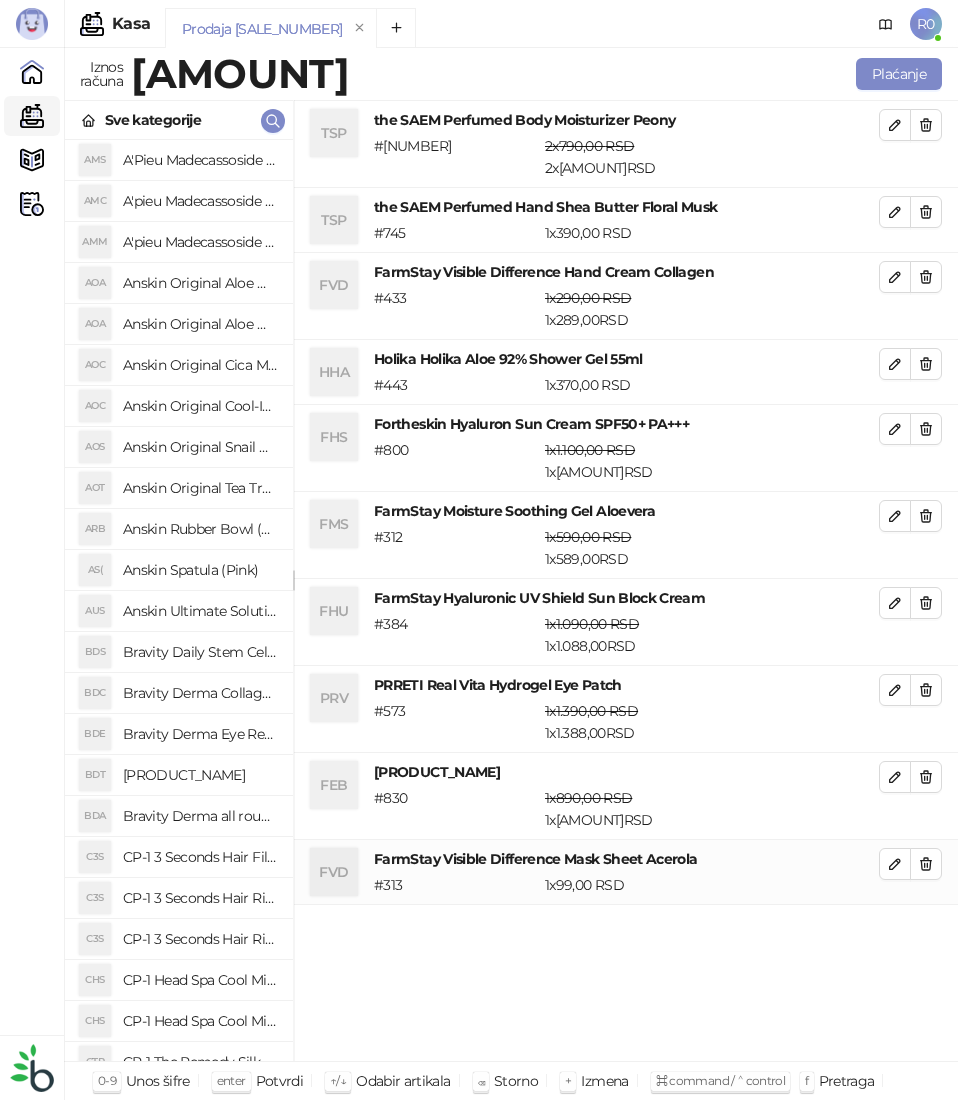 type on "**" 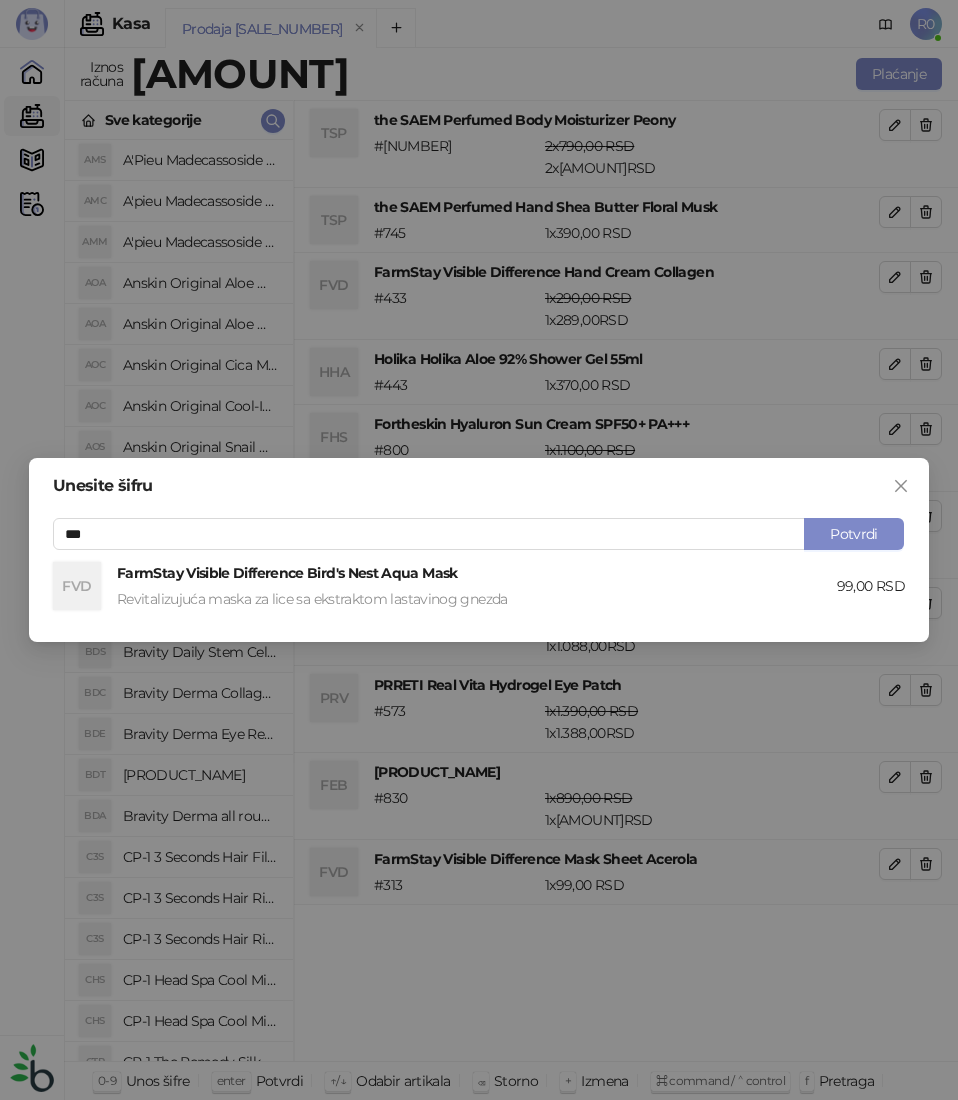 type on "***" 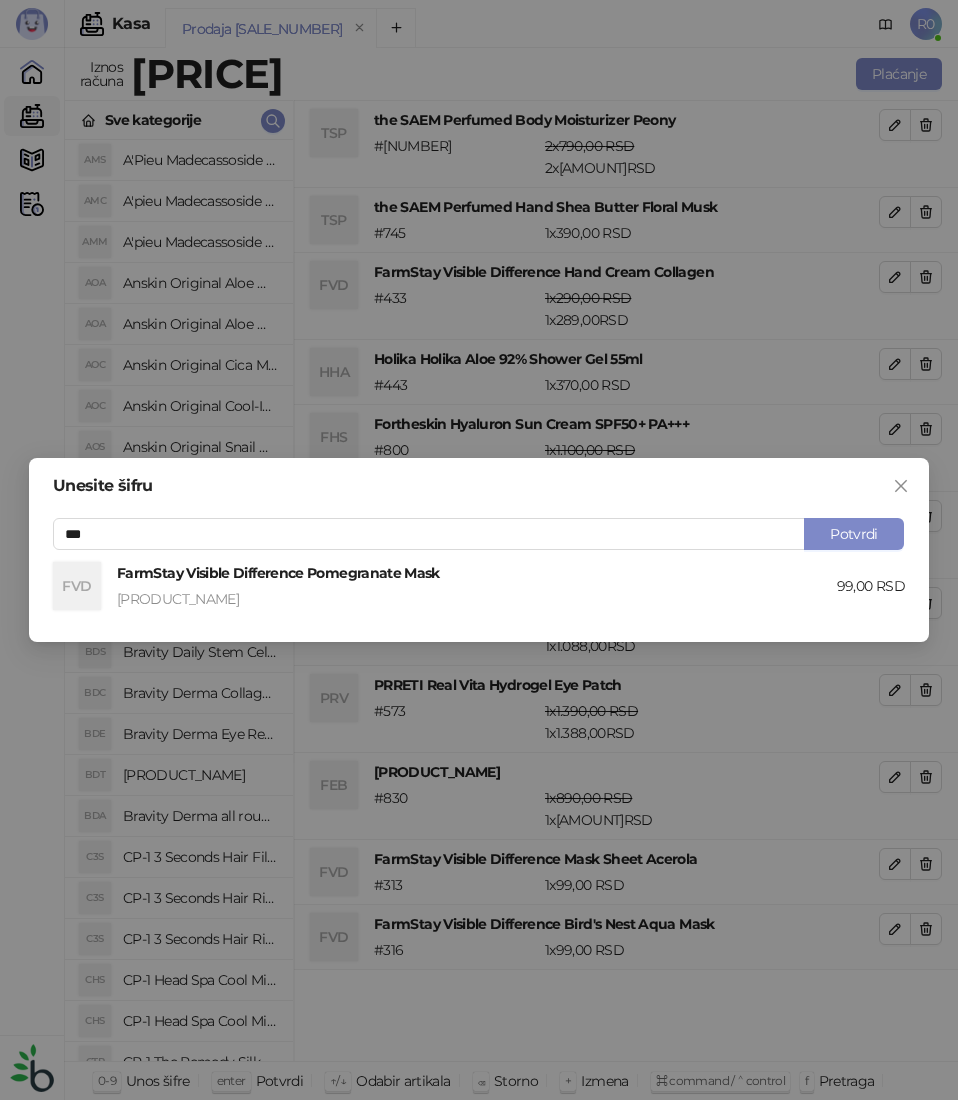 type on "***" 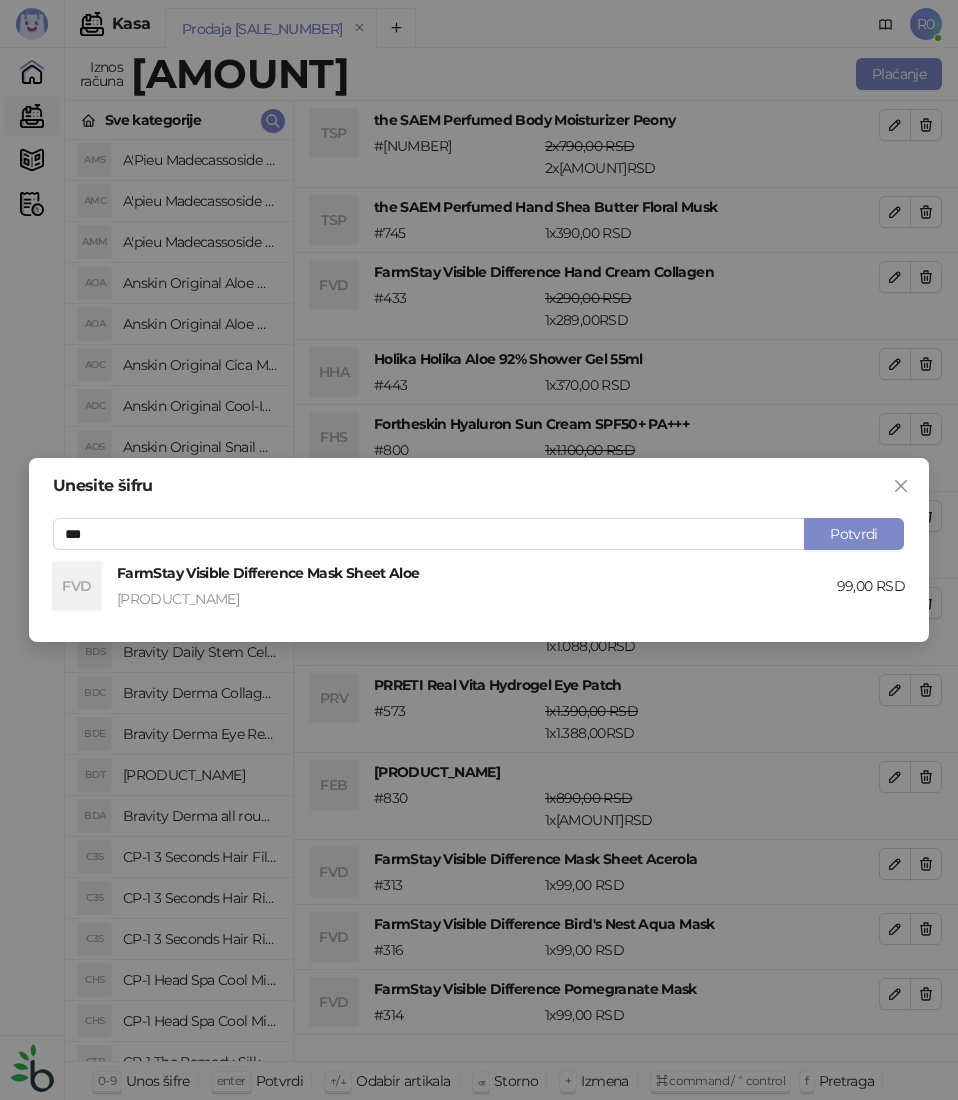 type on "***" 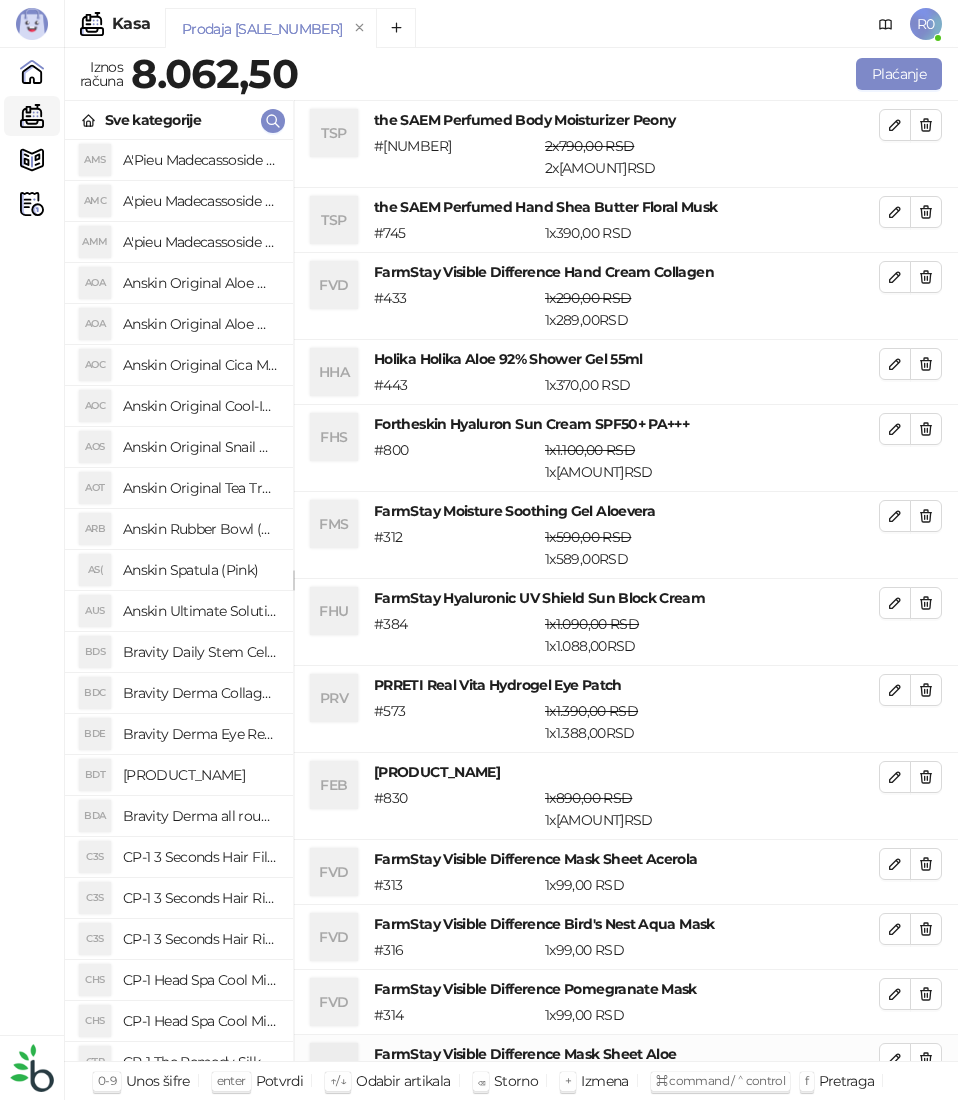 scroll, scrollTop: 1, scrollLeft: 0, axis: vertical 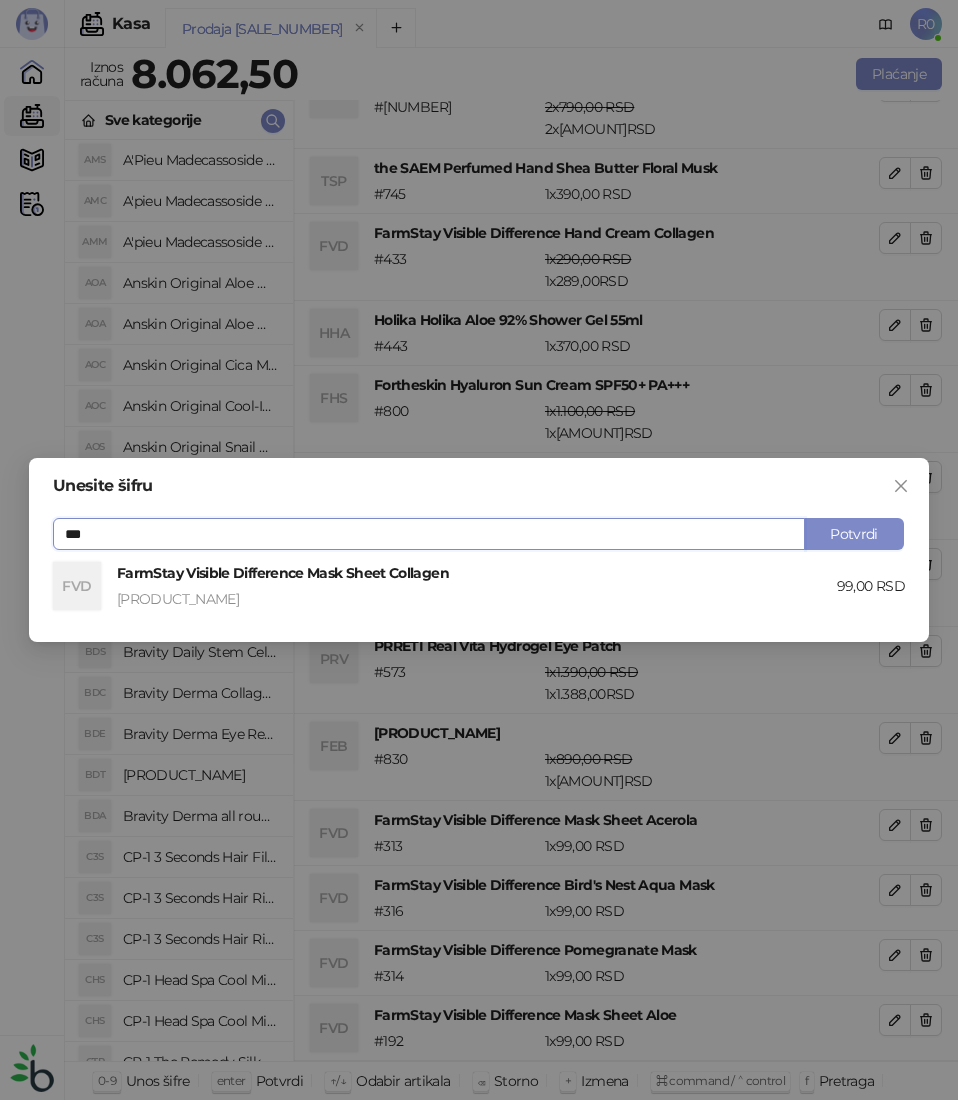 type on "***" 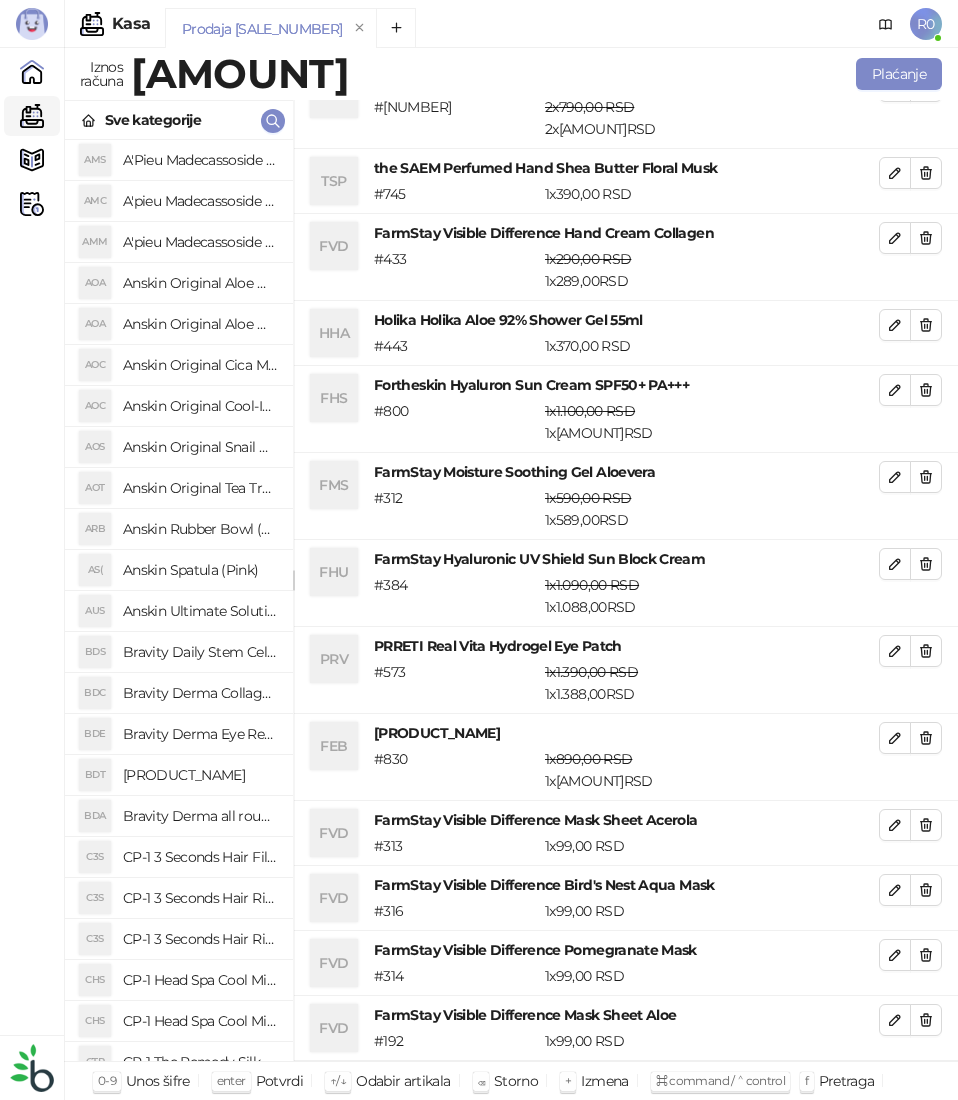 scroll, scrollTop: 103, scrollLeft: 0, axis: vertical 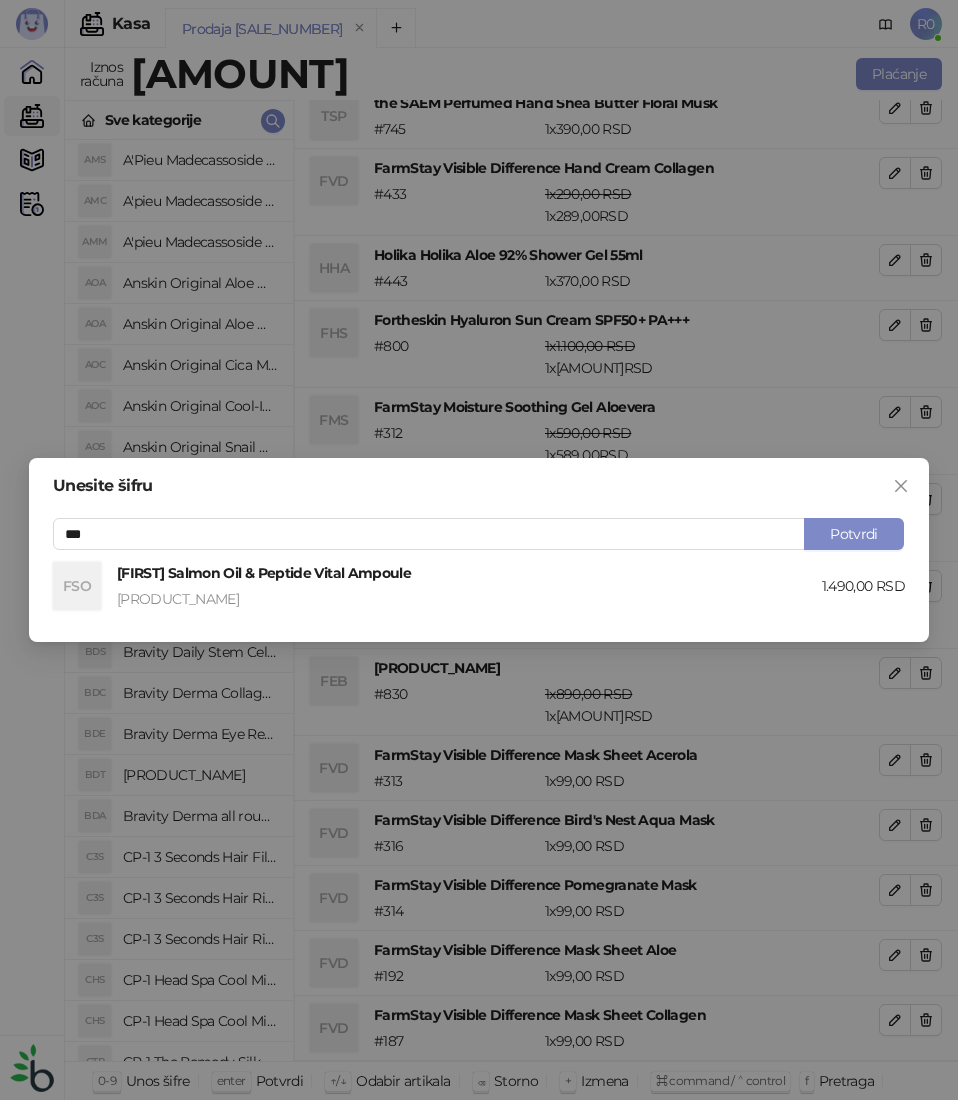 type on "***" 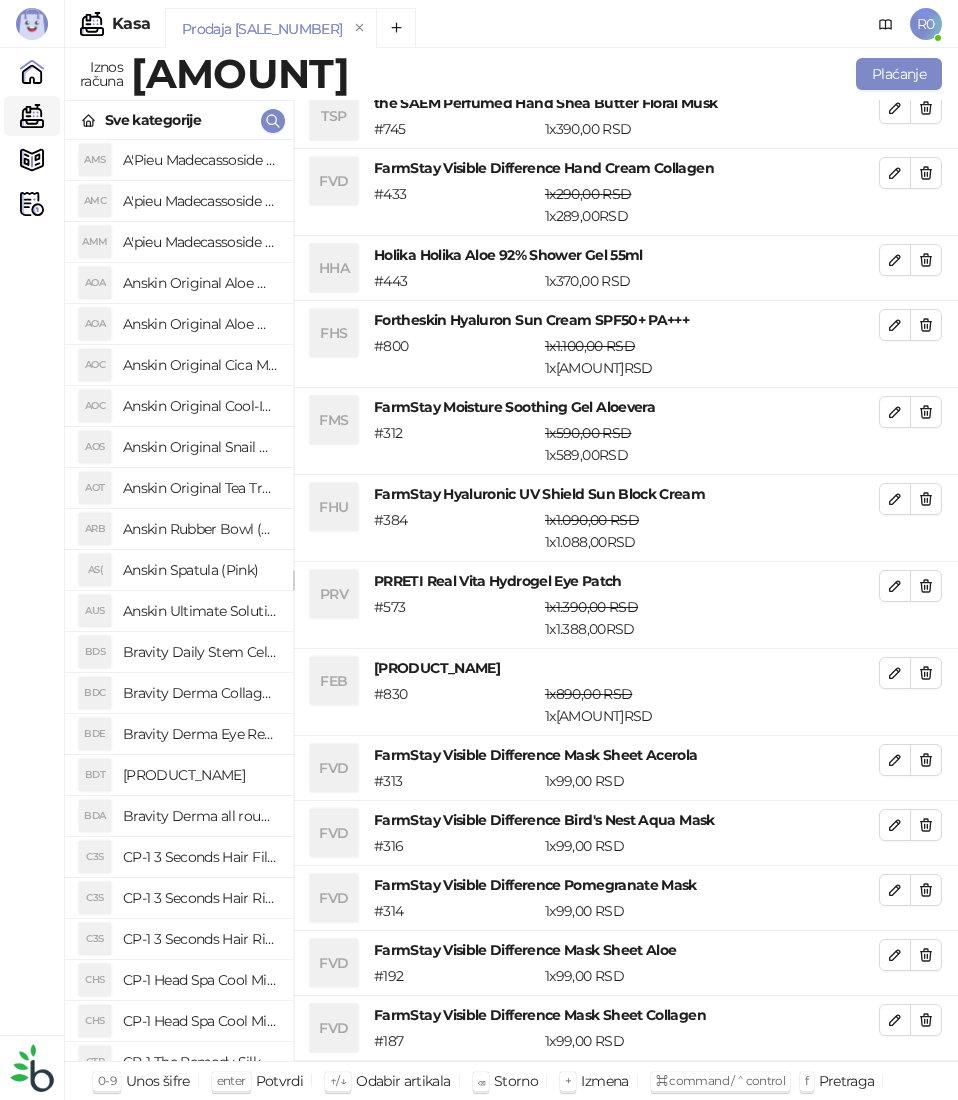 scroll, scrollTop: 168, scrollLeft: 0, axis: vertical 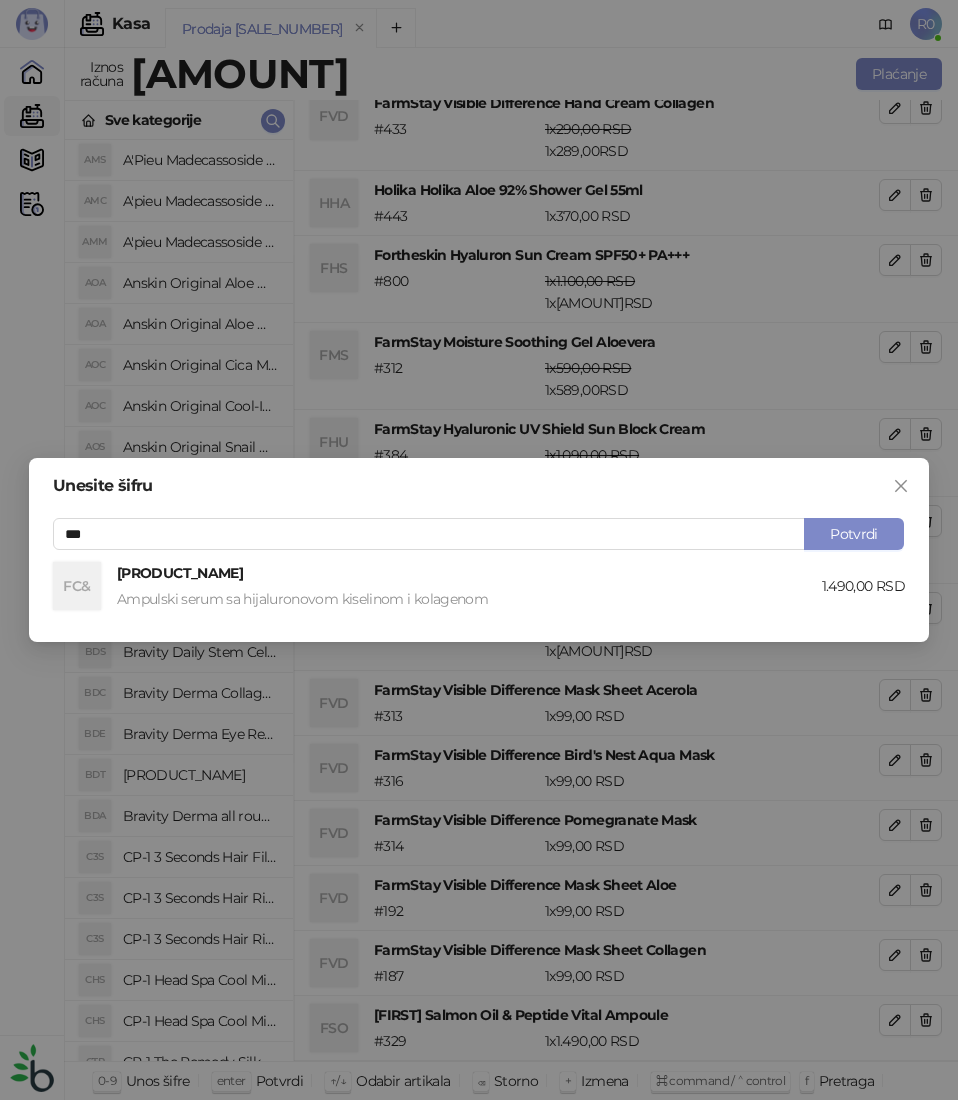 type on "***" 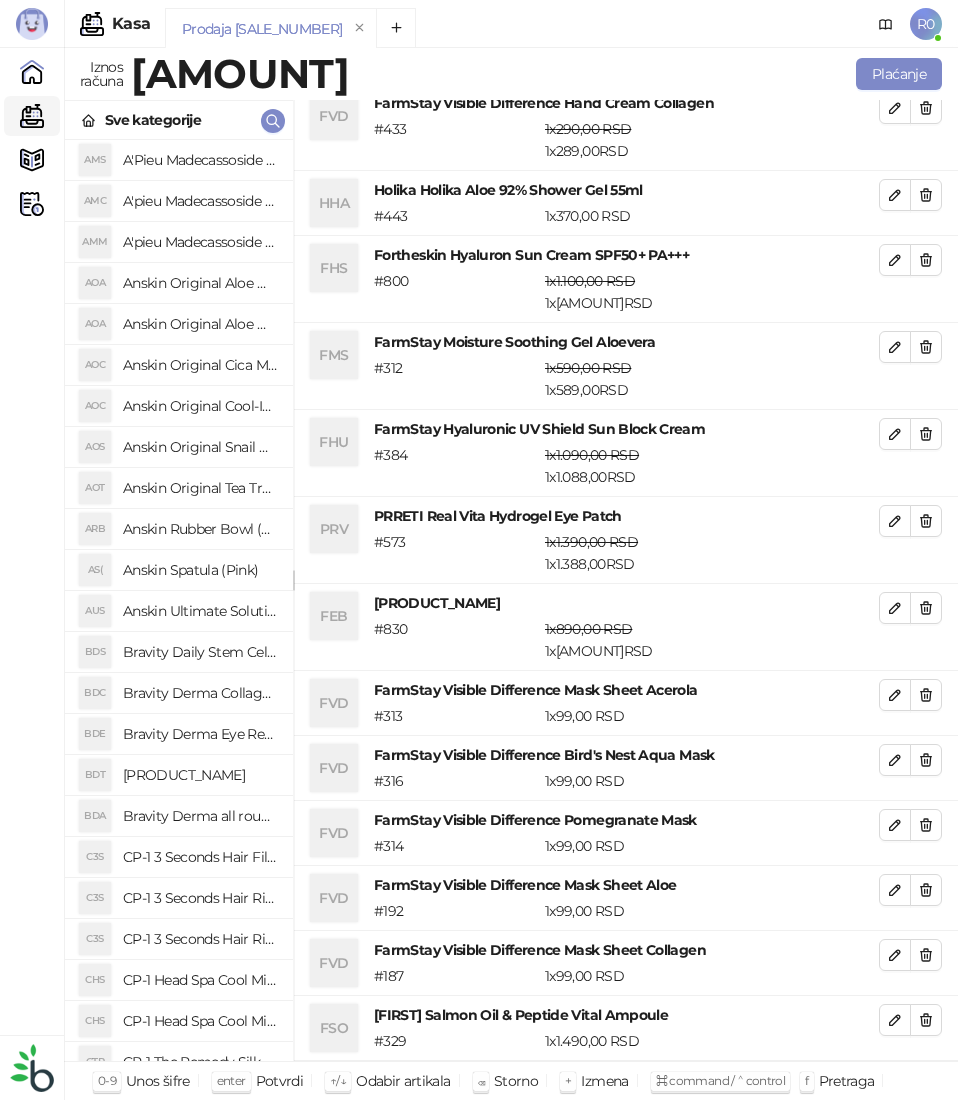 scroll, scrollTop: 233, scrollLeft: 0, axis: vertical 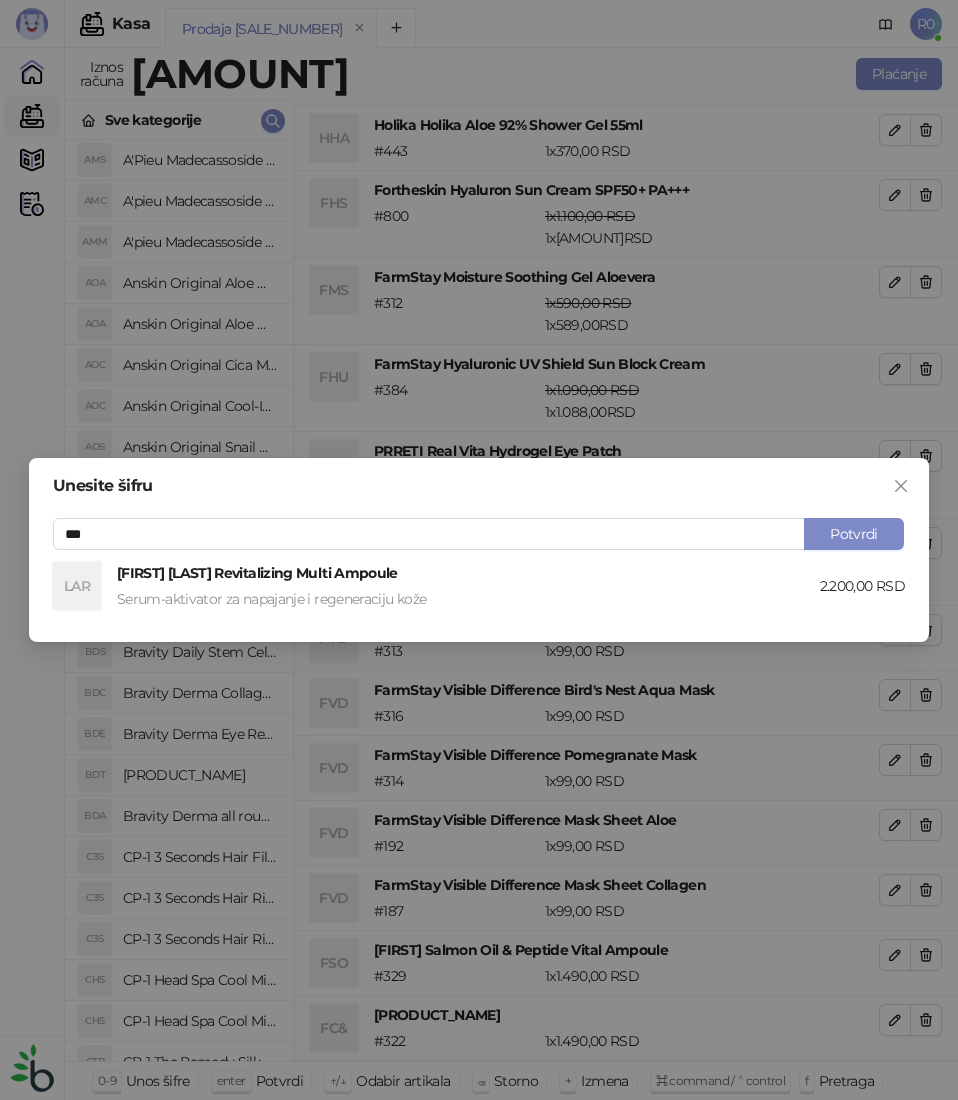 type on "***" 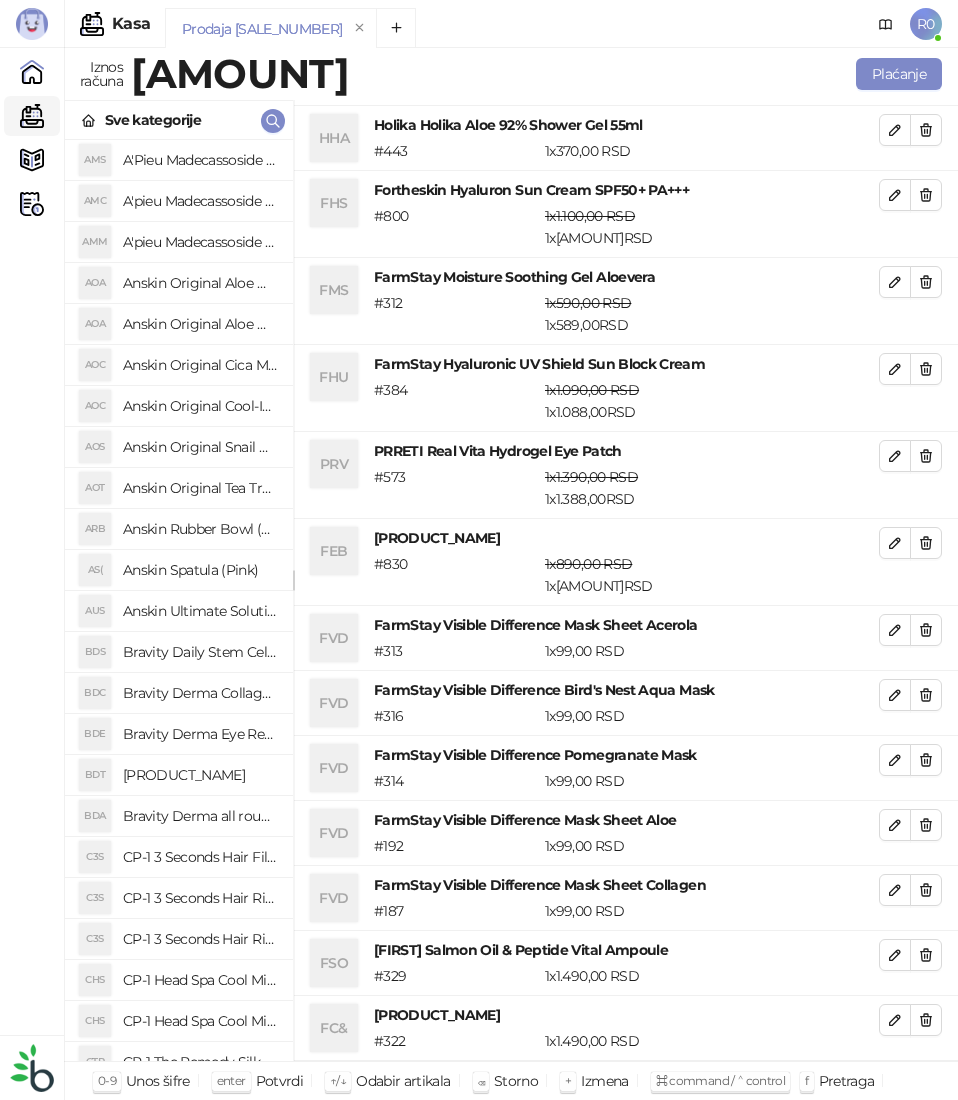 scroll, scrollTop: 298, scrollLeft: 0, axis: vertical 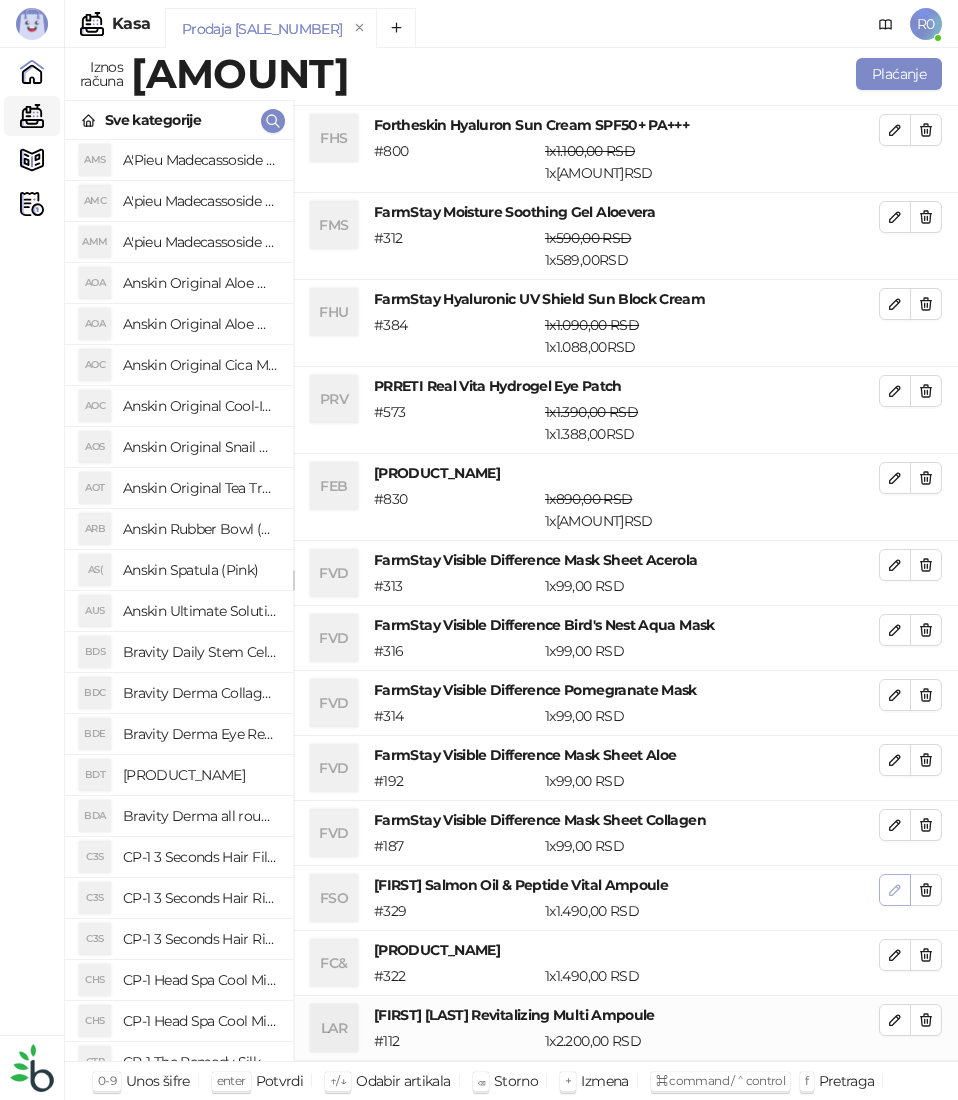 click 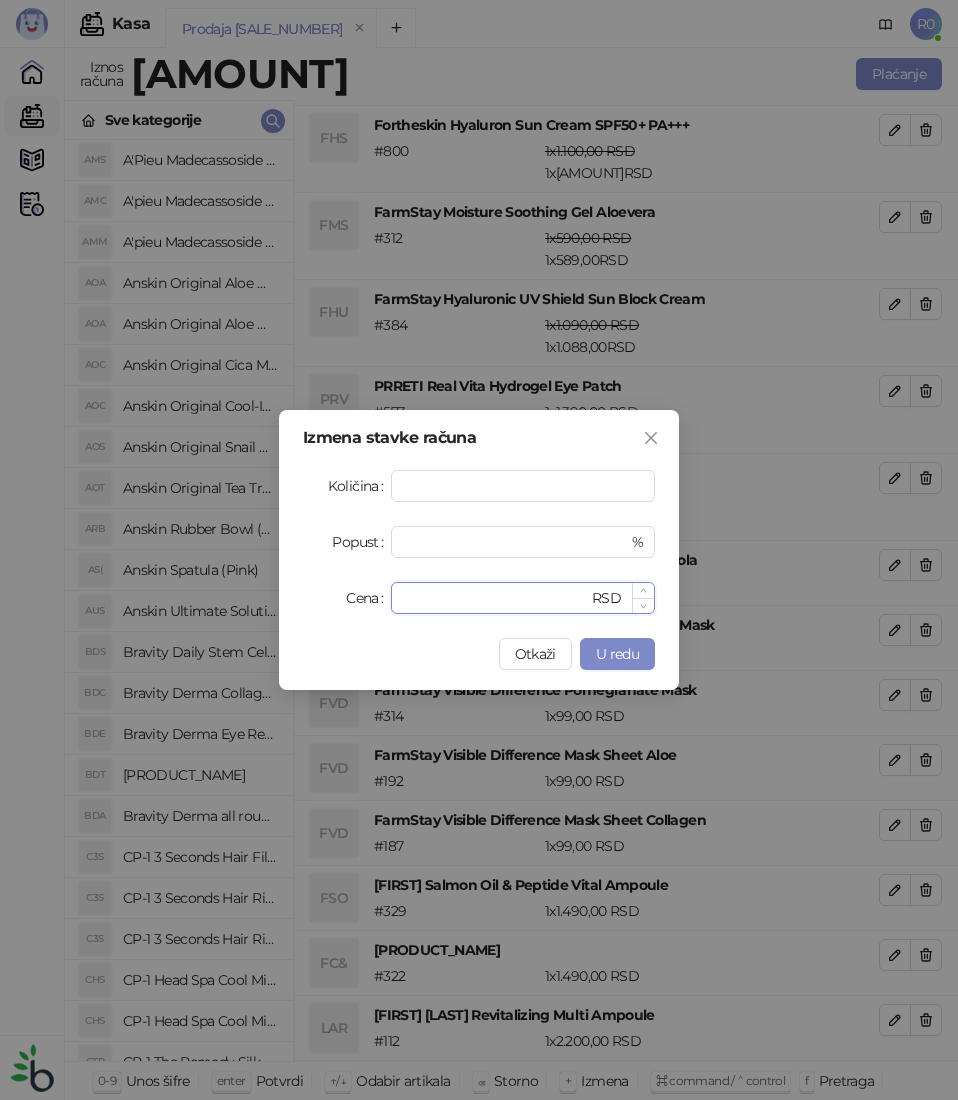 click on "****" at bounding box center (495, 598) 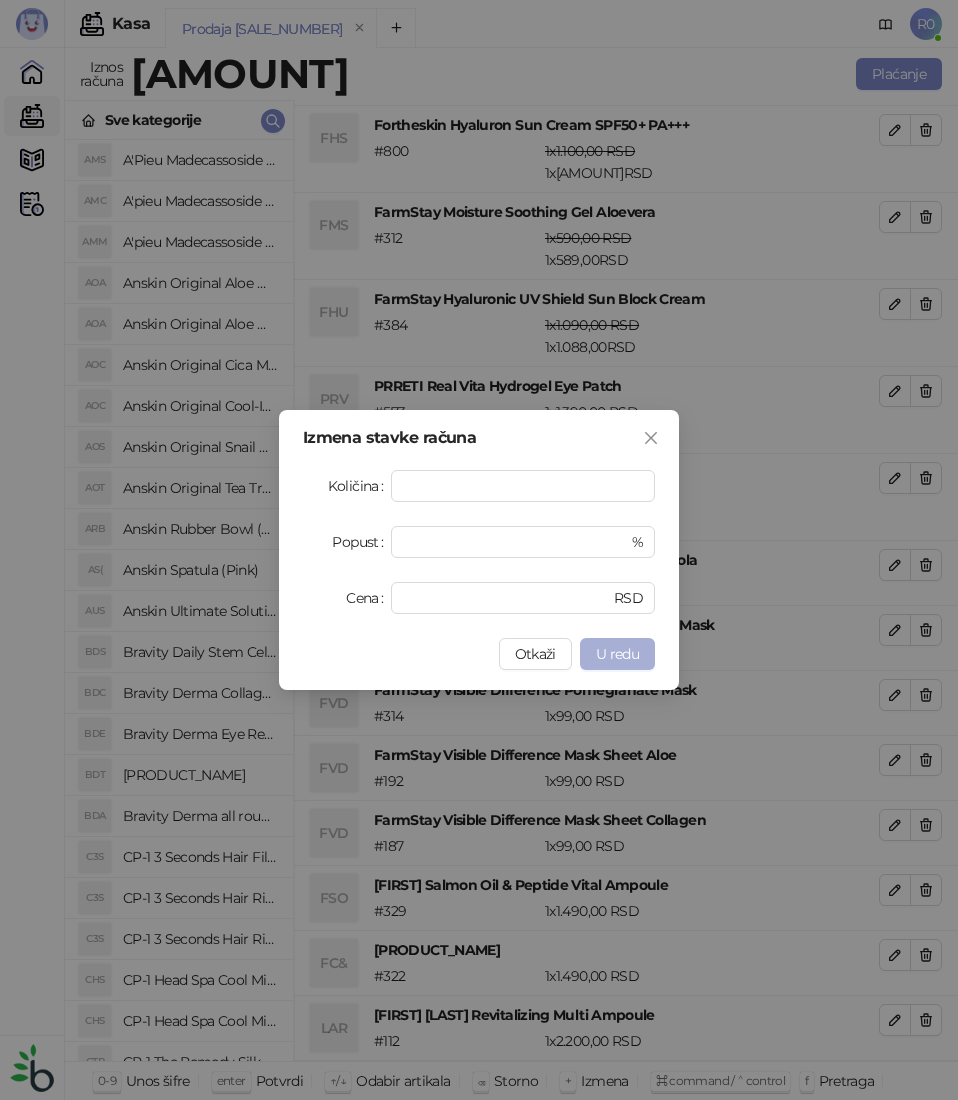click on "U redu" at bounding box center (617, 654) 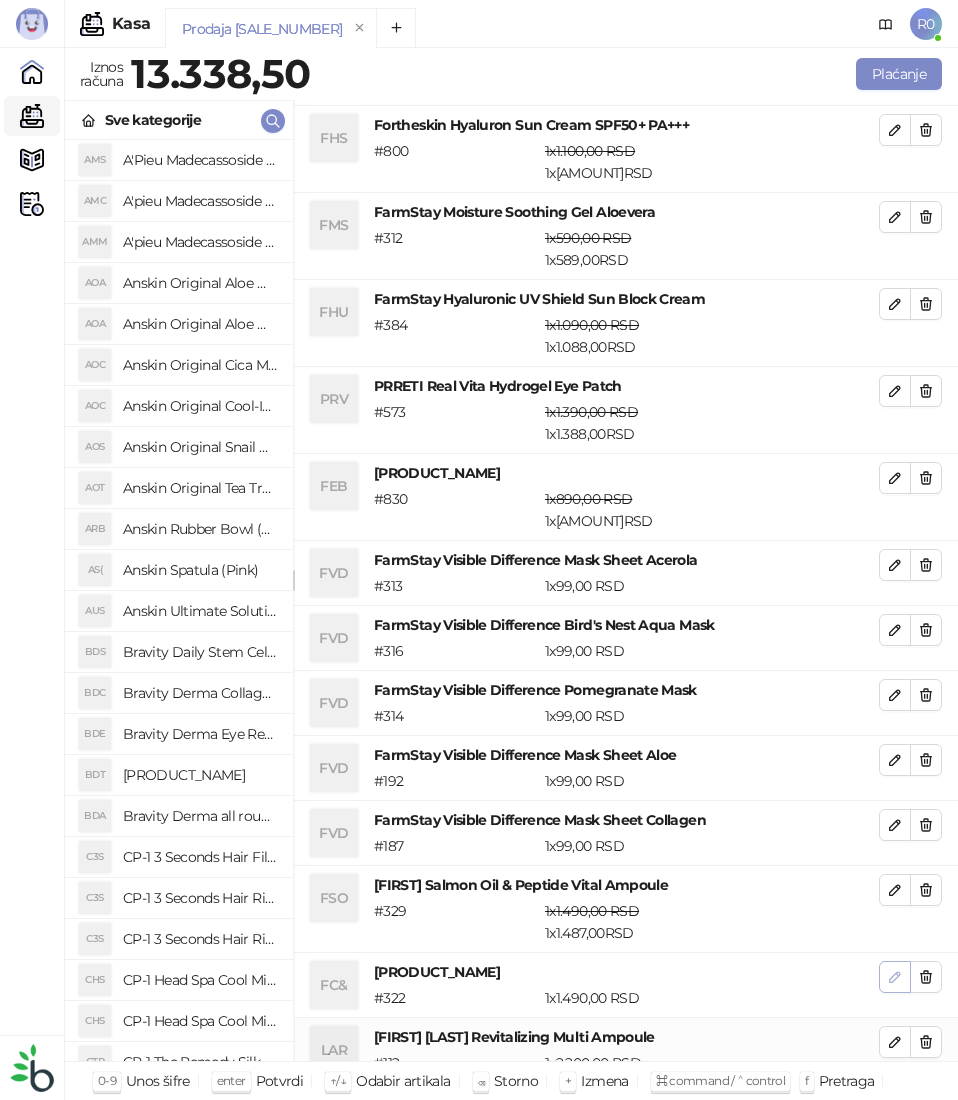 click 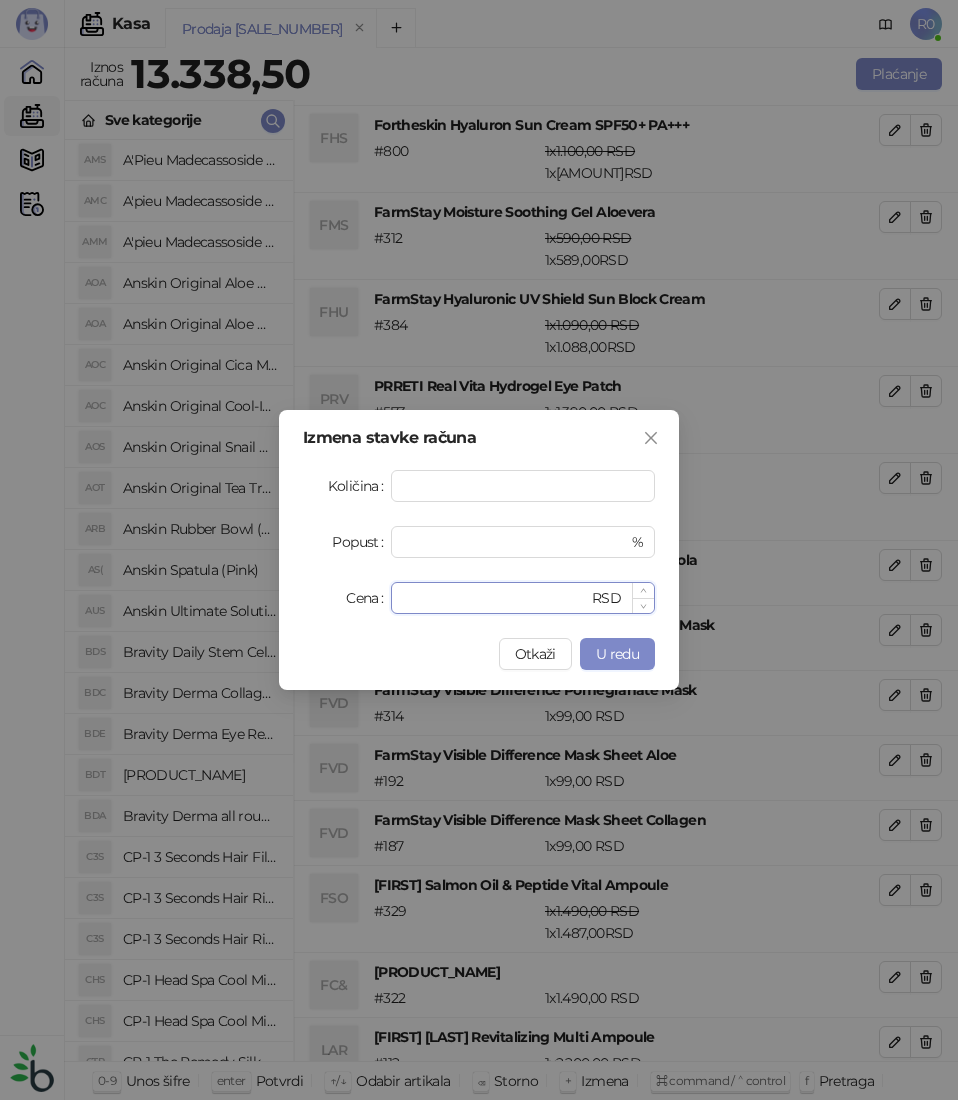 click on "****" at bounding box center (495, 598) 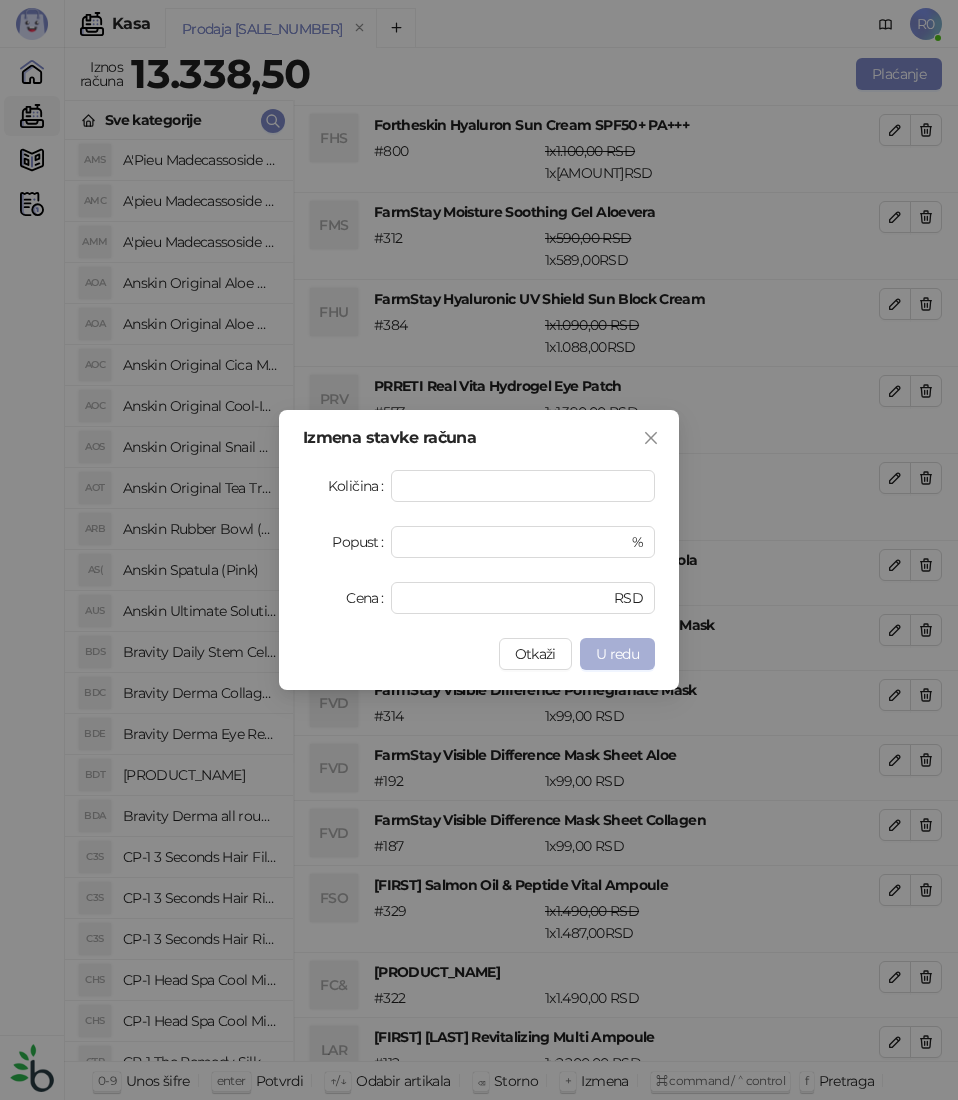 click on "U redu" at bounding box center [617, 654] 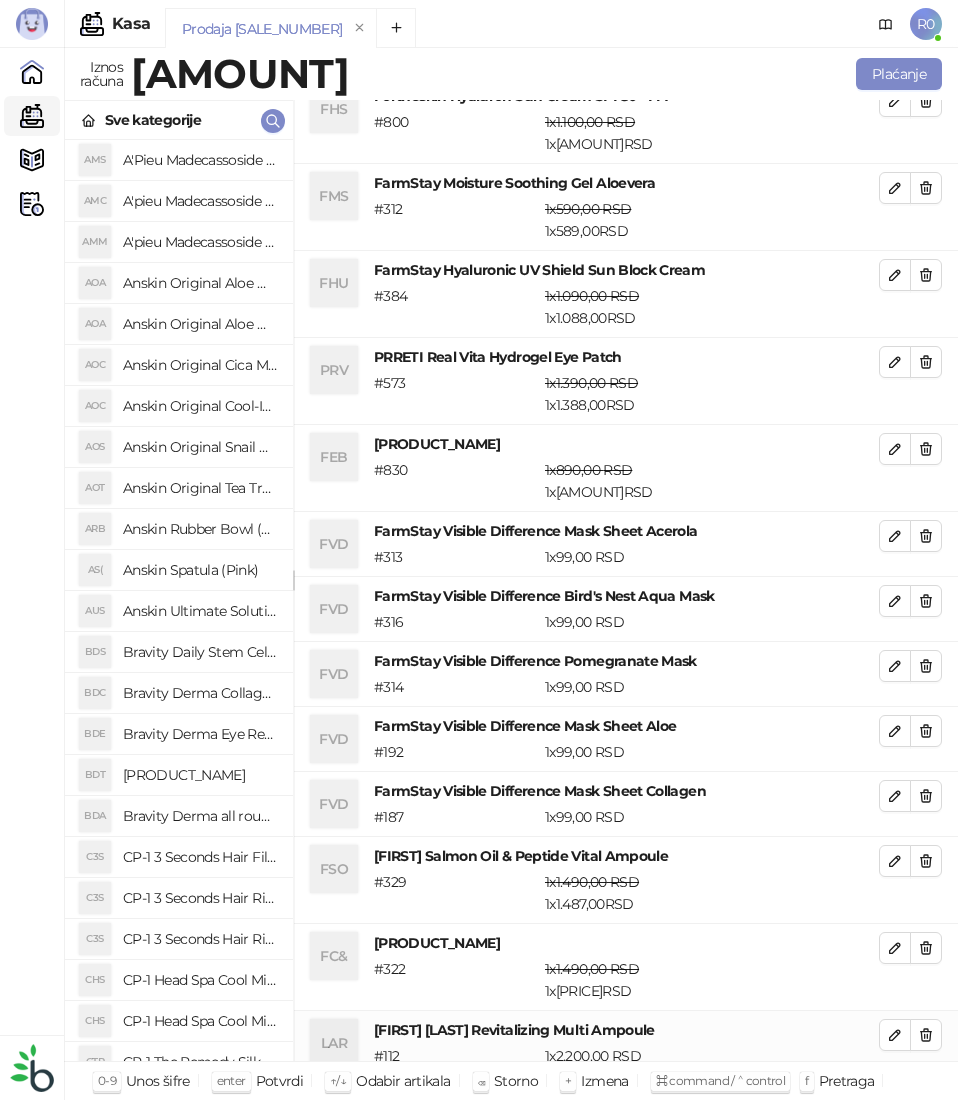 scroll, scrollTop: 342, scrollLeft: 0, axis: vertical 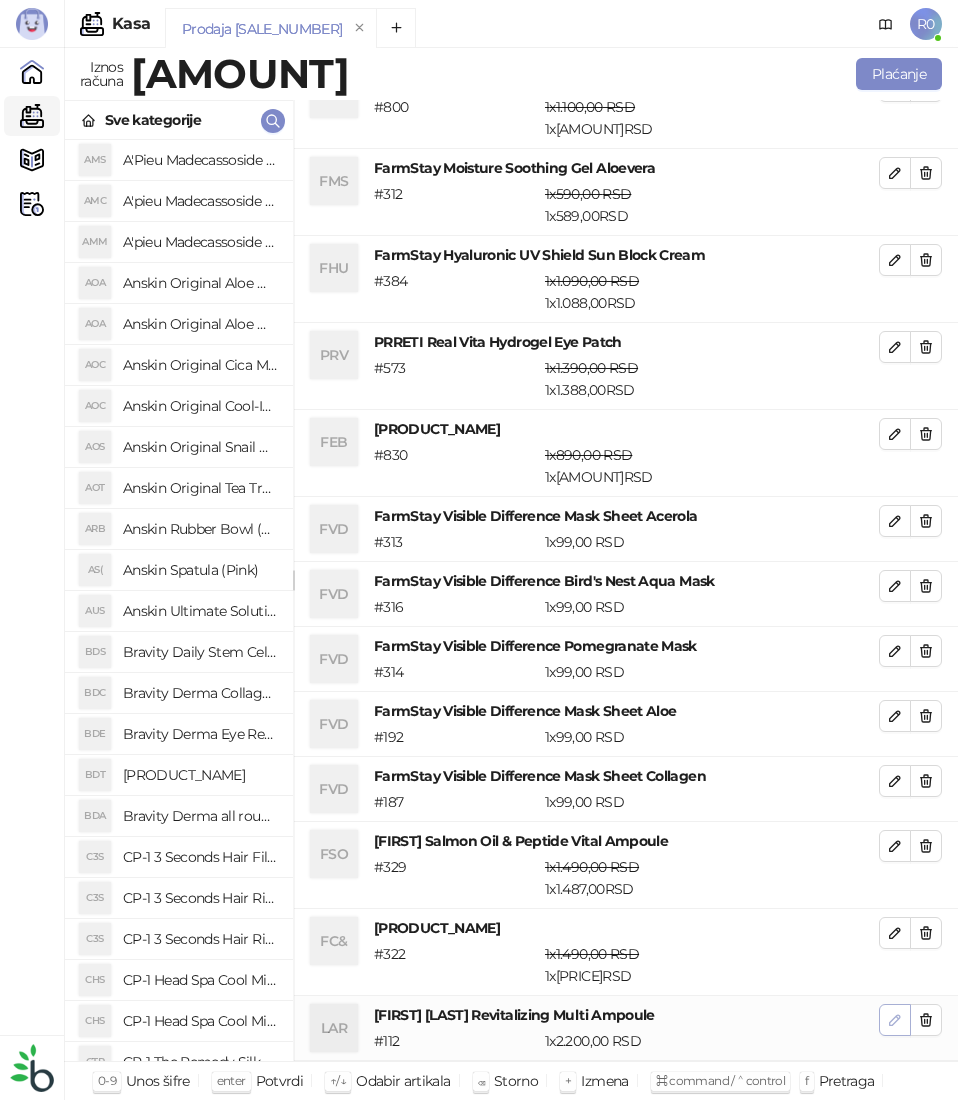 click at bounding box center (895, 1020) 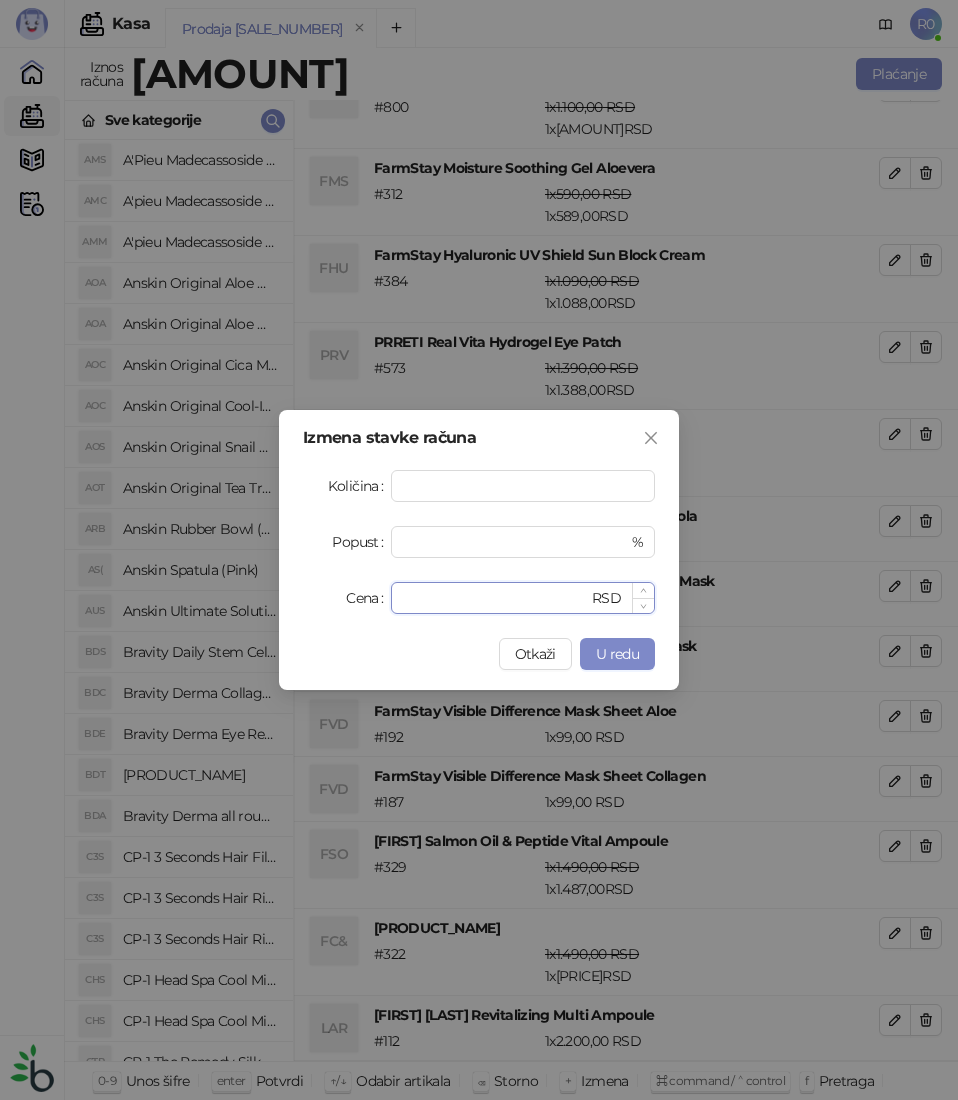 click on "****" at bounding box center [495, 598] 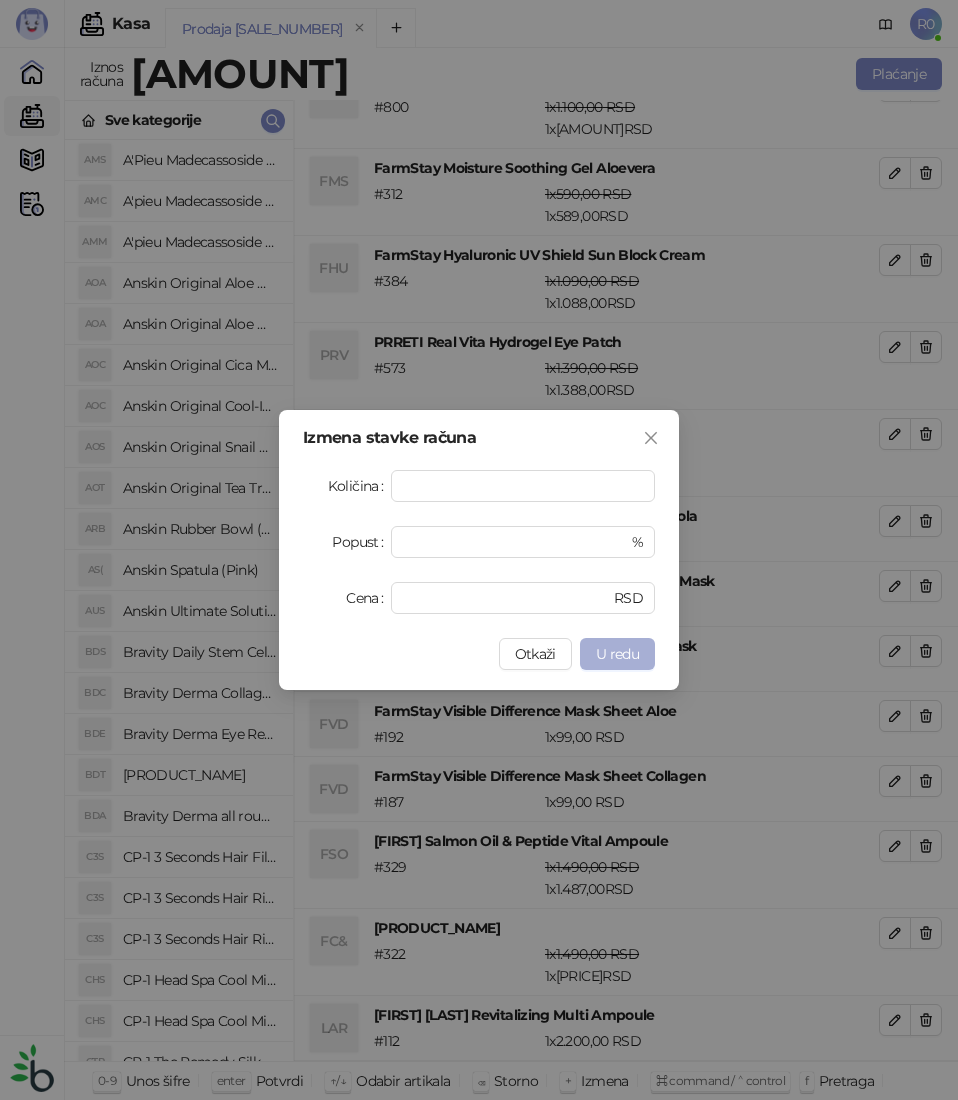 click on "U redu" at bounding box center [617, 654] 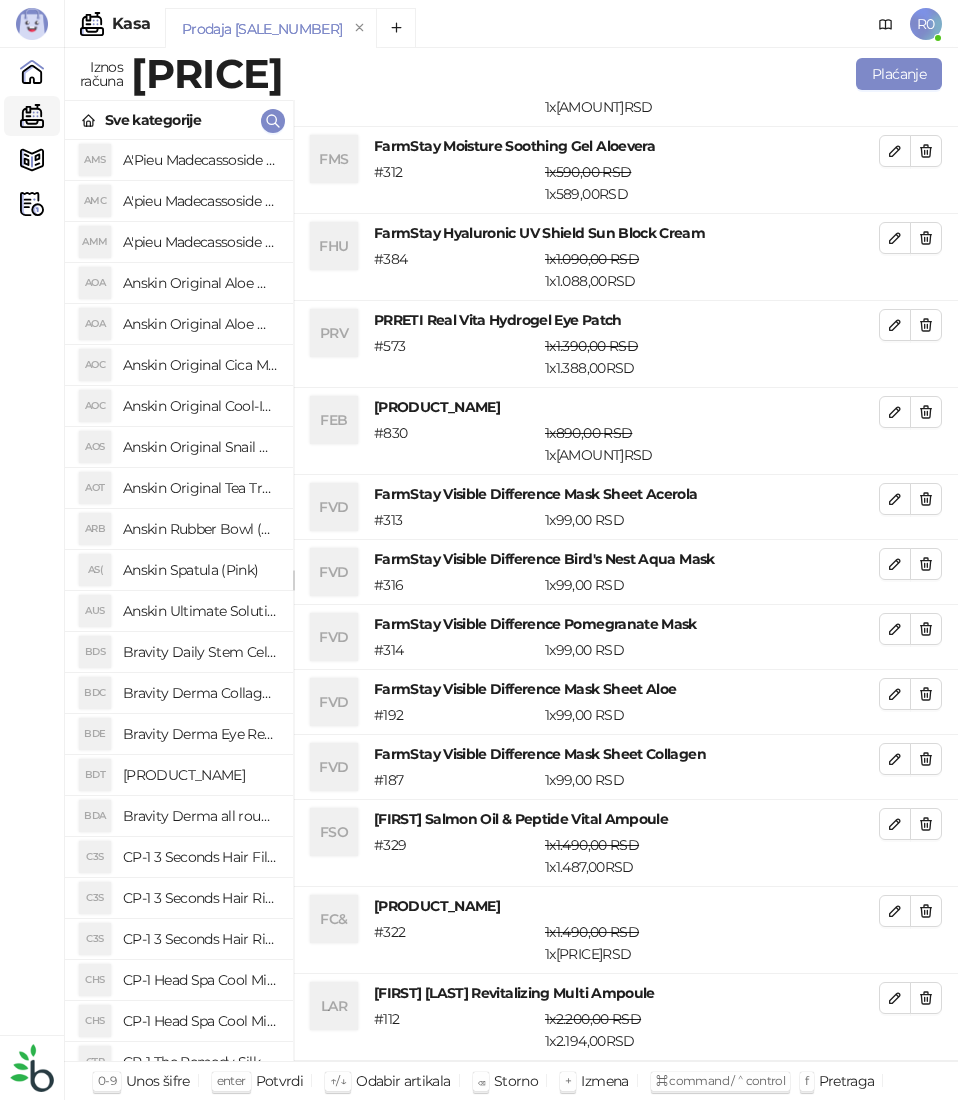 scroll, scrollTop: 429, scrollLeft: 0, axis: vertical 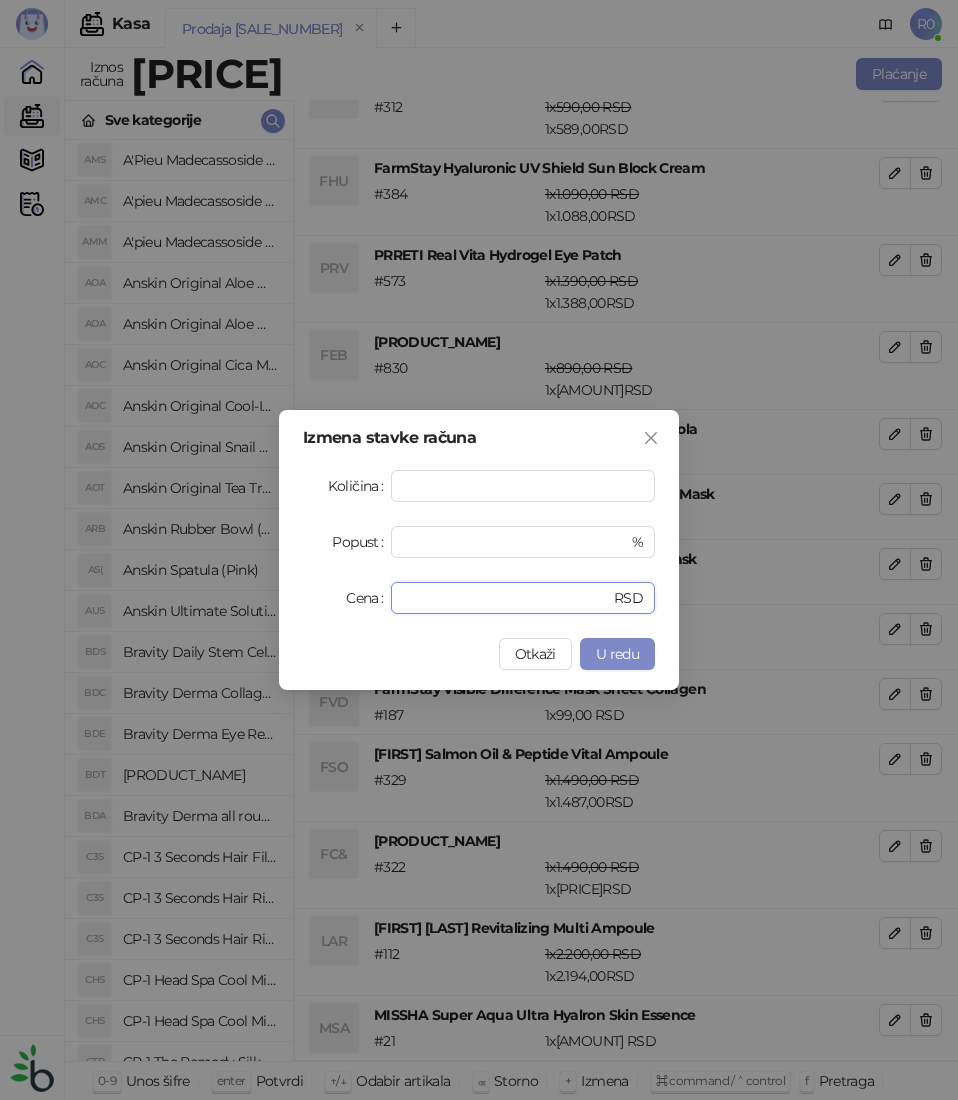 drag, startPoint x: 454, startPoint y: 599, endPoint x: 351, endPoint y: 603, distance: 103.077644 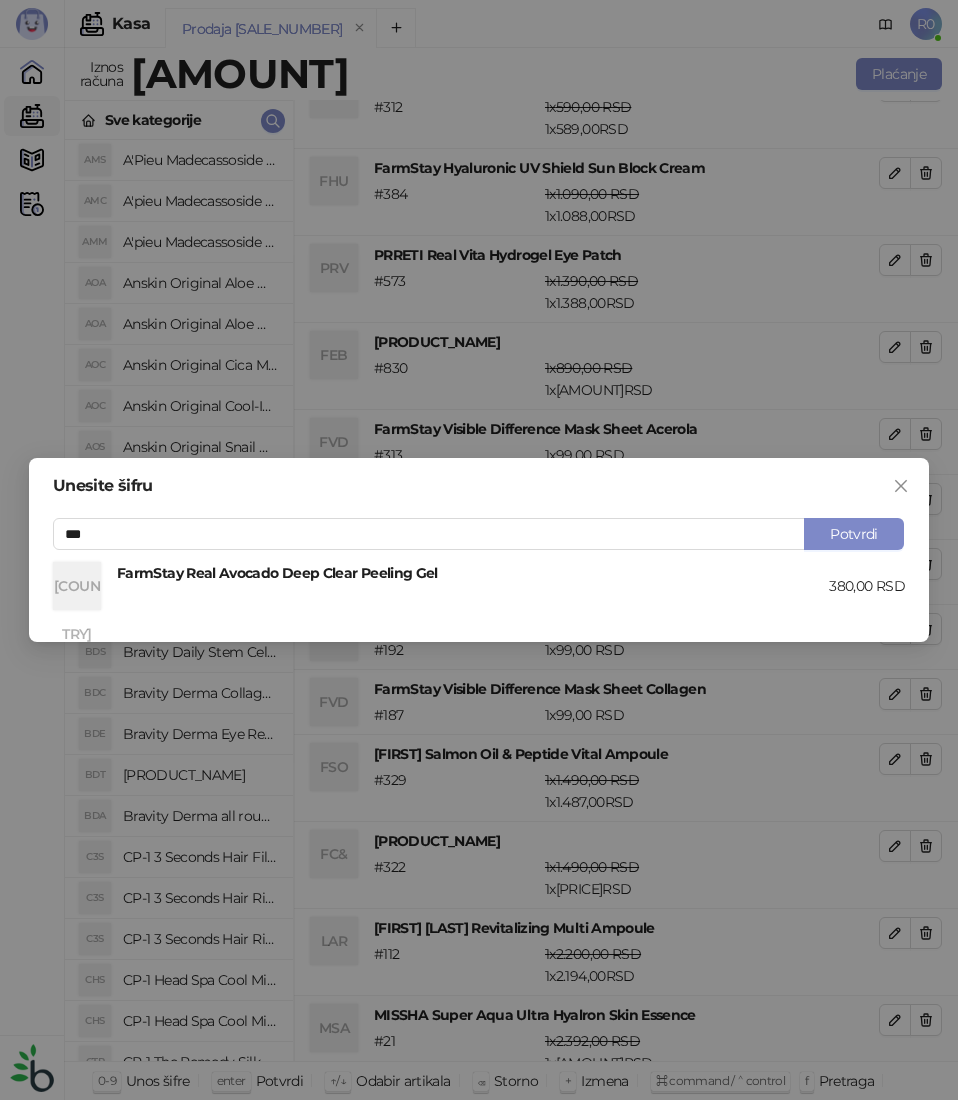 type on "***" 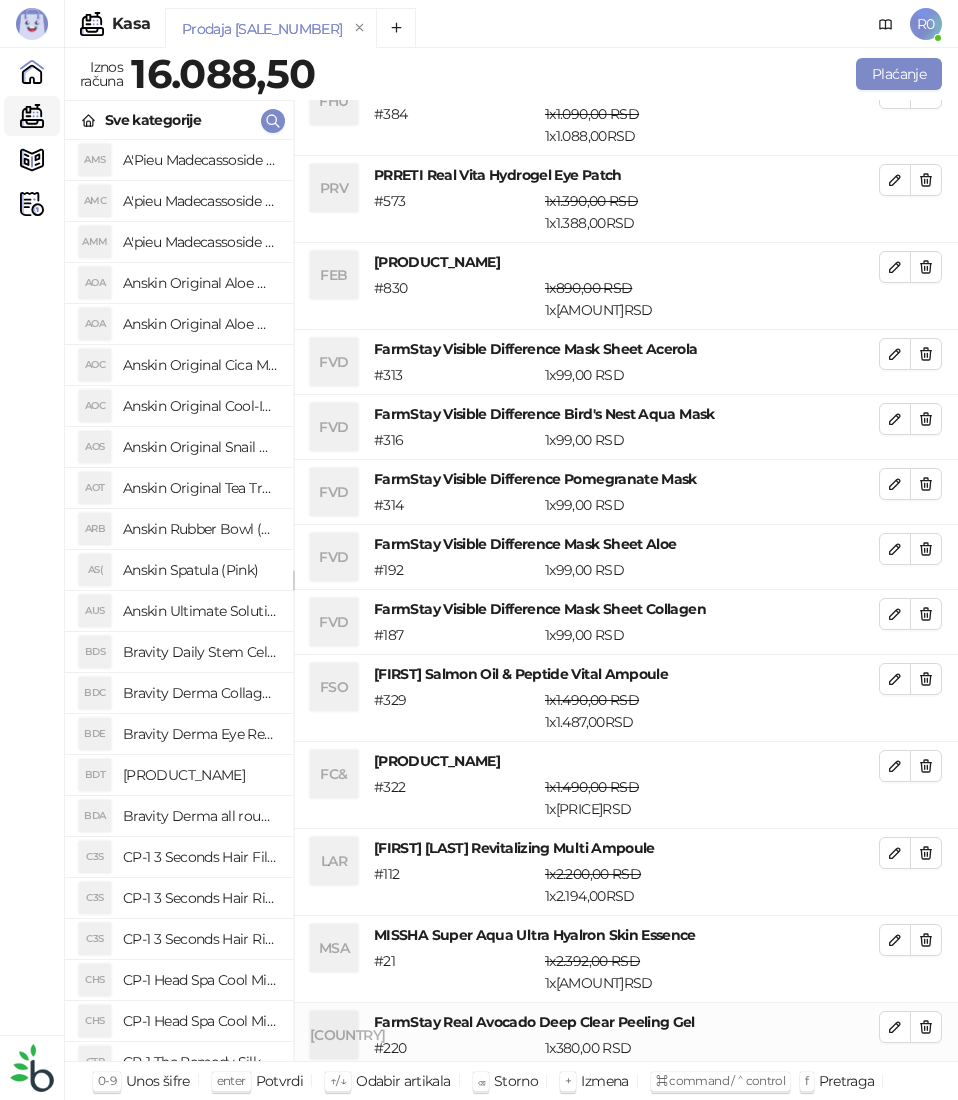 scroll, scrollTop: 516, scrollLeft: 0, axis: vertical 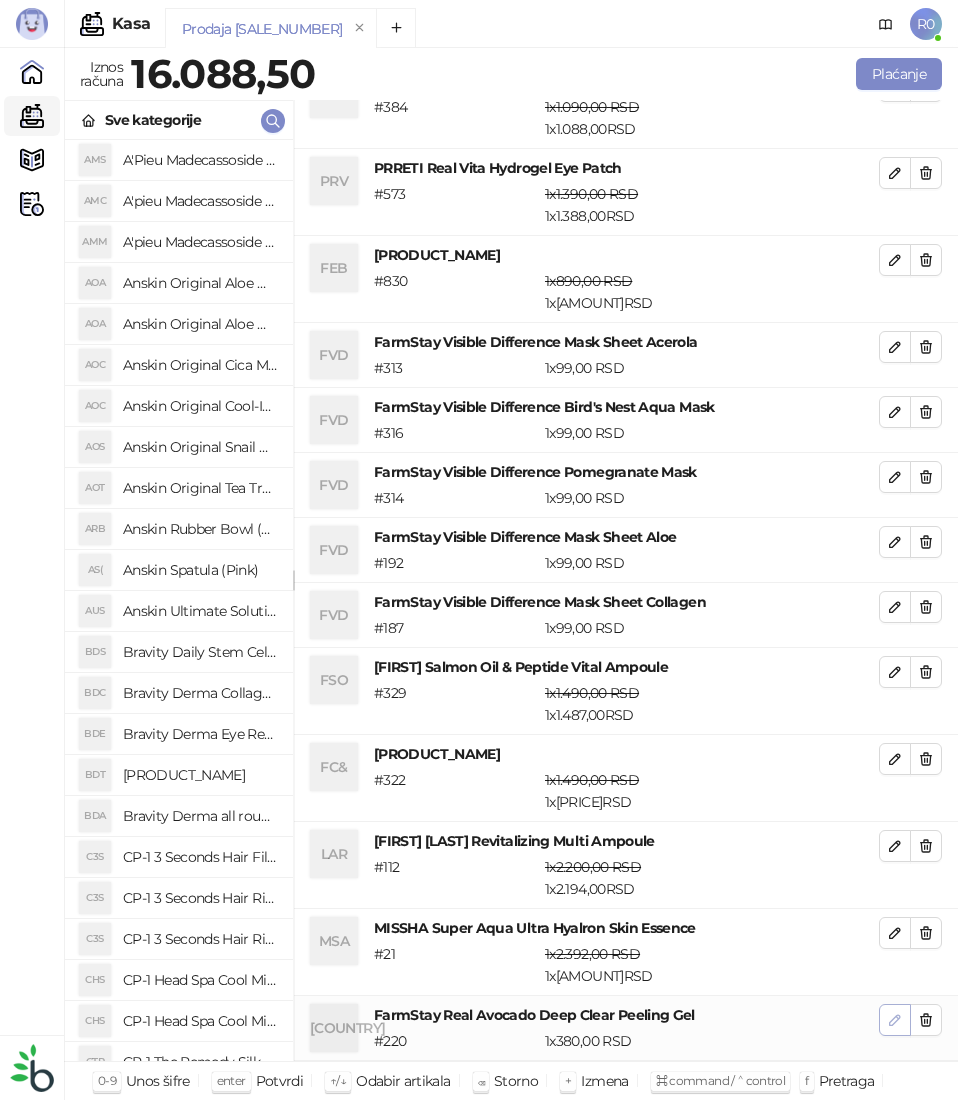 click 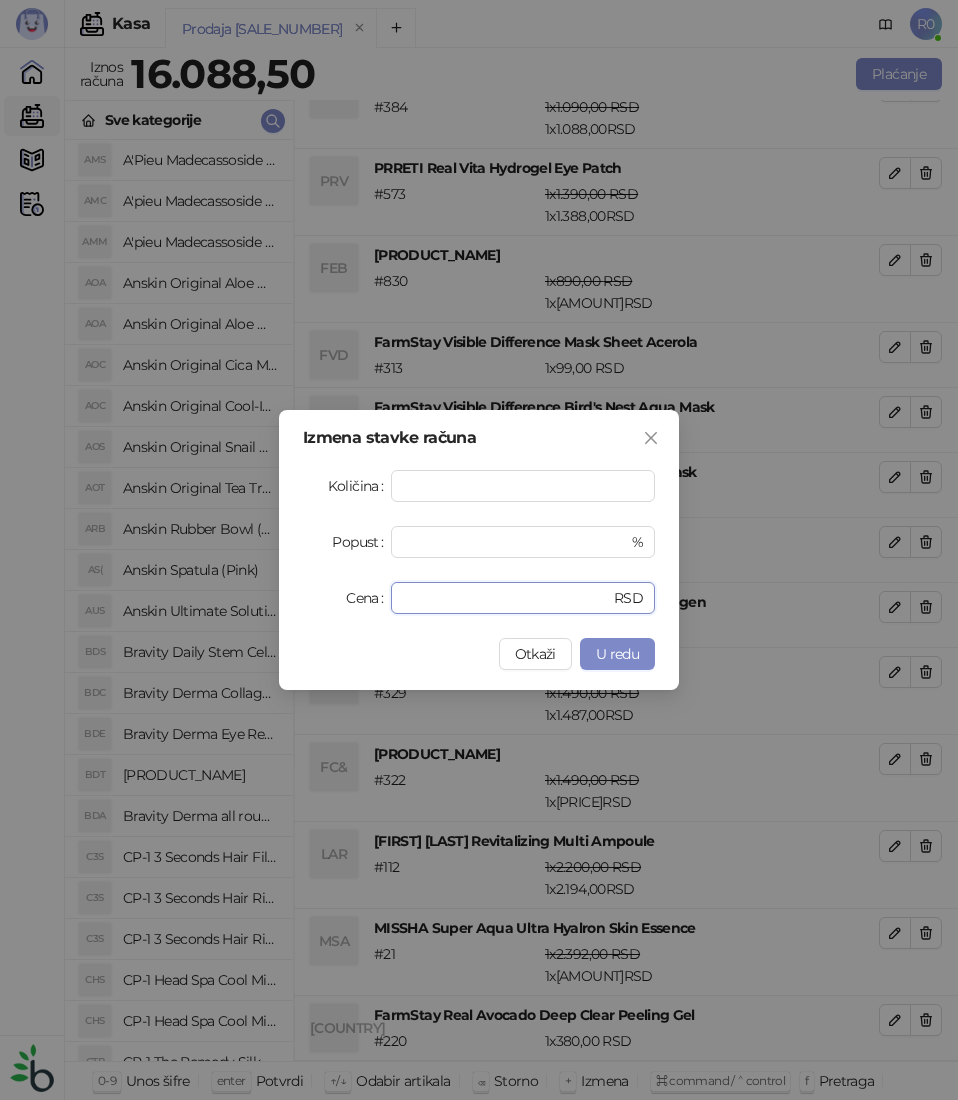 drag, startPoint x: 444, startPoint y: 607, endPoint x: 374, endPoint y: 590, distance: 72.03471 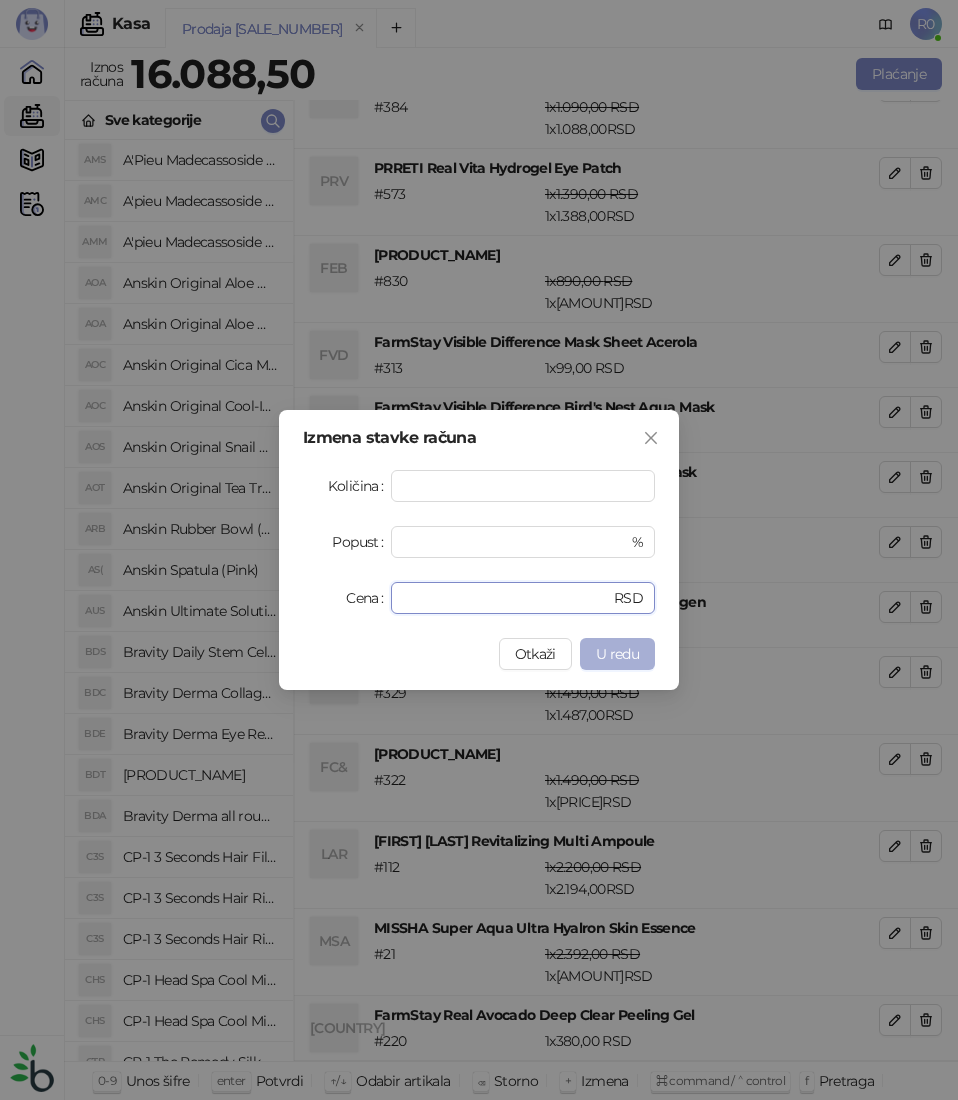 type on "***" 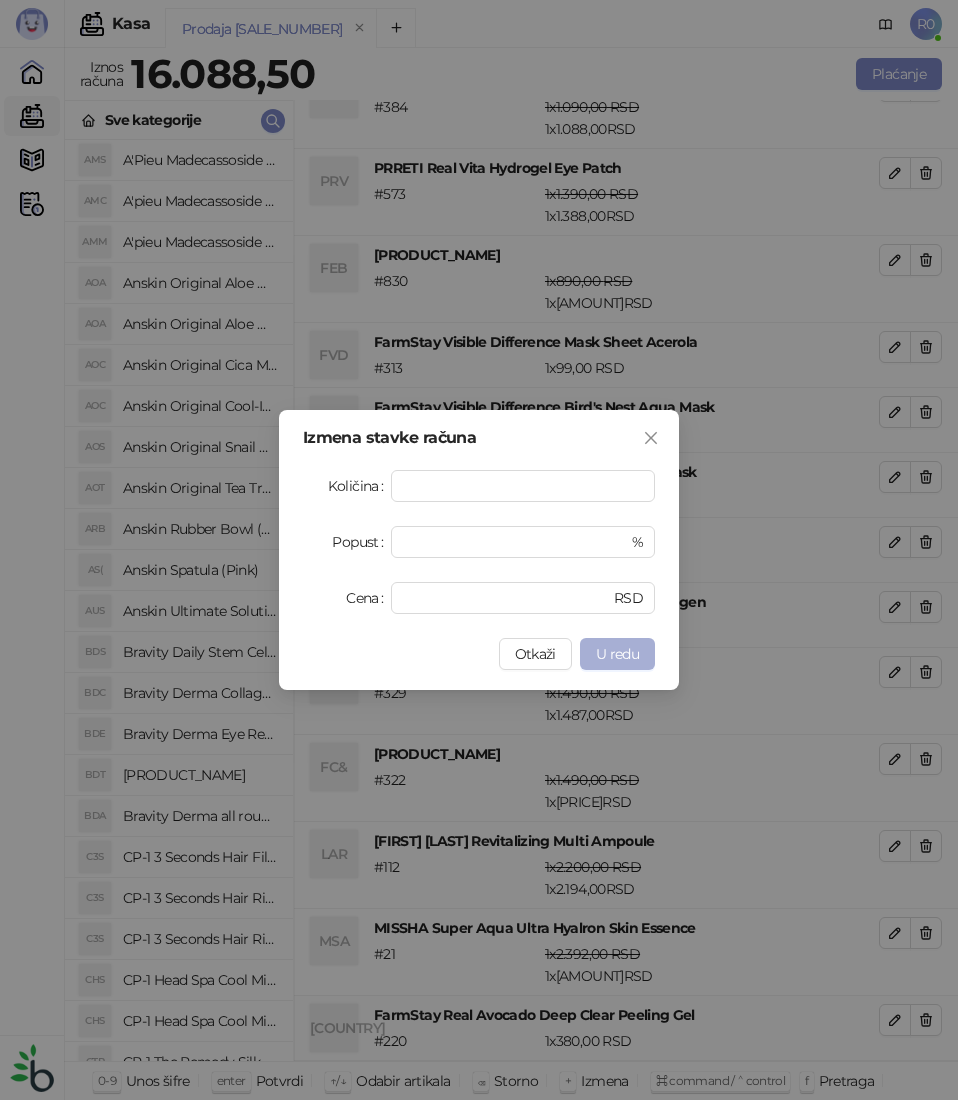 click on "U redu" at bounding box center (617, 654) 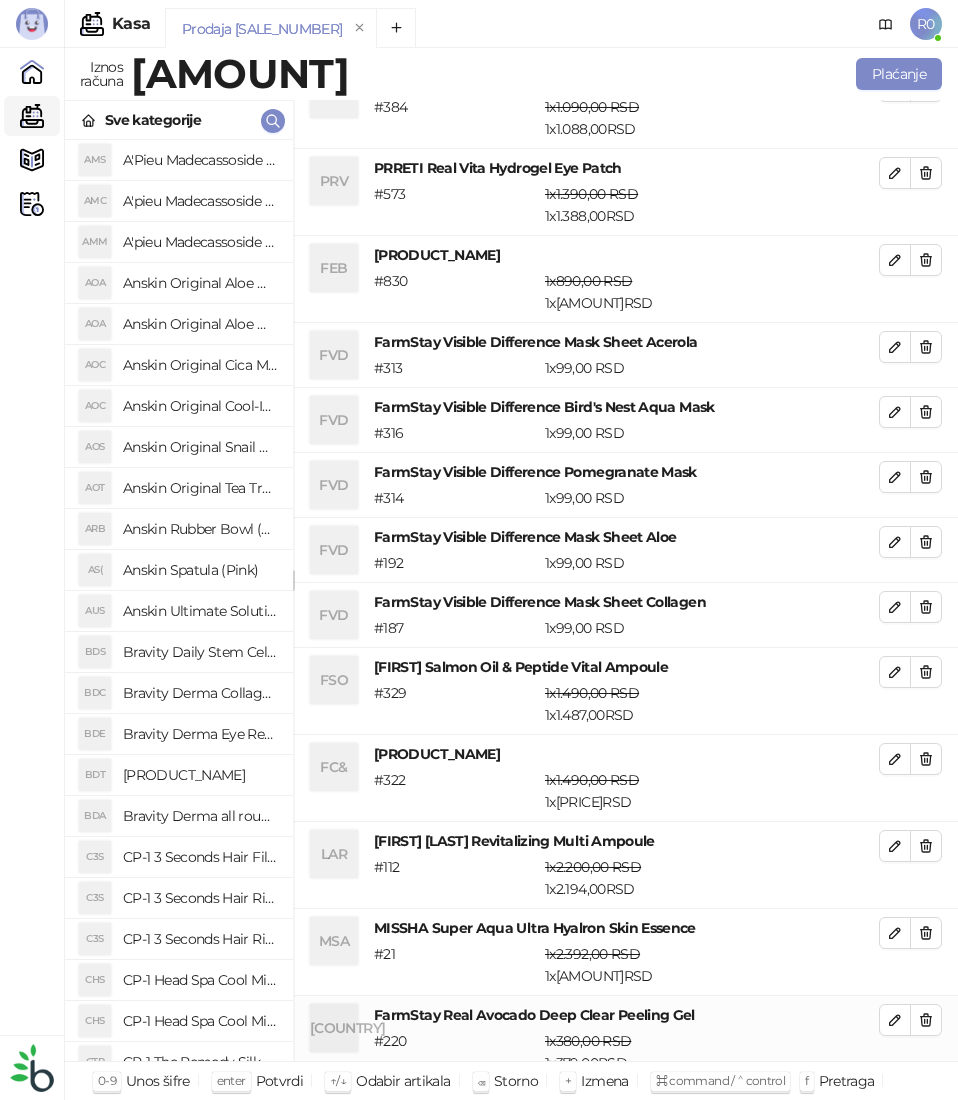 scroll, scrollTop: 538, scrollLeft: 0, axis: vertical 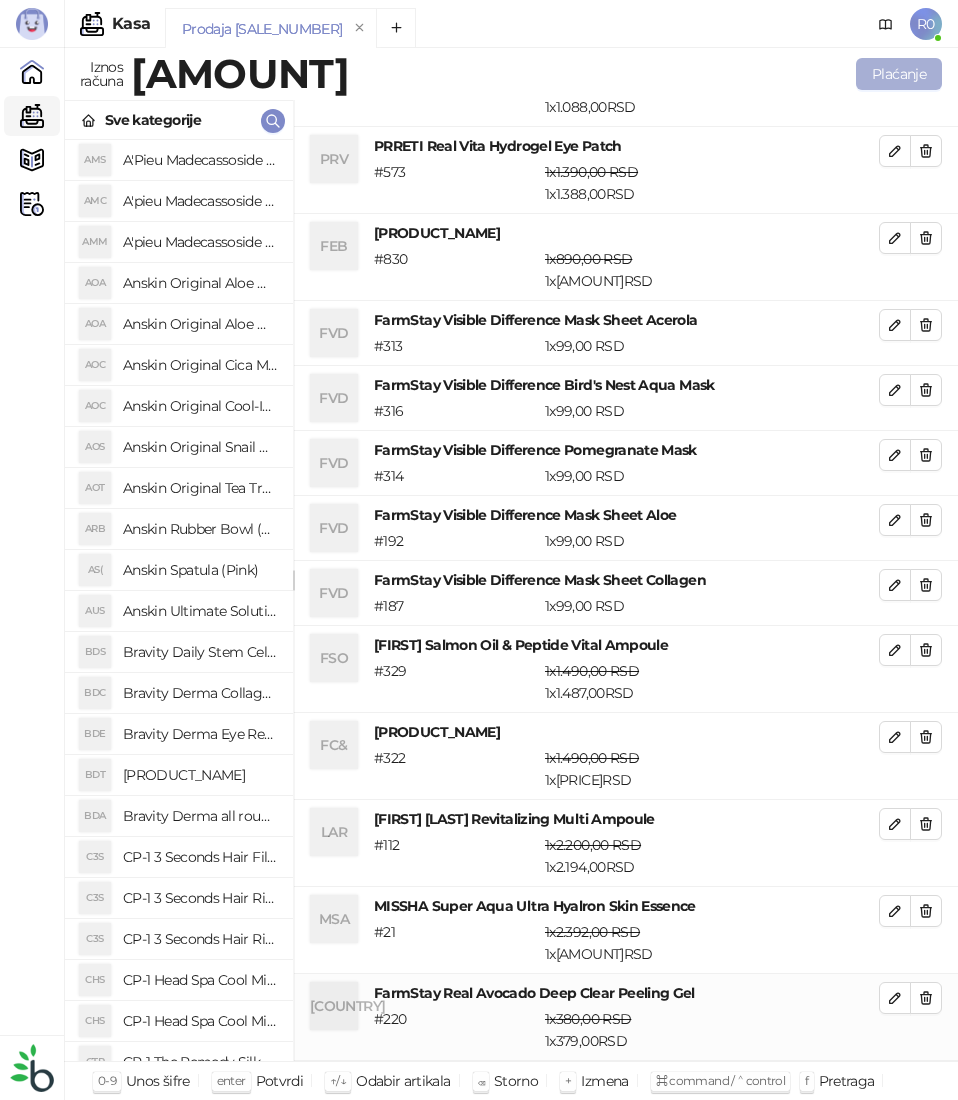 click on "Plaćanje" at bounding box center (899, 74) 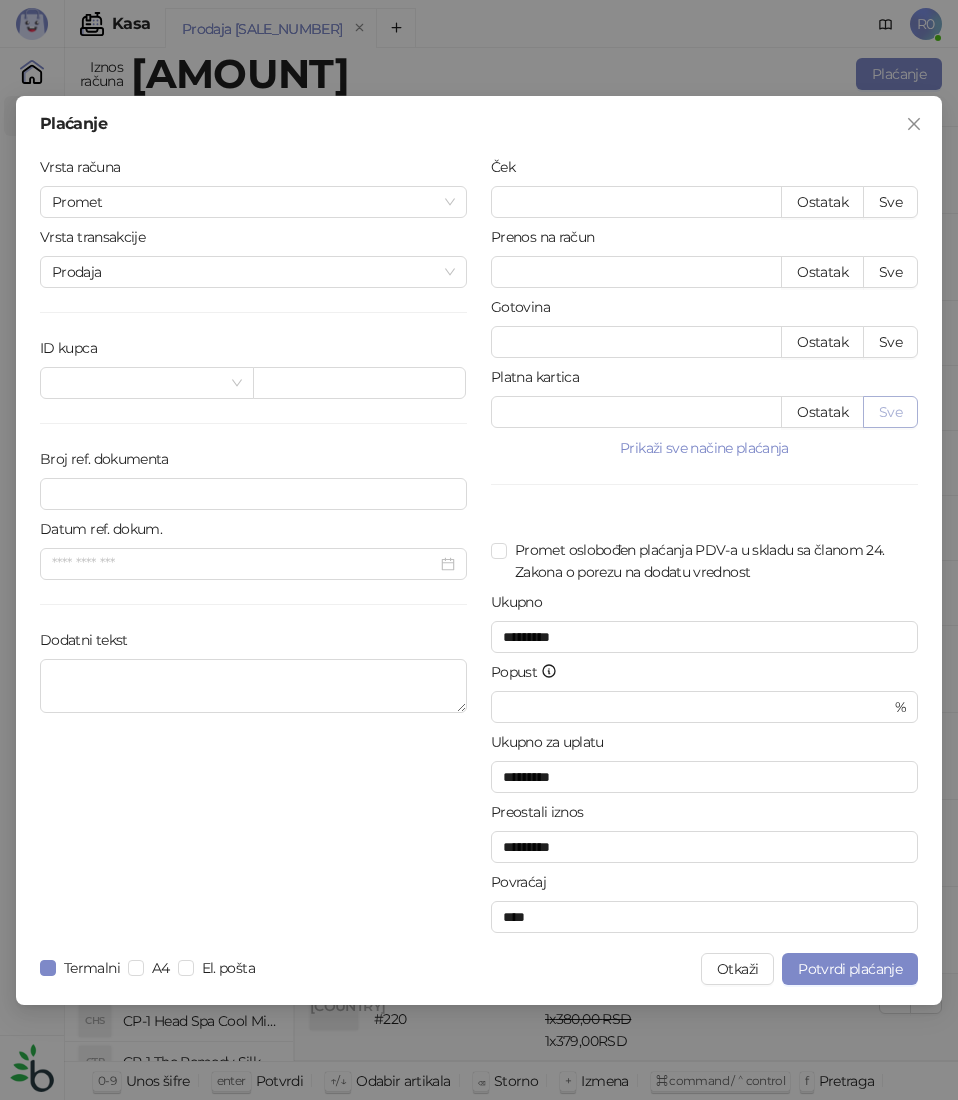 click on "Sve" at bounding box center (890, 412) 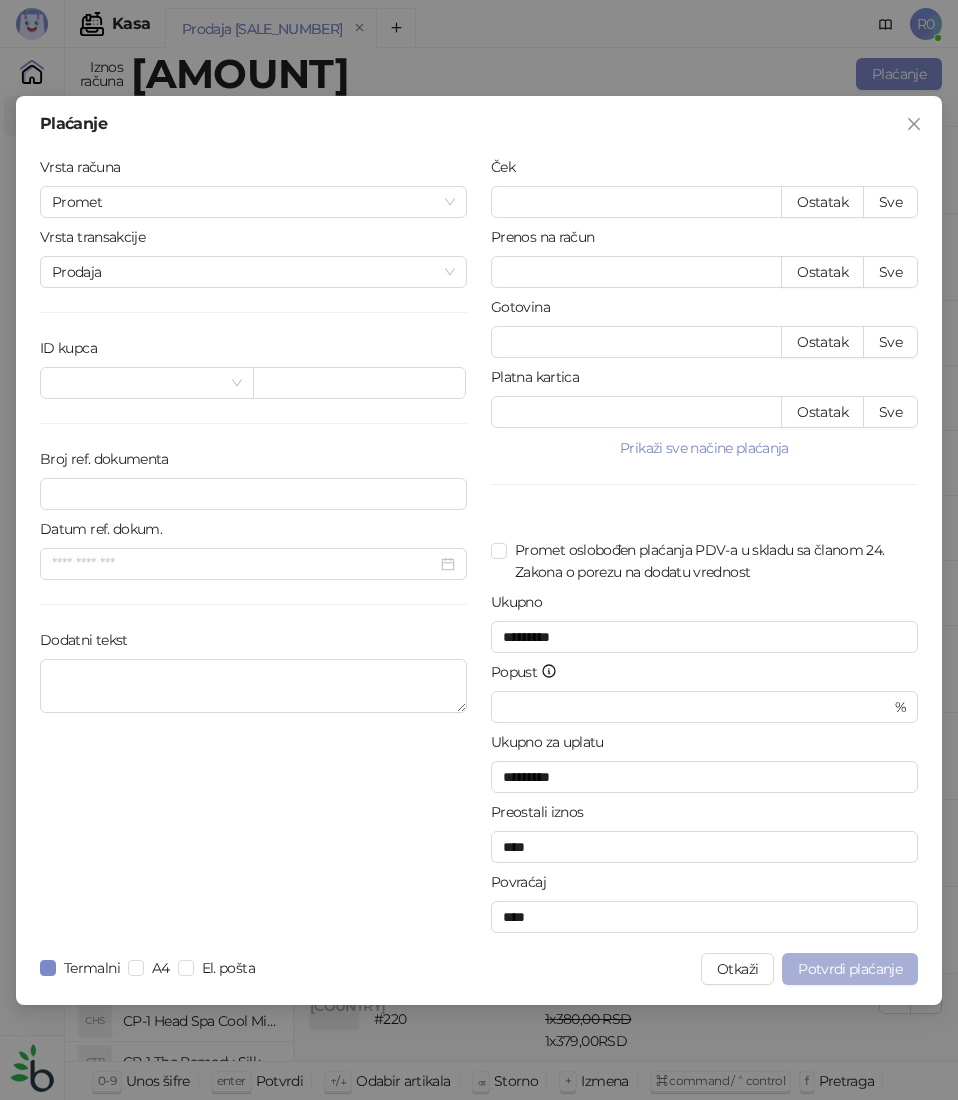 click on "Potvrdi plaćanje" at bounding box center [850, 969] 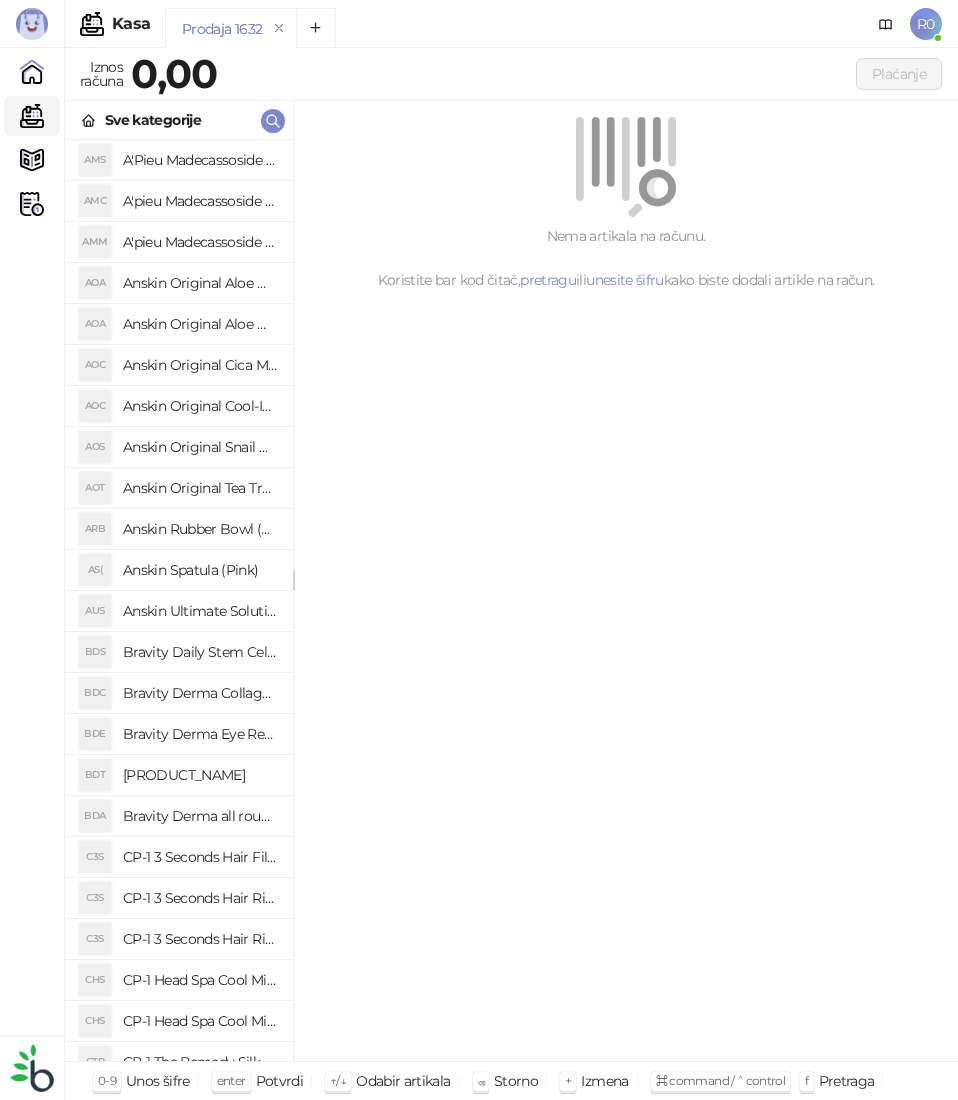 click on "Nema artikala na računu.  Koristite bar kod čitač,  pretragu  ili  unesite šifru  kako biste dodali artikle na račun." at bounding box center (626, 581) 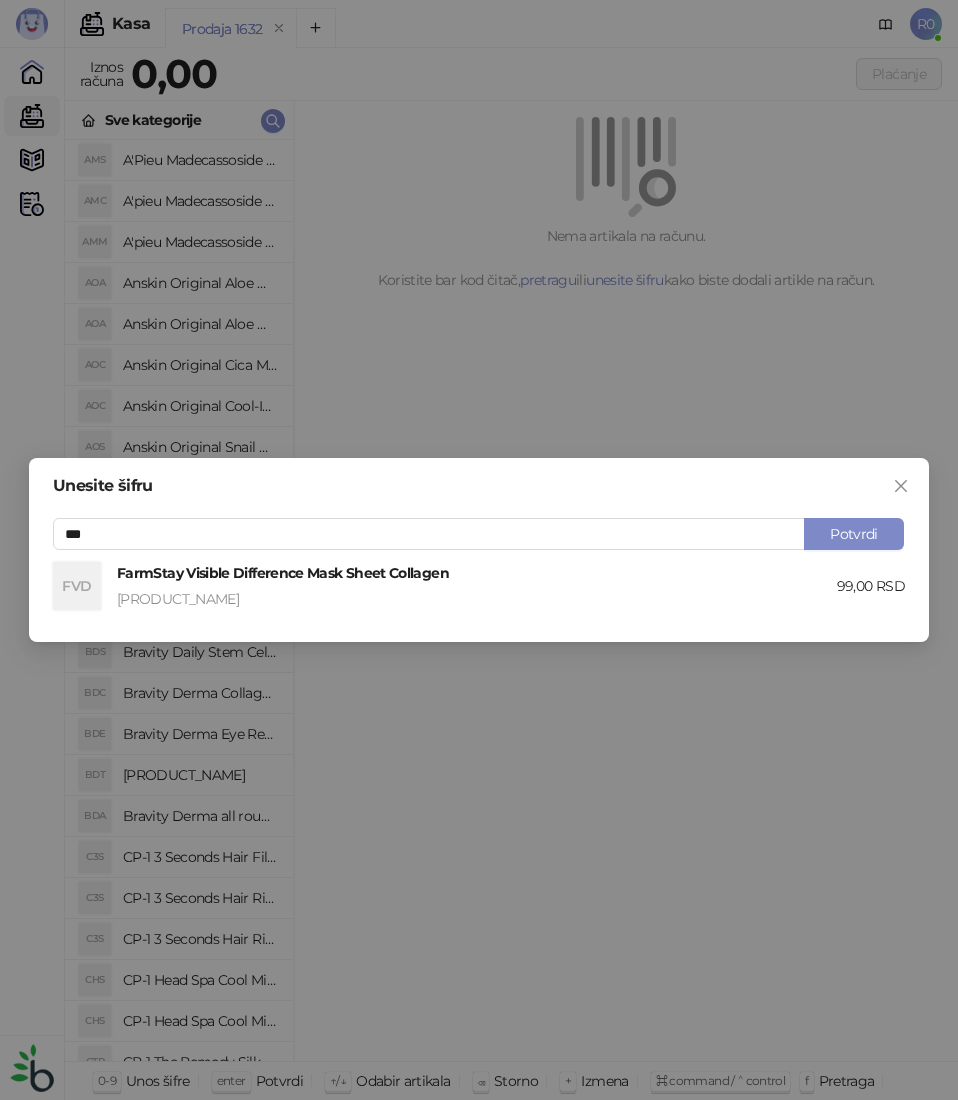 type on "***" 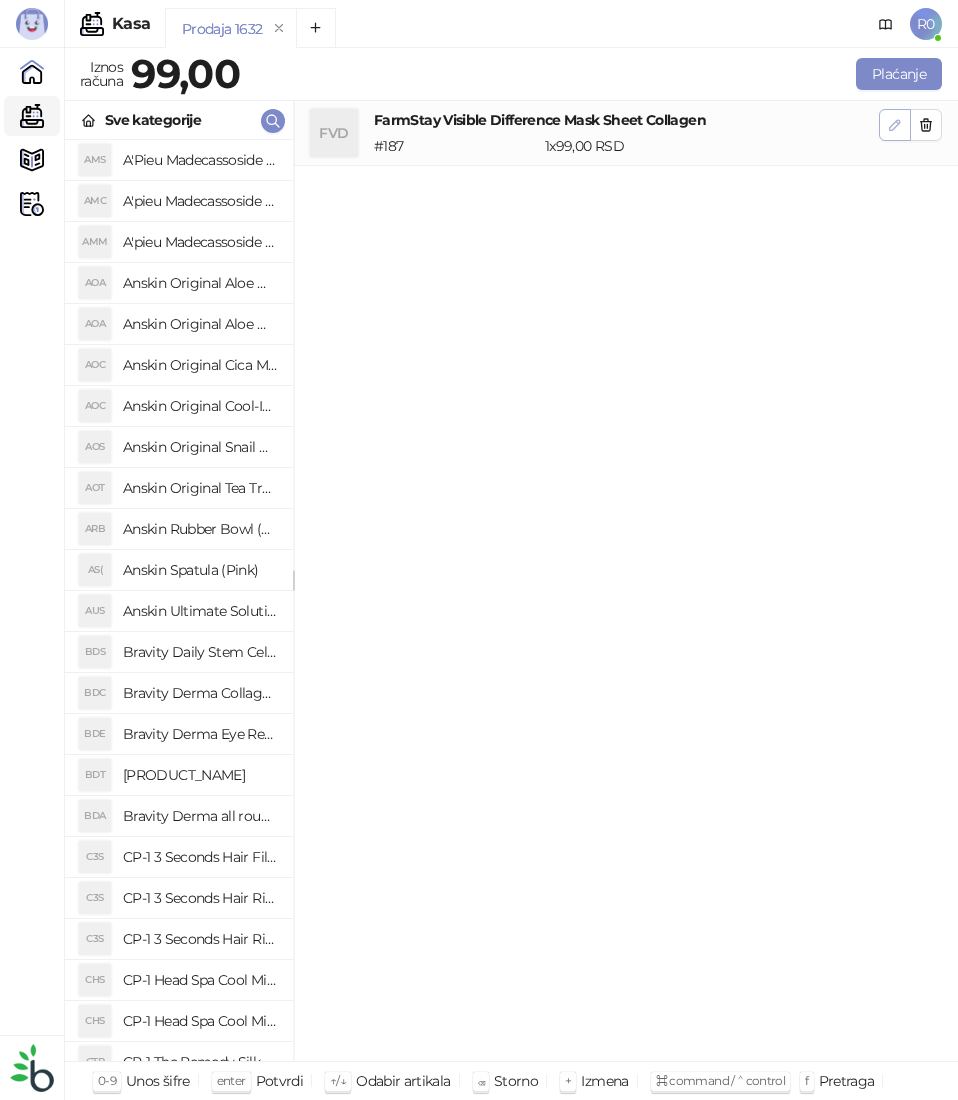click at bounding box center (895, 125) 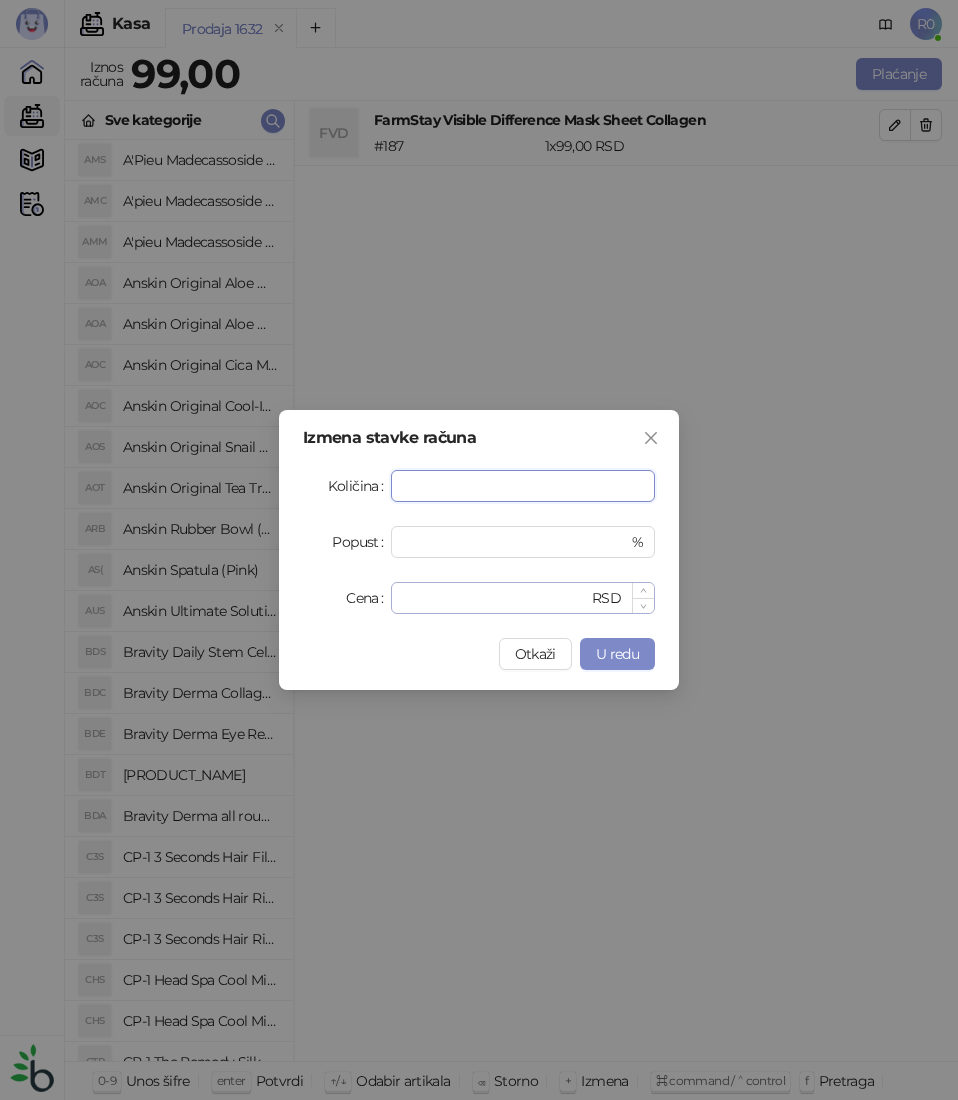type on "*" 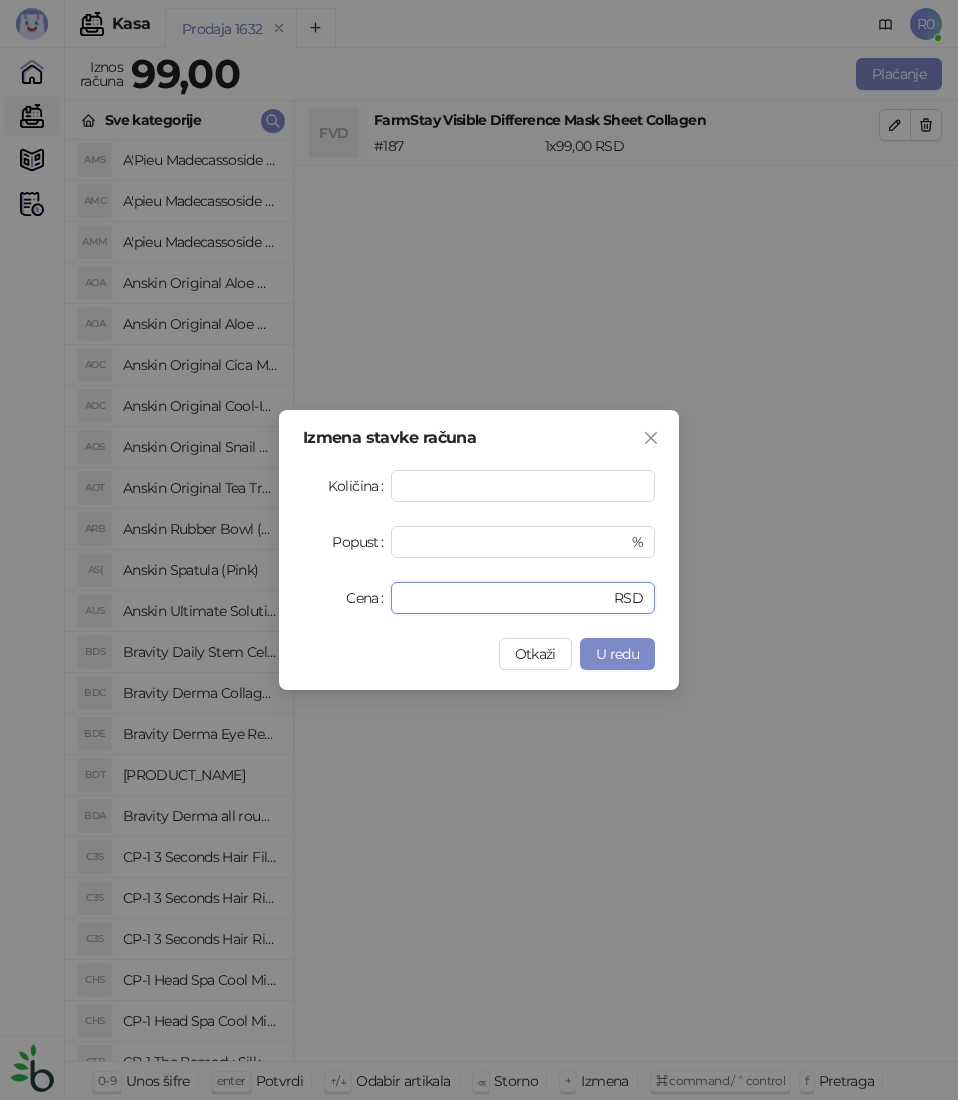 drag, startPoint x: 463, startPoint y: 603, endPoint x: 315, endPoint y: 599, distance: 148.05405 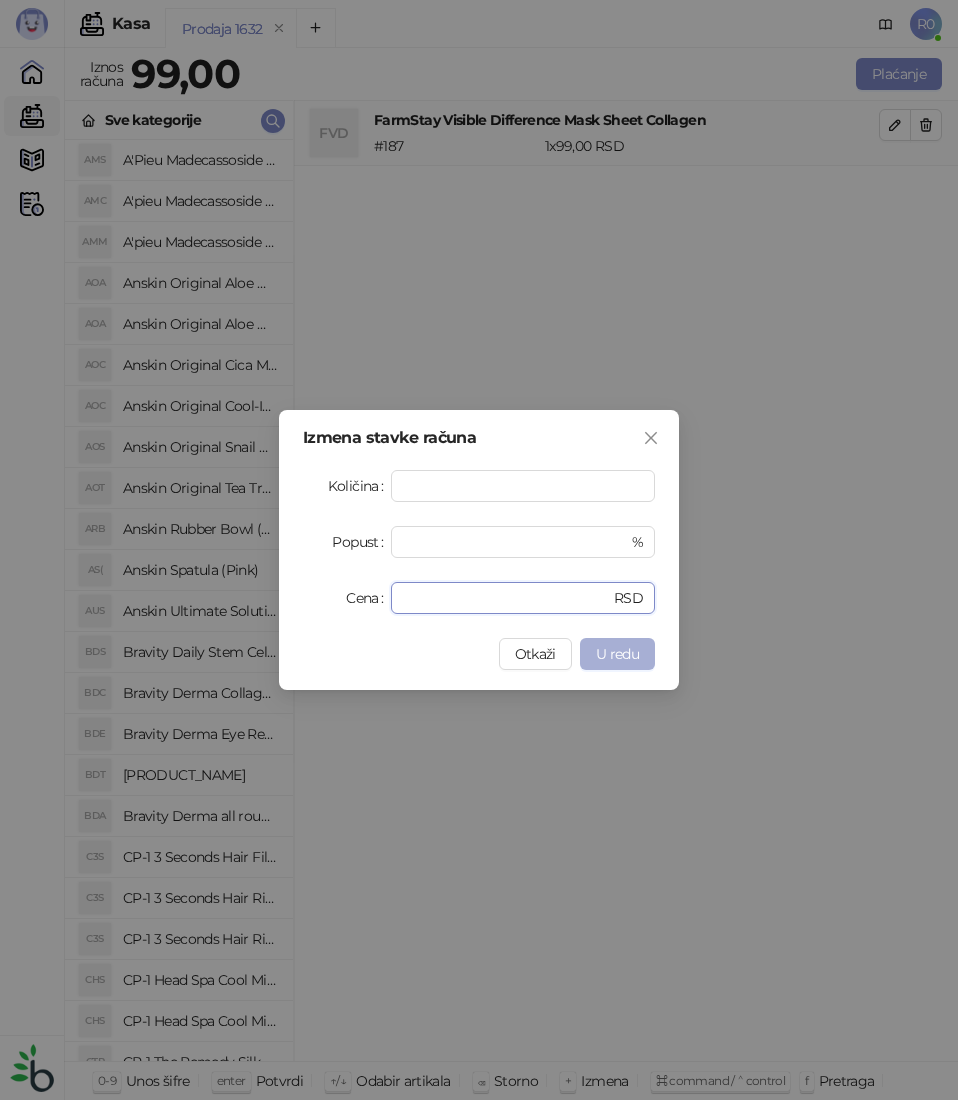 type on "****" 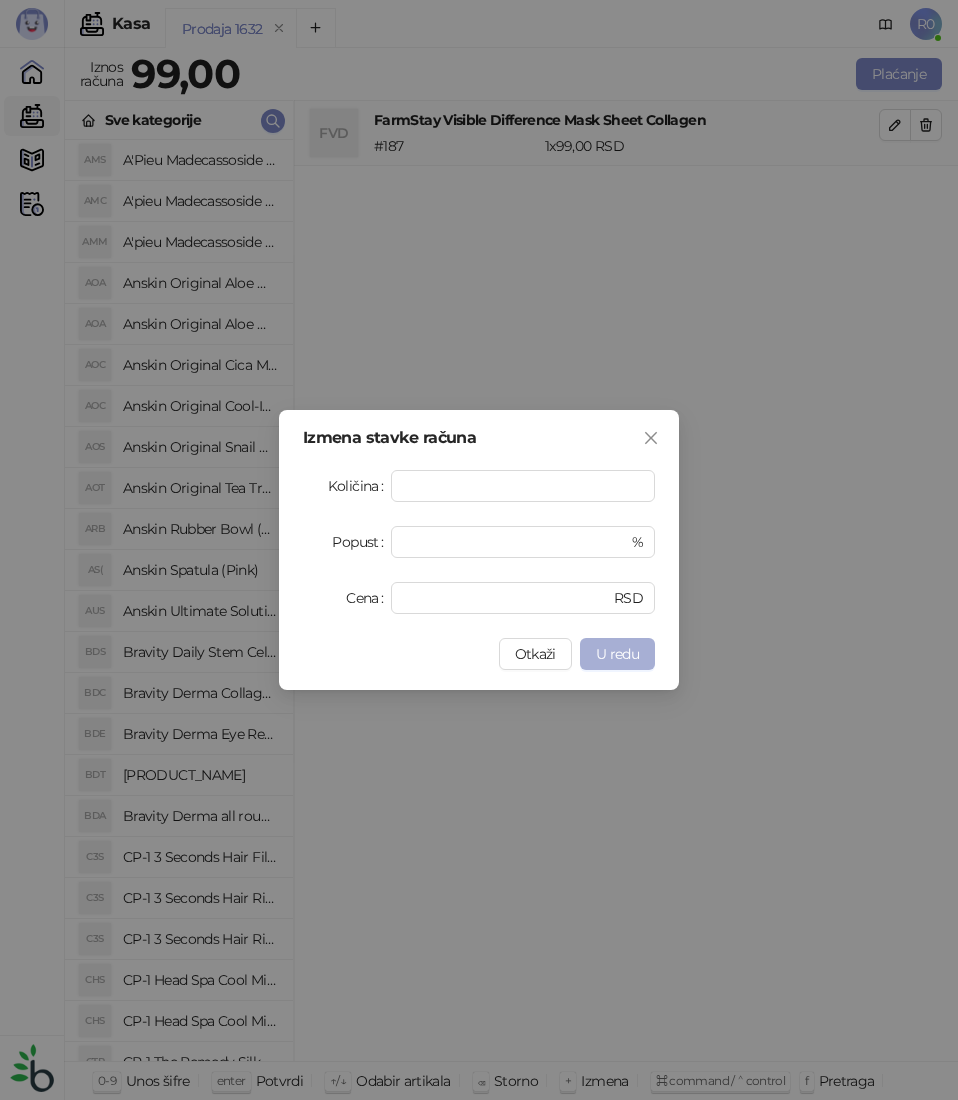 click on "U redu" at bounding box center (617, 654) 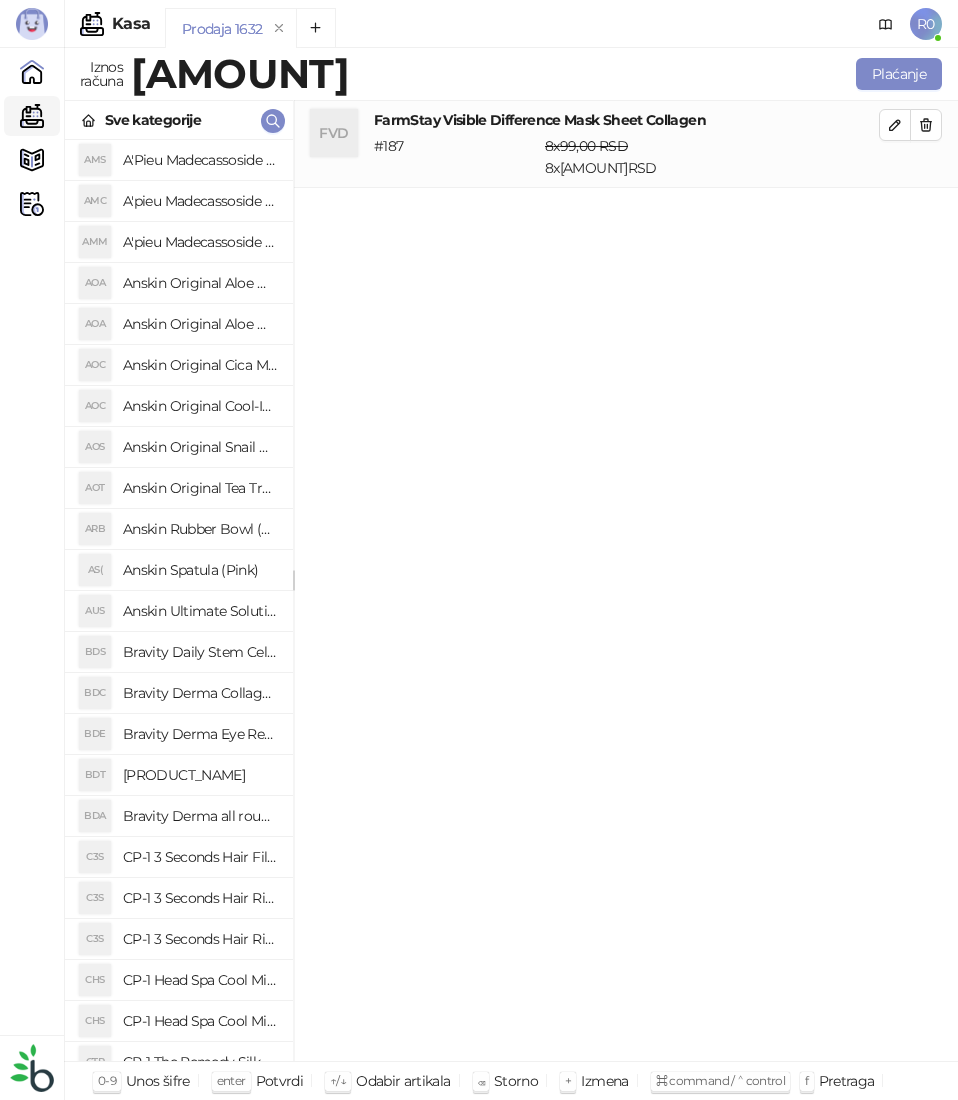 click on "FVD FarmStay Visible Difference Mask Sheet Collagen    # 187 8  x  99,00   RSD 8  x  94,60  RSD  792,00   RSD 756,80  RSD" at bounding box center (626, 581) 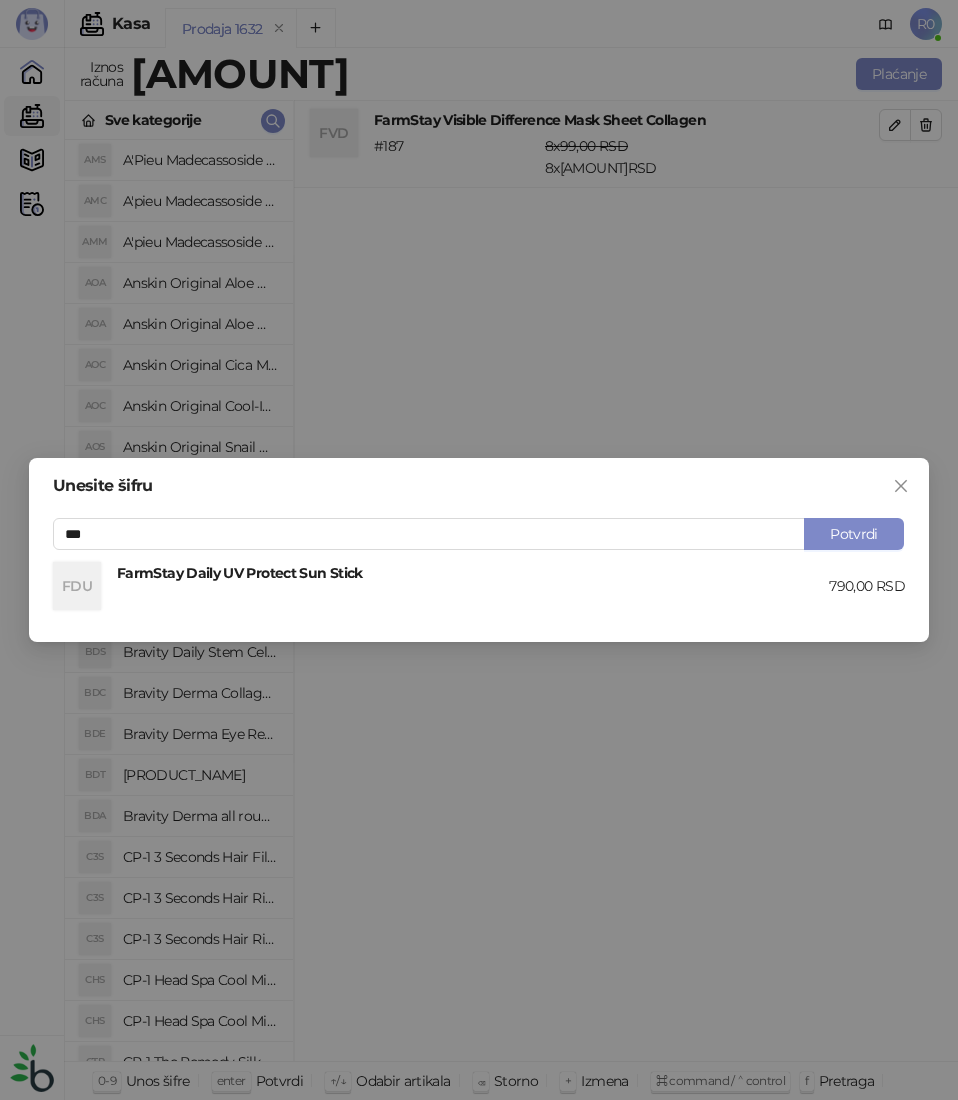 type on "***" 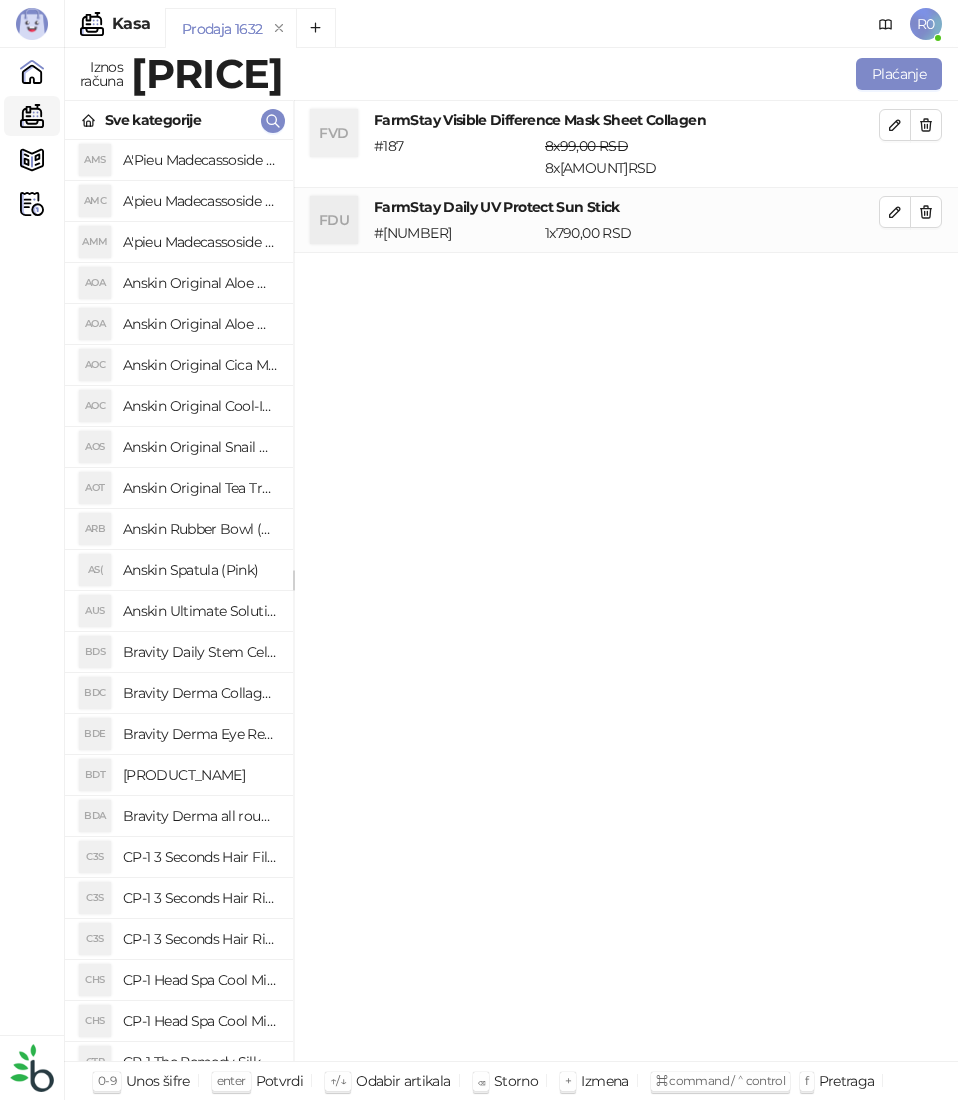type on "*" 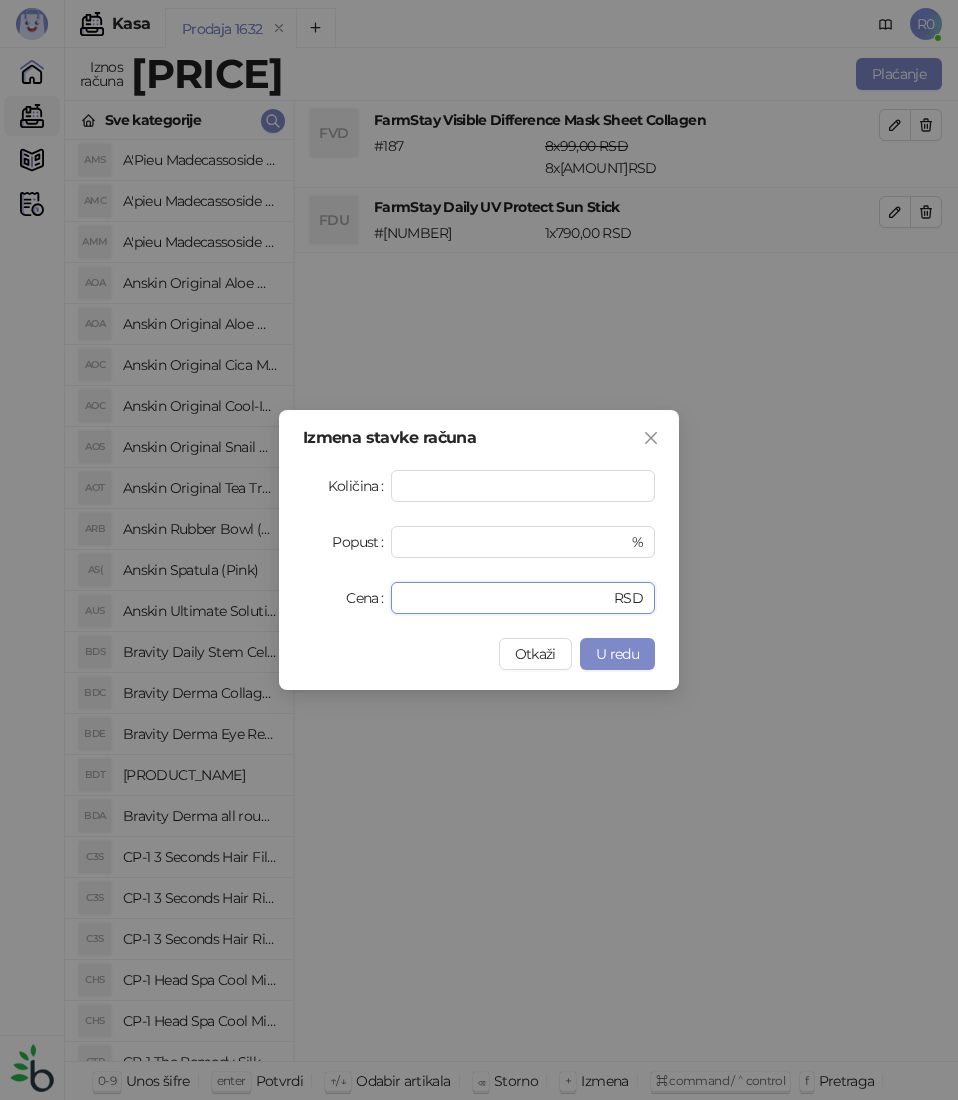 drag, startPoint x: 482, startPoint y: 597, endPoint x: 359, endPoint y: 592, distance: 123.101585 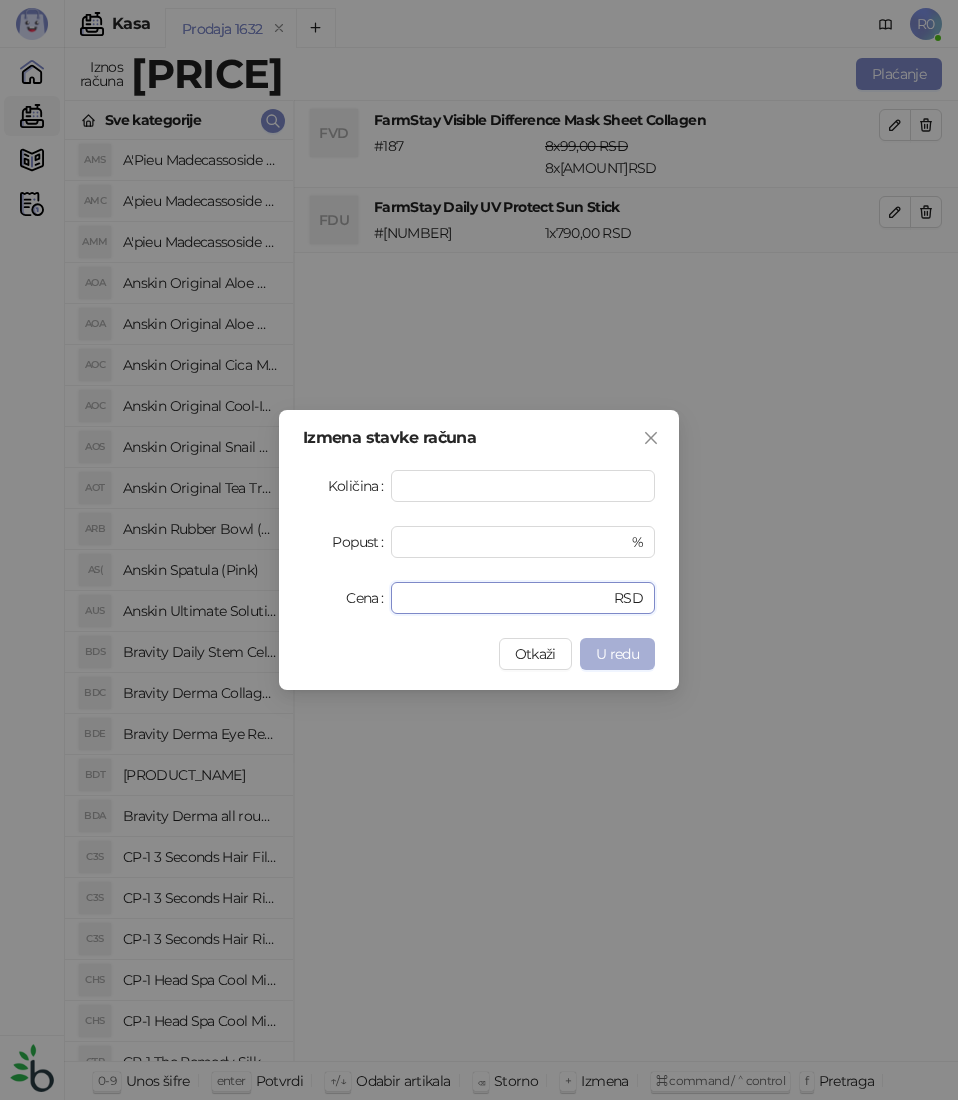 type on "***" 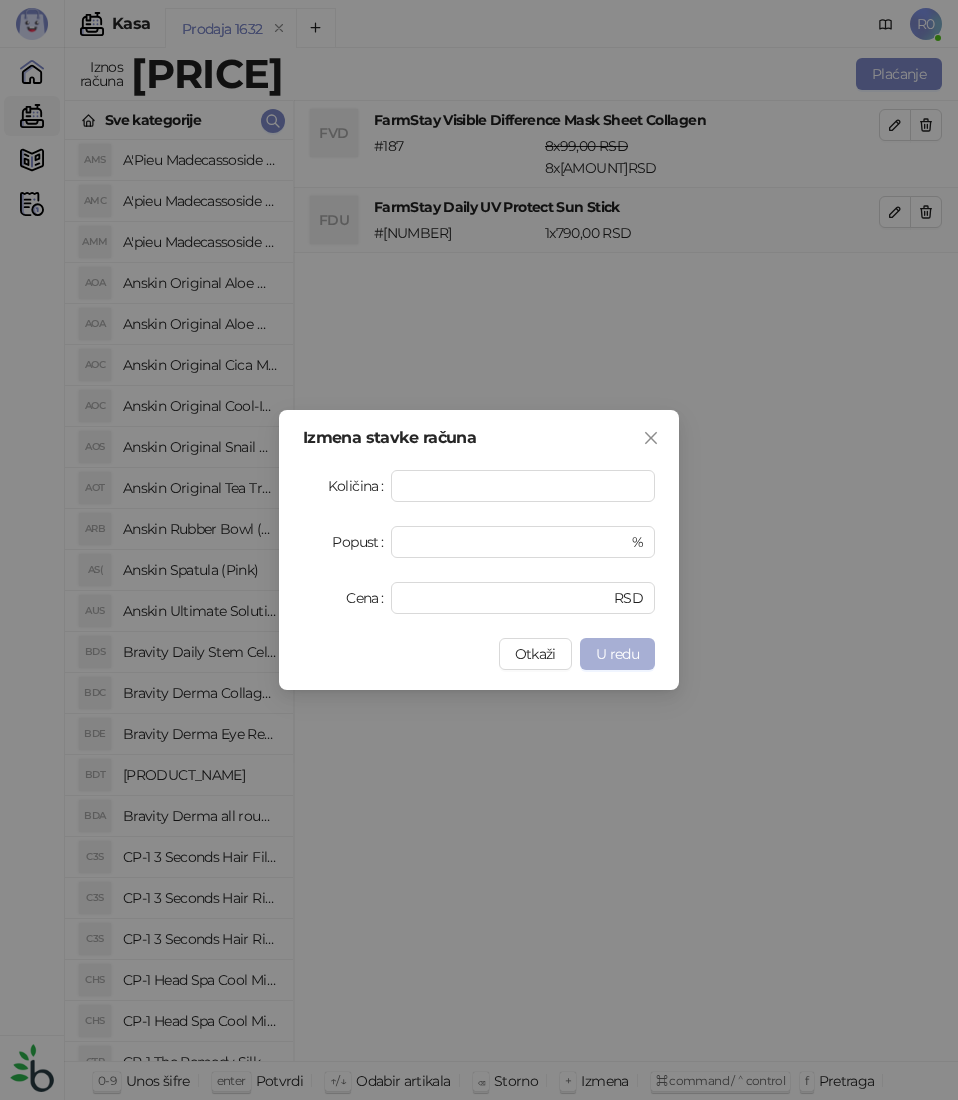 click on "U redu" at bounding box center (617, 654) 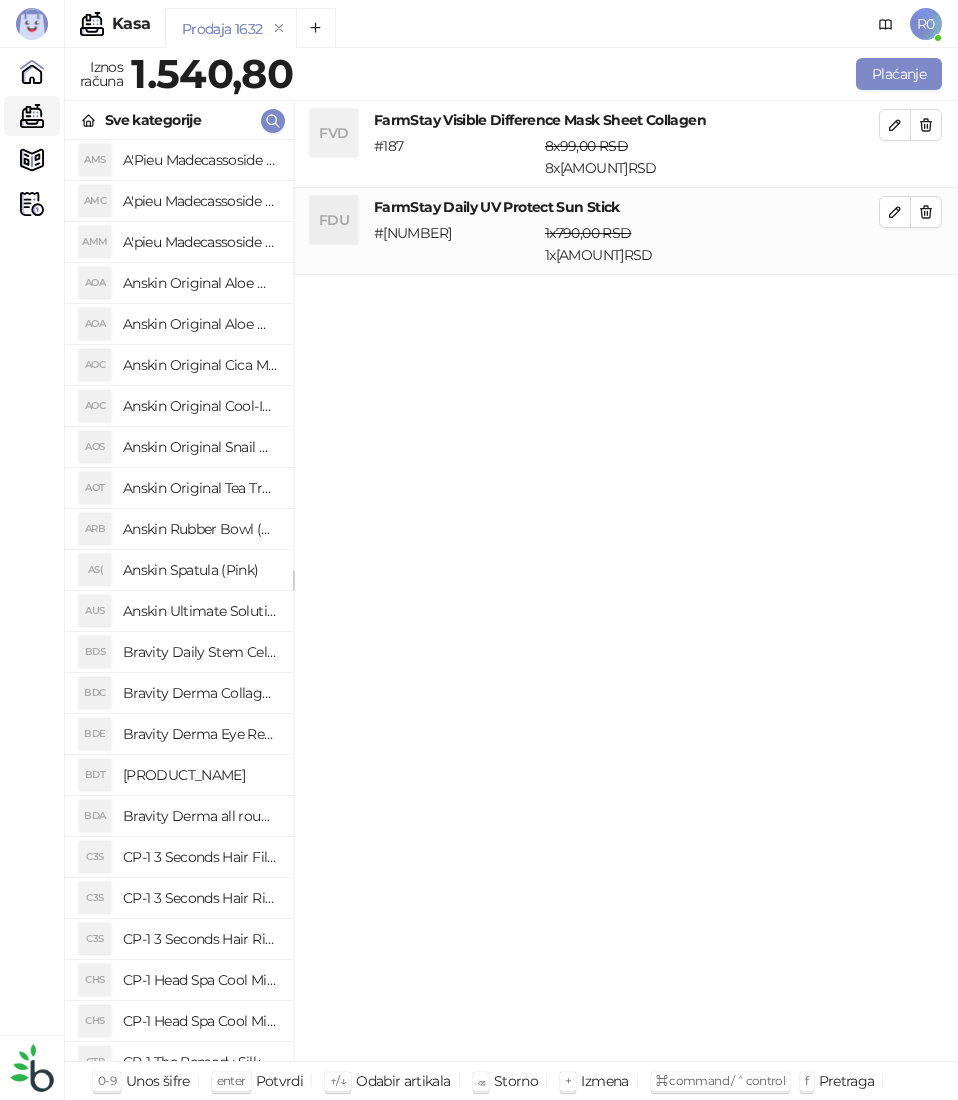click on "FVD FarmStay Visible Difference Mask Sheet Collagen # 187 8 x [AMOUNT] RSD 8 x [AMOUNT] RSD [AMOUNT] RSD [AMOUNT] RSD FDU FarmStay Daily UV Protect Sun Stick # 803 1 x [AMOUNT] RSD 1 x [AMOUNT] RSD [AMOUNT] RSD [AMOUNT] RSD" at bounding box center [626, 581] 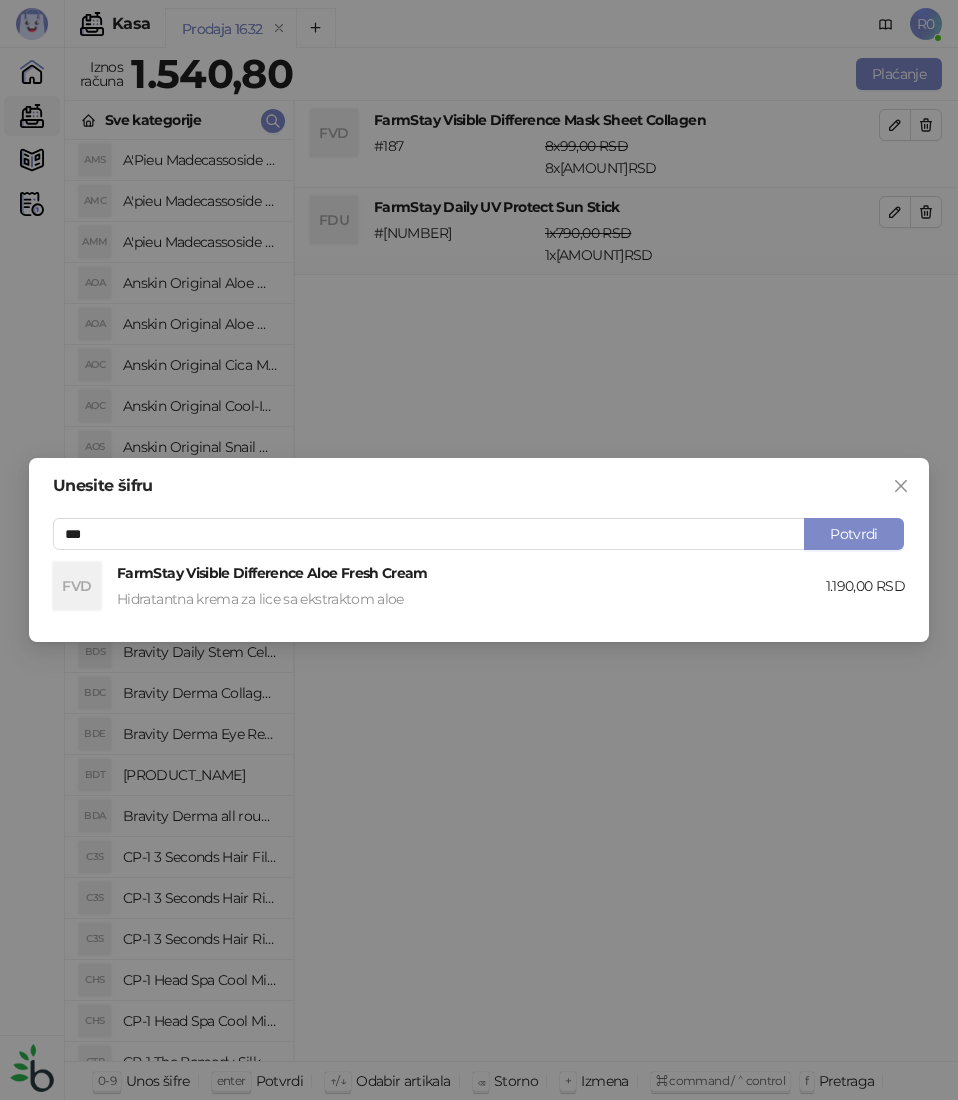 type on "***" 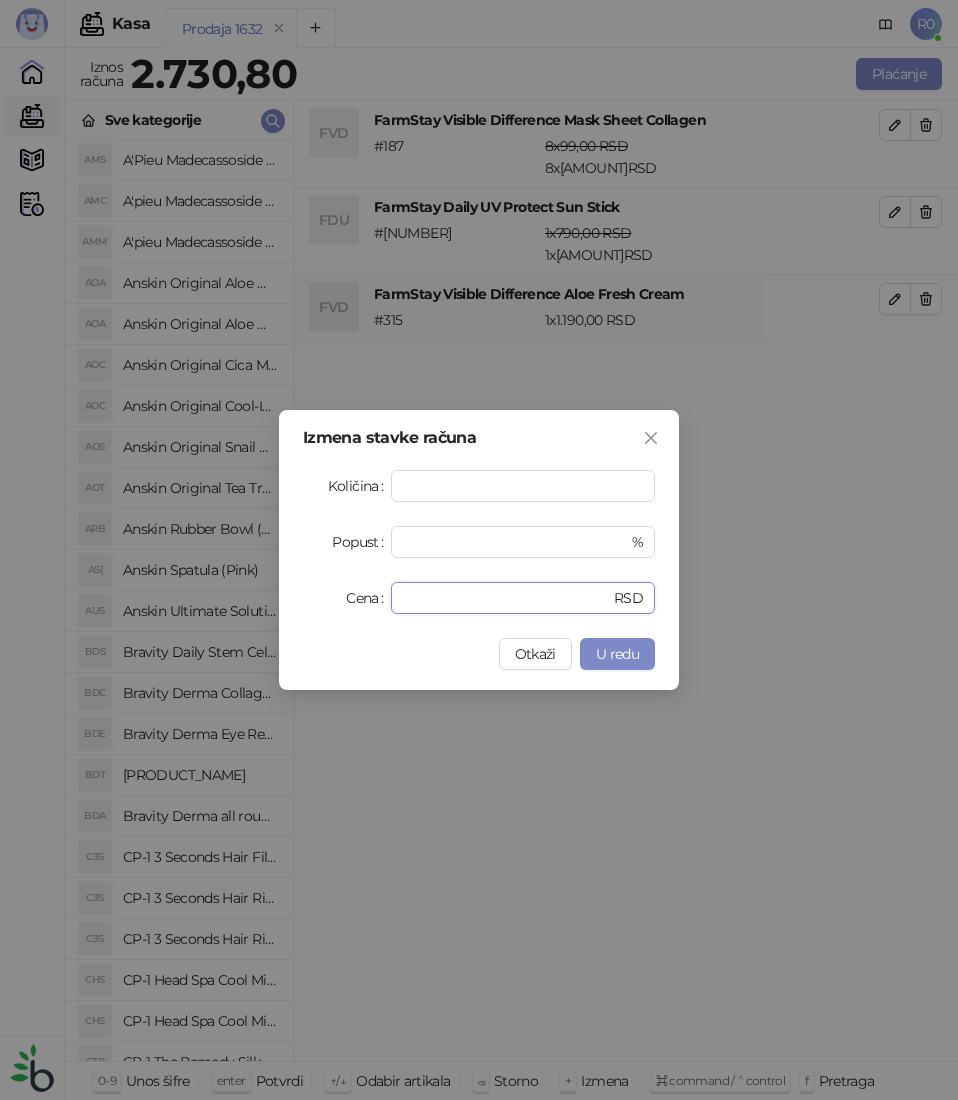 drag, startPoint x: 518, startPoint y: 606, endPoint x: 335, endPoint y: 607, distance: 183.00273 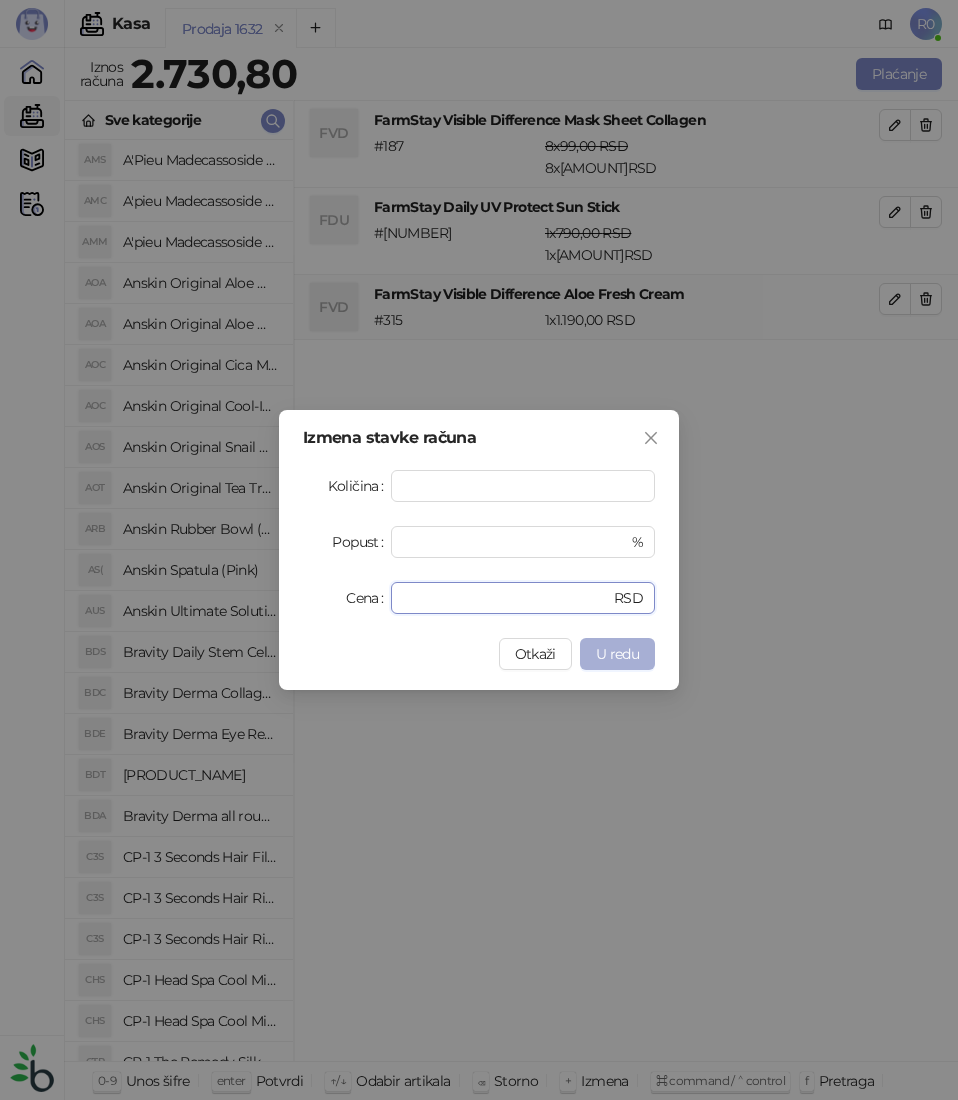type on "****" 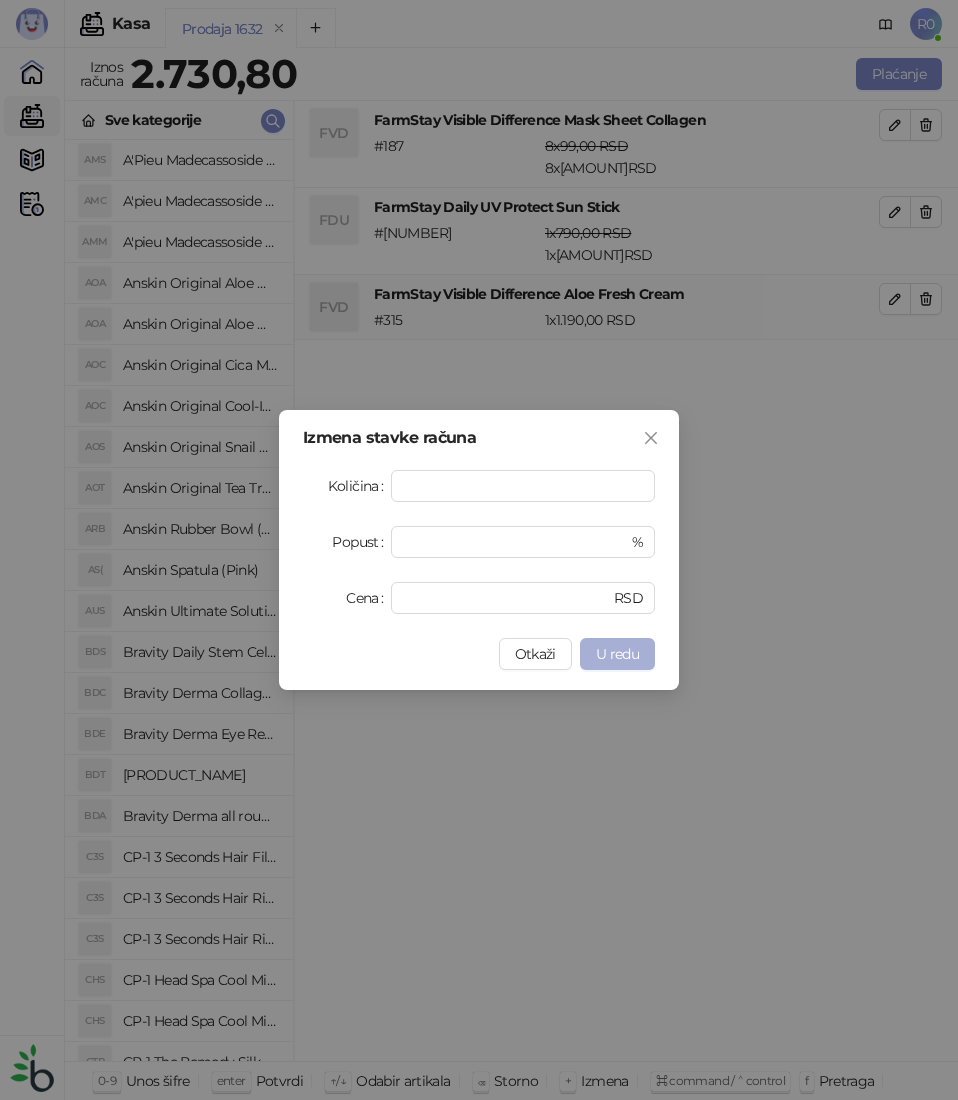 click on "U redu" at bounding box center [617, 654] 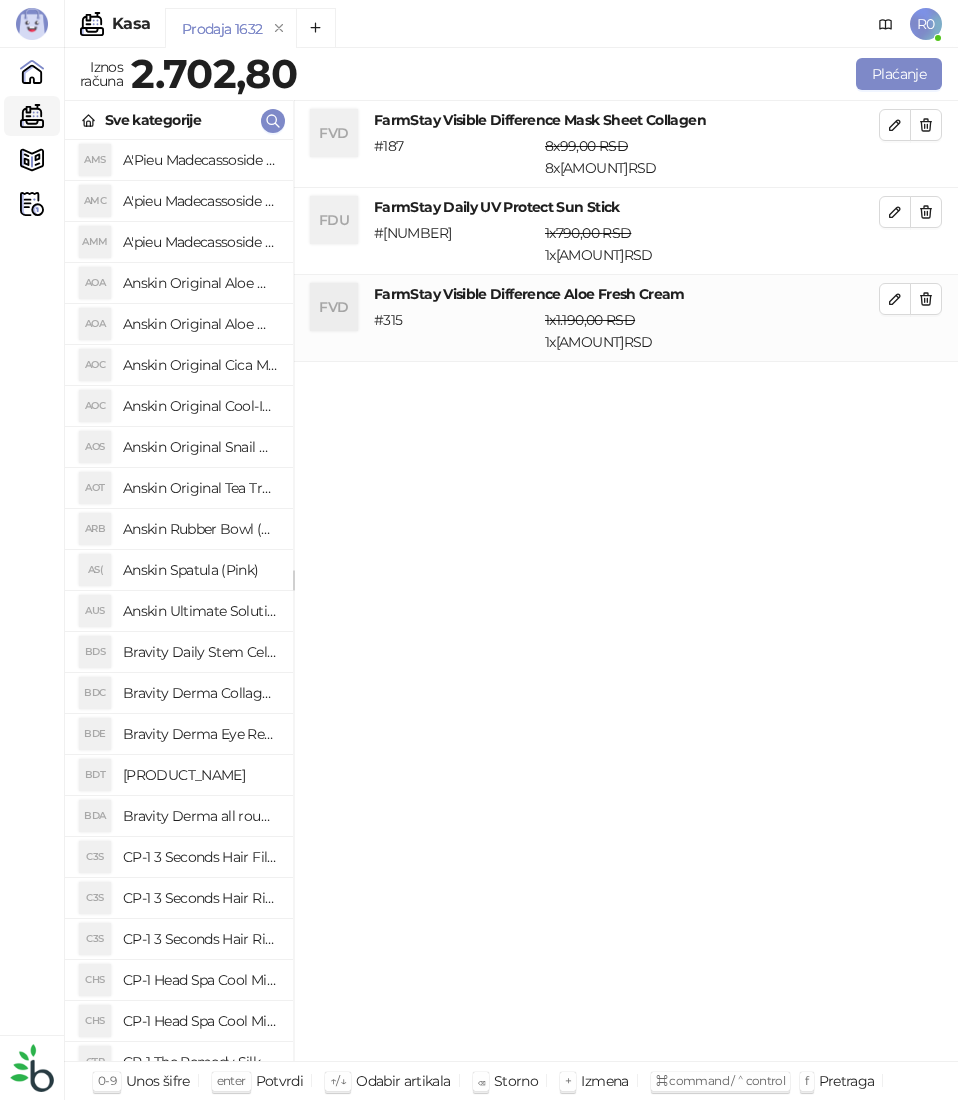 click on "FVD FarmStay Visible Difference Mask Sheet Collagen # 187 8 x [PRICE] RSD 8 x [PRICE] RSD [PRICE] RSD [PRICE] RSD FDU FarmStay Daily UV Protect Sun Stick # 803 1 x [PRICE] RSD 1 x [PRICE] RSD [PRICE] RSD [PRICE] RSD FVD FarmStay Visible Difference Aloe Fresh Cream # 315 1 x [PRICE] RSD 1 x [PRICE] RSD [PRICE] RSD [PRICE] RSD" at bounding box center [626, 581] 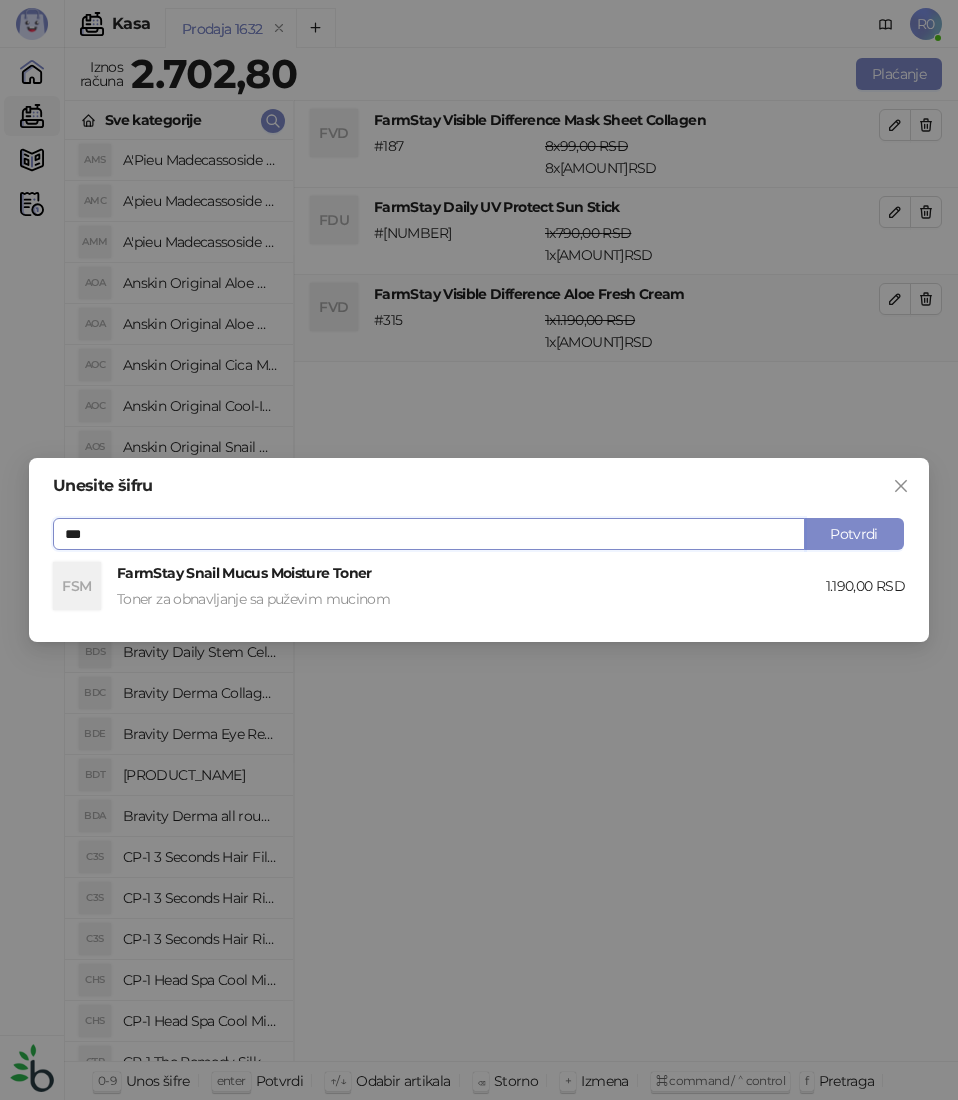 type on "***" 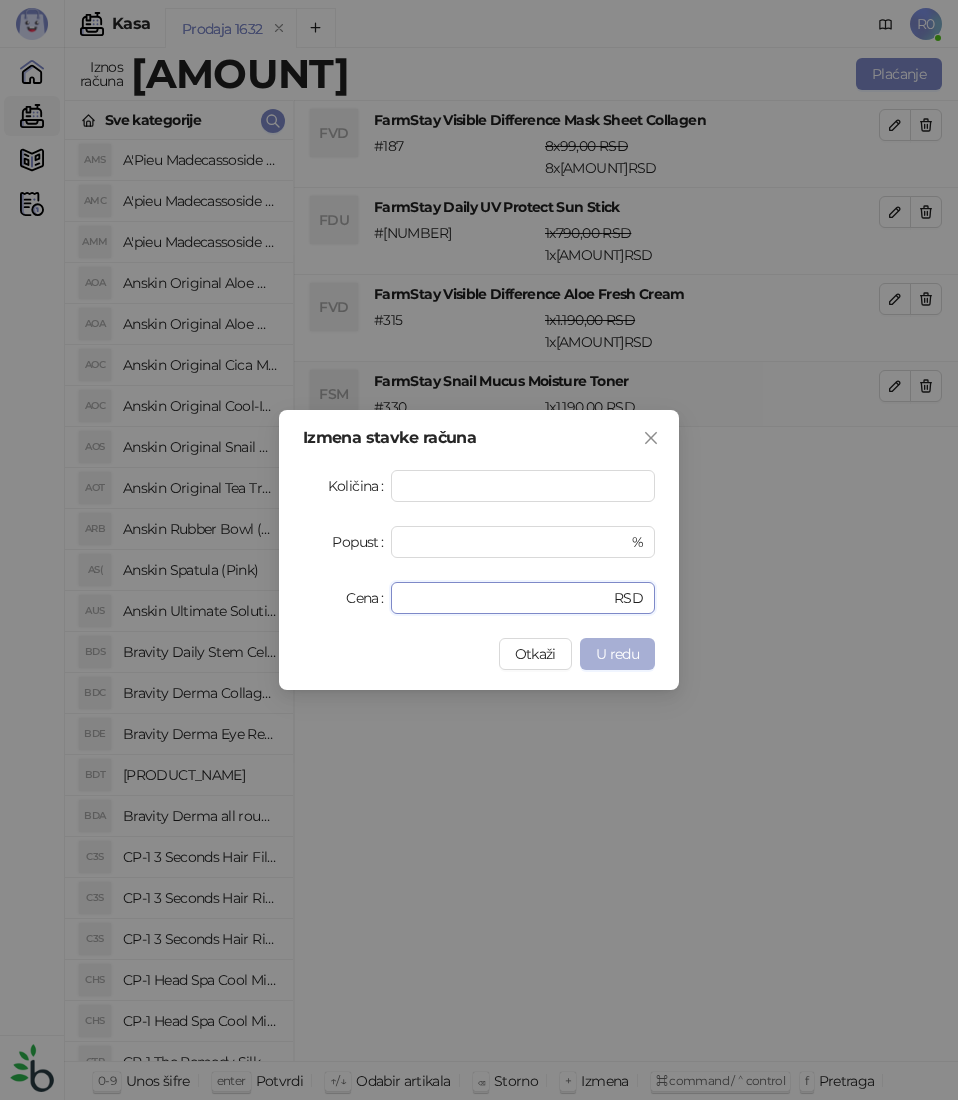 type on "****" 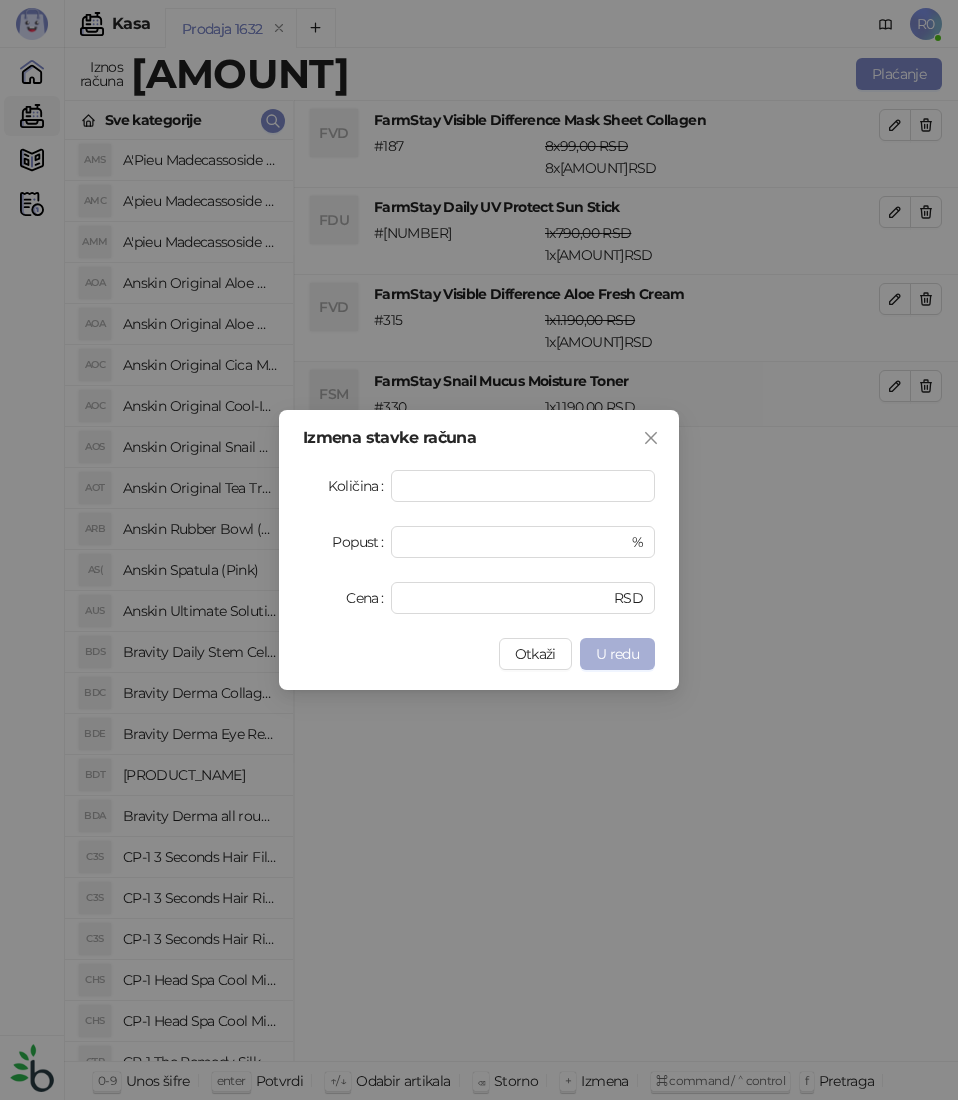 click on "U redu" at bounding box center [617, 654] 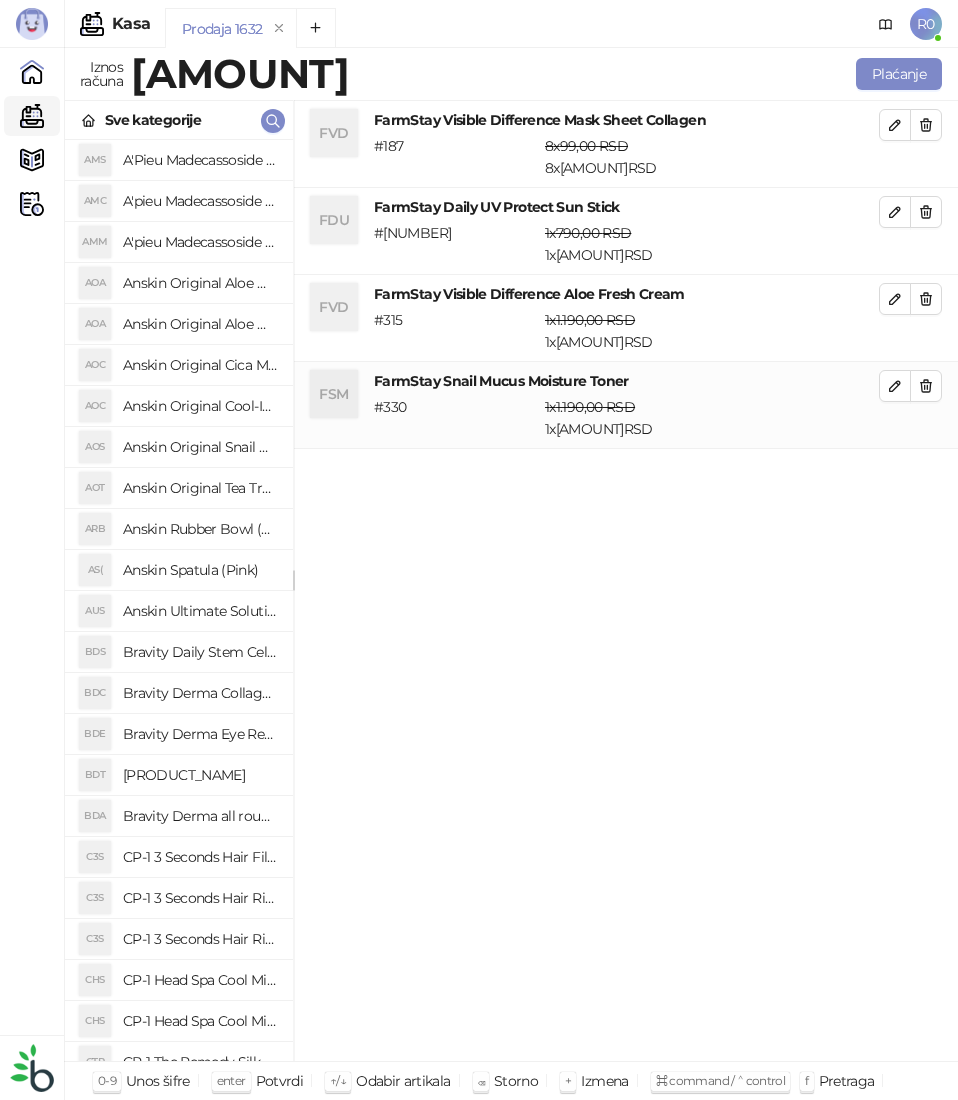 click on "FVD FarmStay Visible Difference Mask Sheet Collagen # 187 8 x [AMOUNT] RSD 8 x [AMOUNT] RSD [AMOUNT] RSD [AMOUNT] RSD FDU FarmStay Daily UV Protect Sun Stick # 803 1 x [AMOUNT] RSD 1 x [AMOUNT] RSD [AMOUNT] RSD [AMOUNT] RSD FVD FarmStay Visible Difference Aloe Fresh Cream # 315 1 x [AMOUNT] RSD 1 x [AMOUNT] RSD [AMOUNT] RSD [AMOUNT] RSD FSM FarmStay Snail Mucus Moisture Toner # 330 1 x [AMOUNT] RSD 1 x [AMOUNT] RSD [AMOUNT] RSD [AMOUNT] RSD" at bounding box center (626, 581) 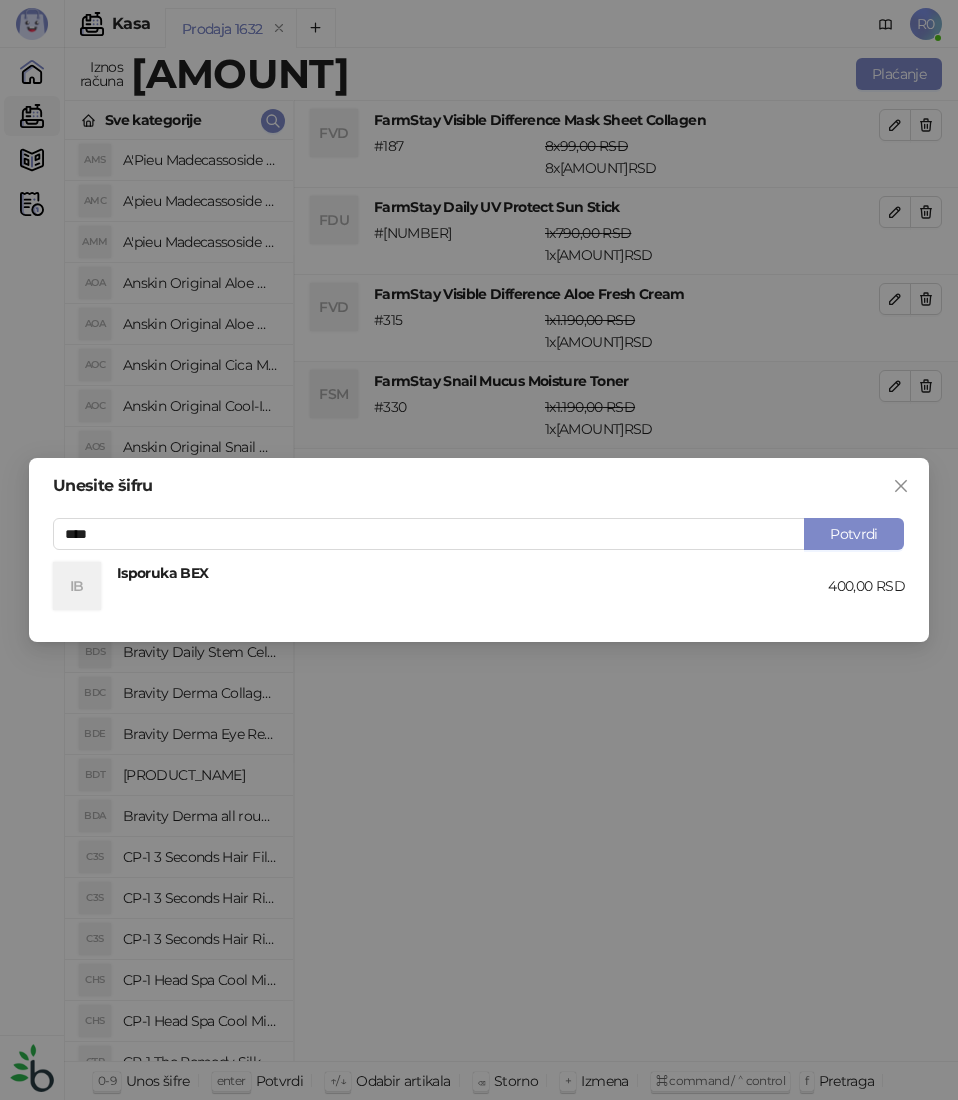 type on "****" 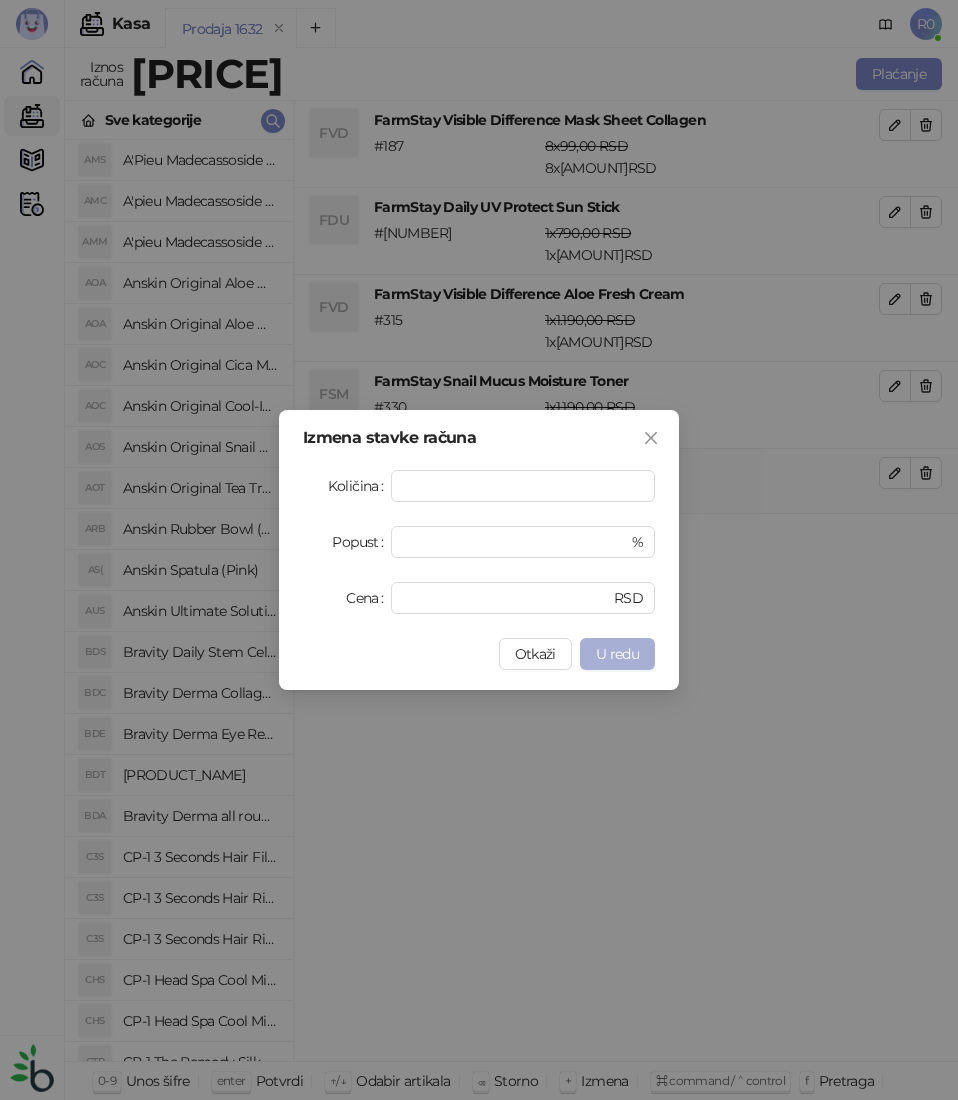 click on "U redu" at bounding box center (617, 654) 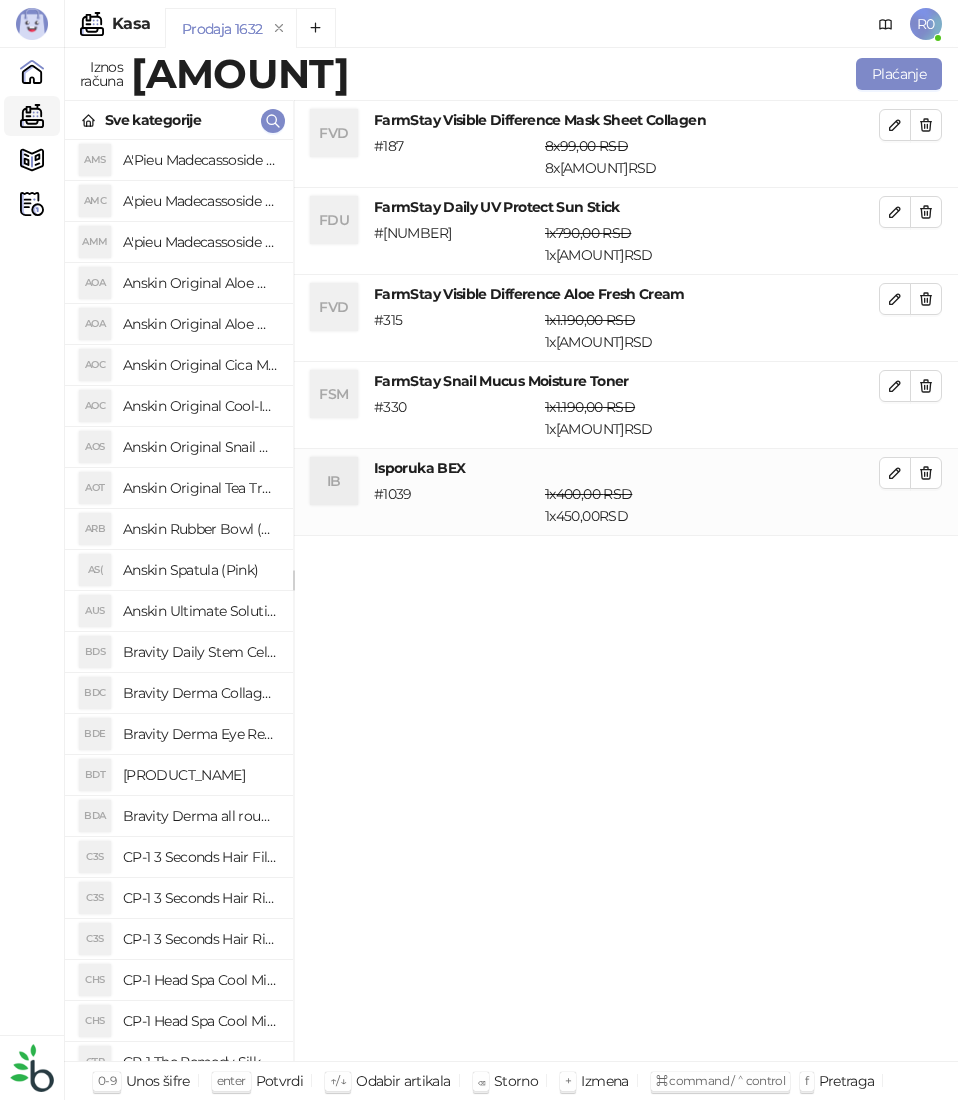 click on "FVD FarmStay Visible Difference Mask Sheet Collagen # 187 8 x [PRICE] RSD 8 x [PRICE] RSD [PRICE] RSD [PRICE] RSD FDU FarmStay Daily UV Protect Sun Stick # 803 1 x [PRICE] RSD 1 x [PRICE] RSD [PRICE] RSD [PRICE] RSD FVD FarmStay Visible Difference Aloe Fresh Cream # 315 1 x [PRICE] RSD 1 x [PRICE] RSD [PRICE] RSD [PRICE] RSD FSM FarmStay Snail Mucus Moisture Toner # 330 1 x [PRICE] RSD 1 x [PRICE] RSD [PRICE] RSD [PRICE] RSD IB Isporuka BEX # 1039 1 x [PRICE] RSD 1 x [PRICE] RSD [PRICE] RSD [PRICE] RSD" at bounding box center [626, 581] 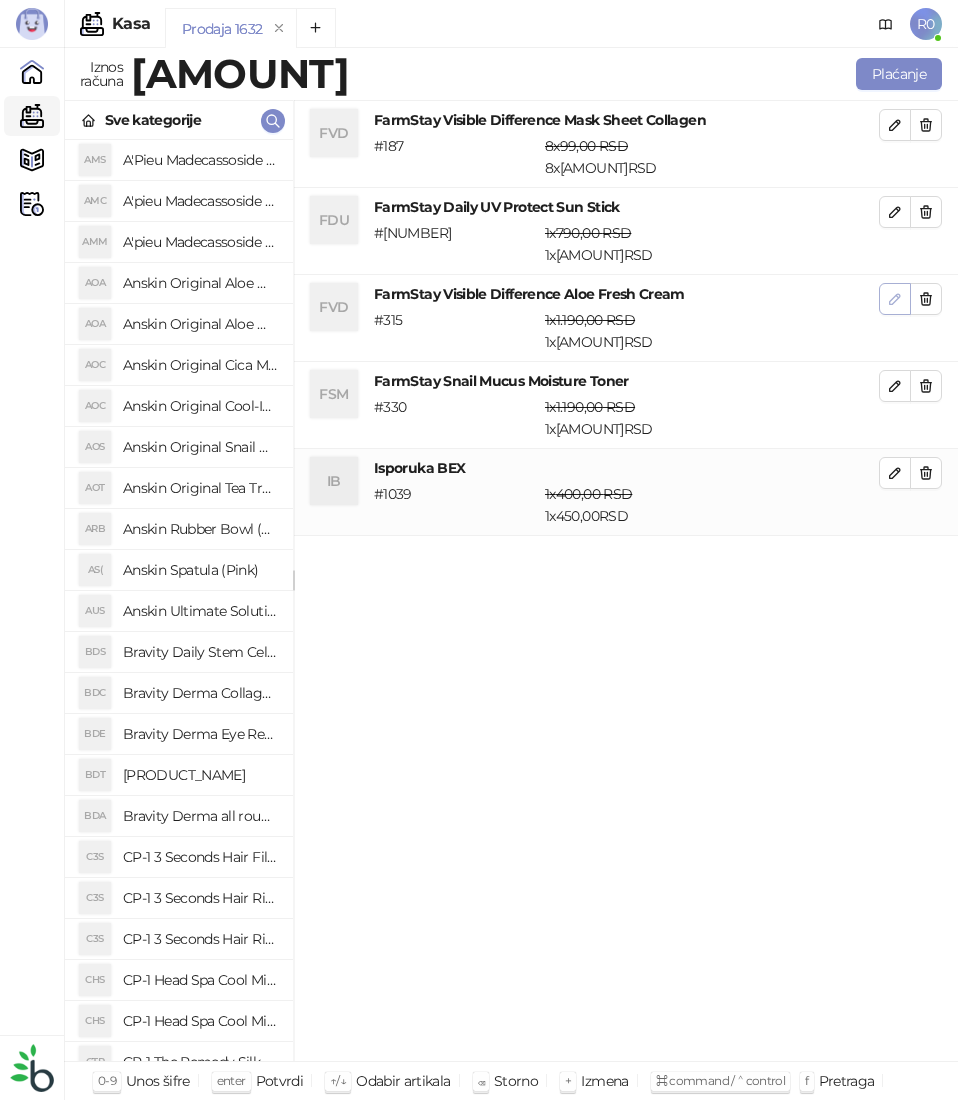 click at bounding box center (895, 299) 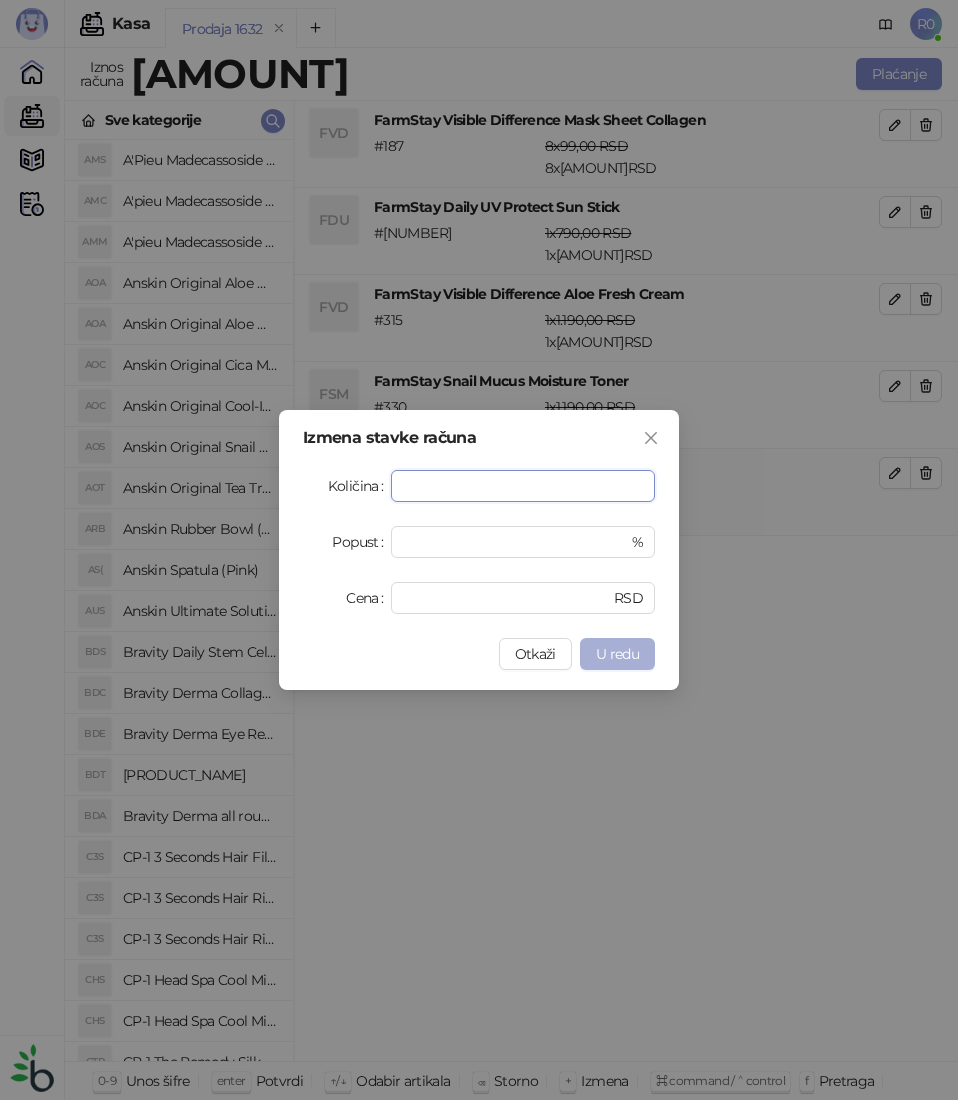 type on "*" 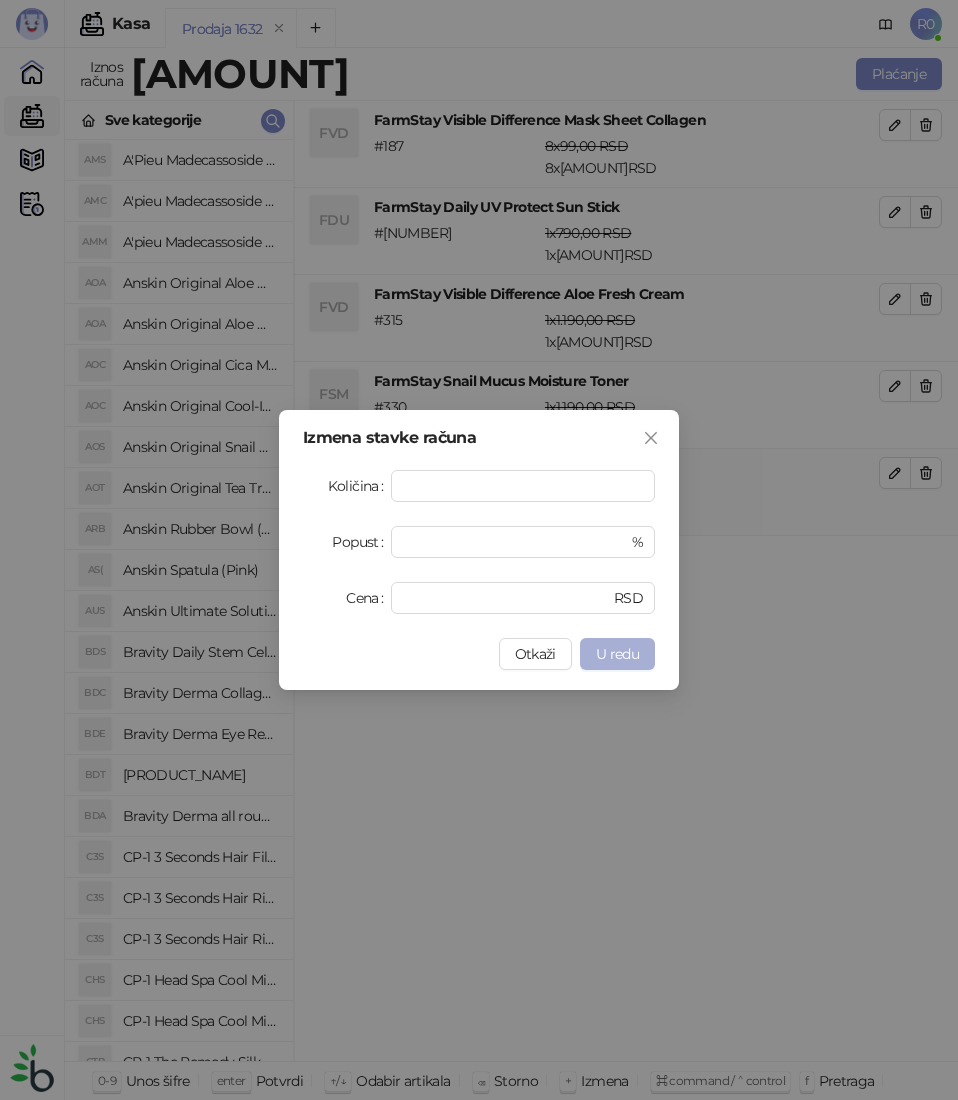 click on "U redu" at bounding box center [617, 654] 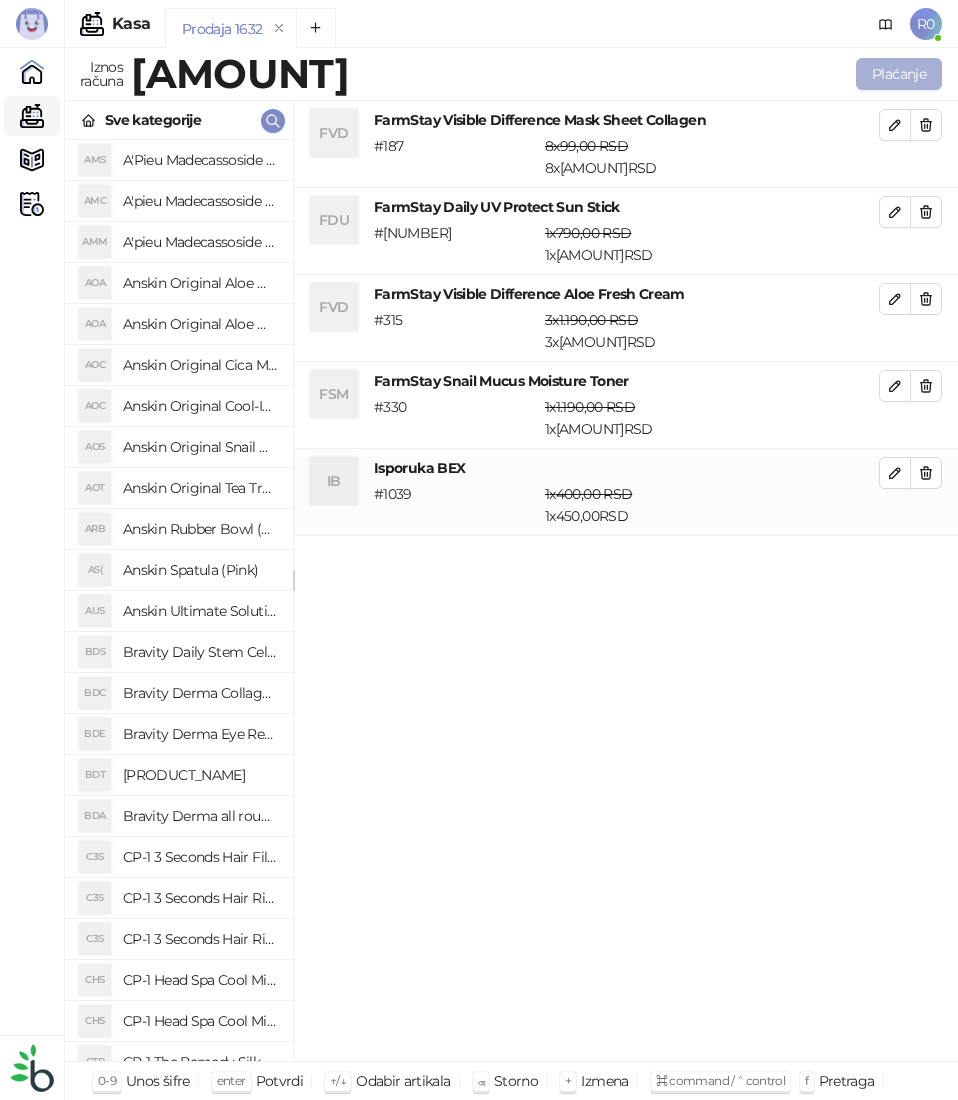 click on "Plaćanje" at bounding box center [899, 74] 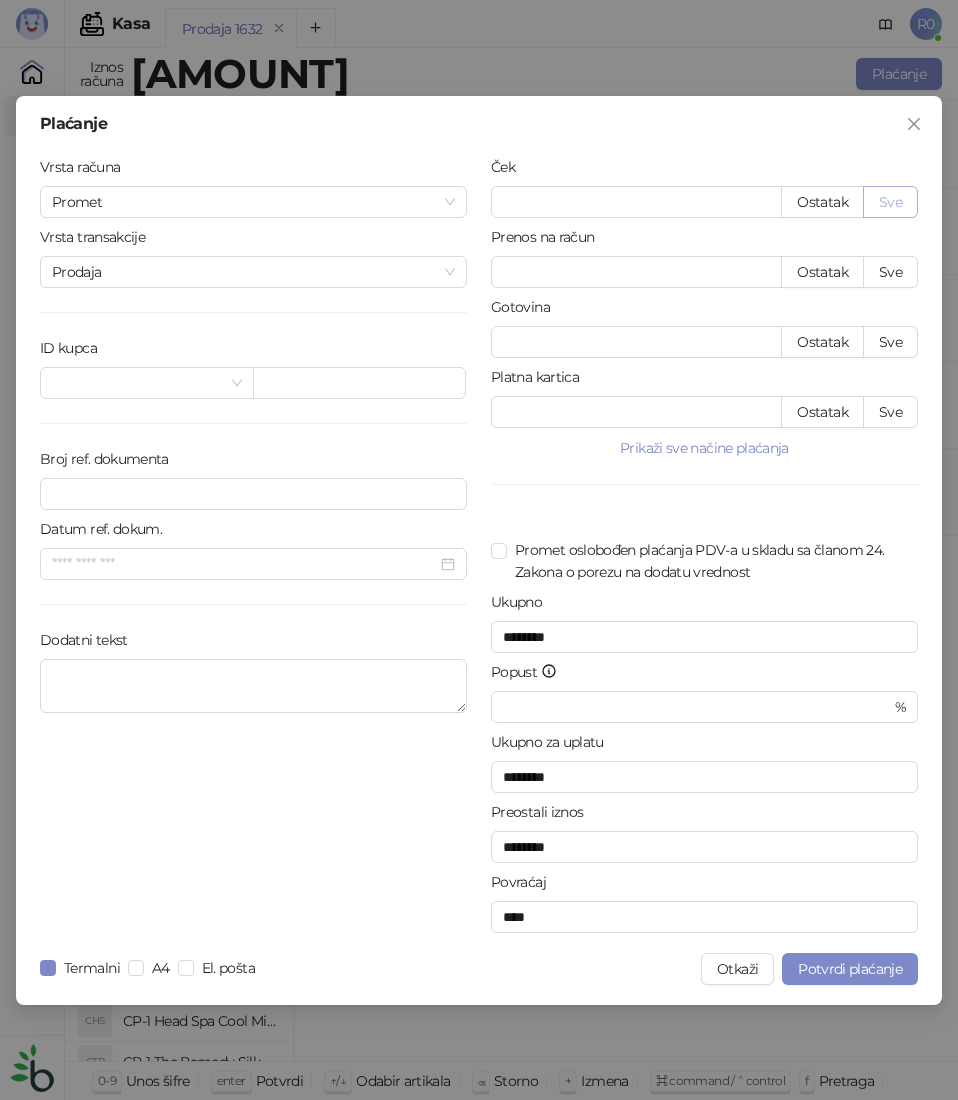 click on "Sve" at bounding box center [890, 202] 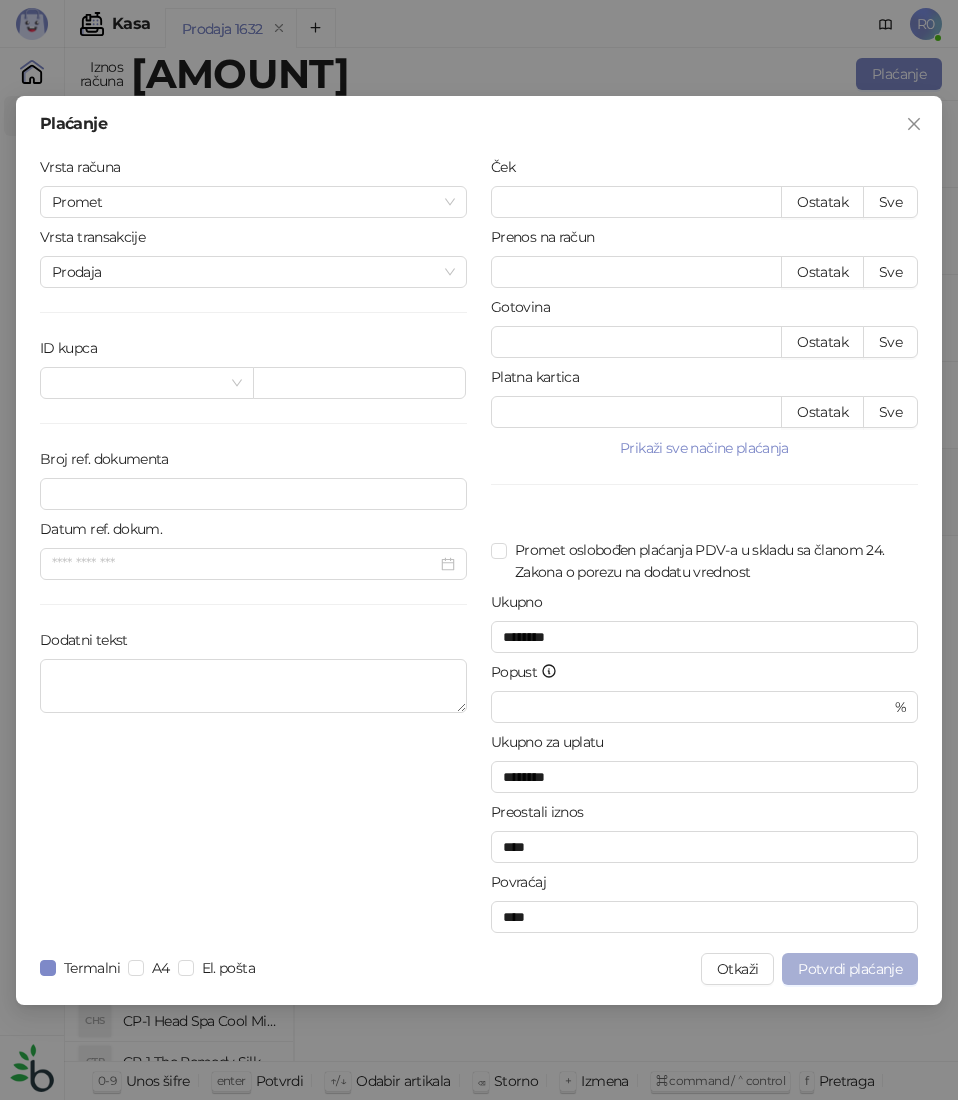 click on "Potvrdi plaćanje" at bounding box center (850, 969) 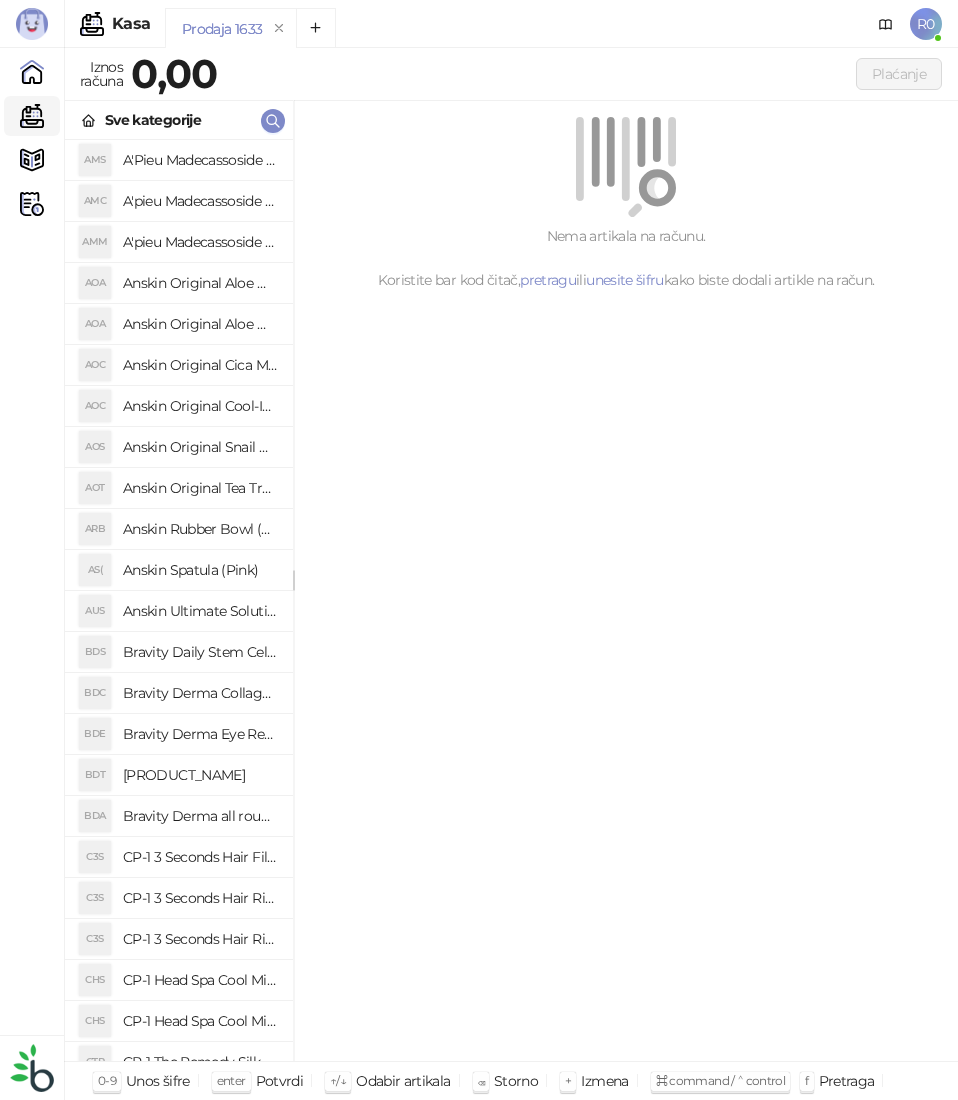 click on "Nema artikala na računu.  Koristite bar kod čitač,  pretragu  ili  unesite šifru  kako biste dodali artikle na račun." at bounding box center [626, 581] 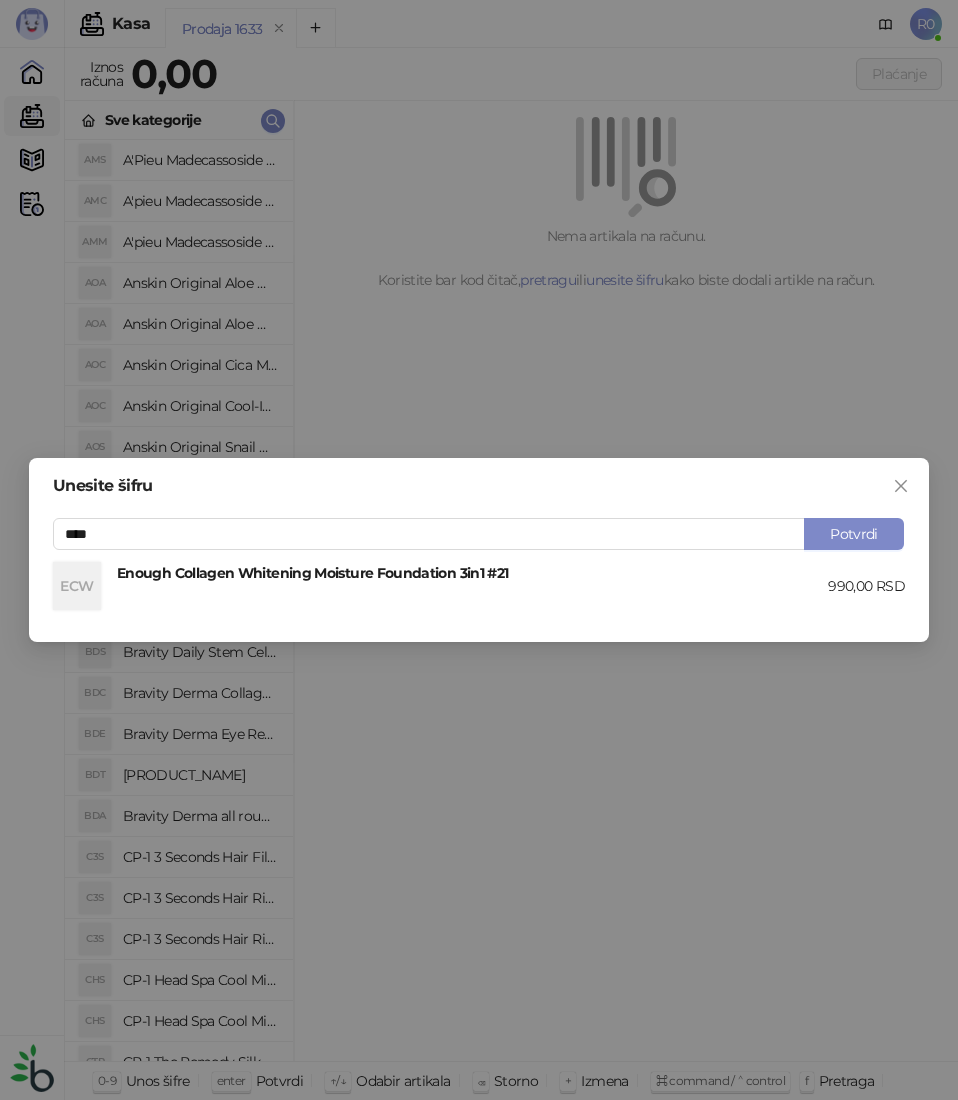 type on "****" 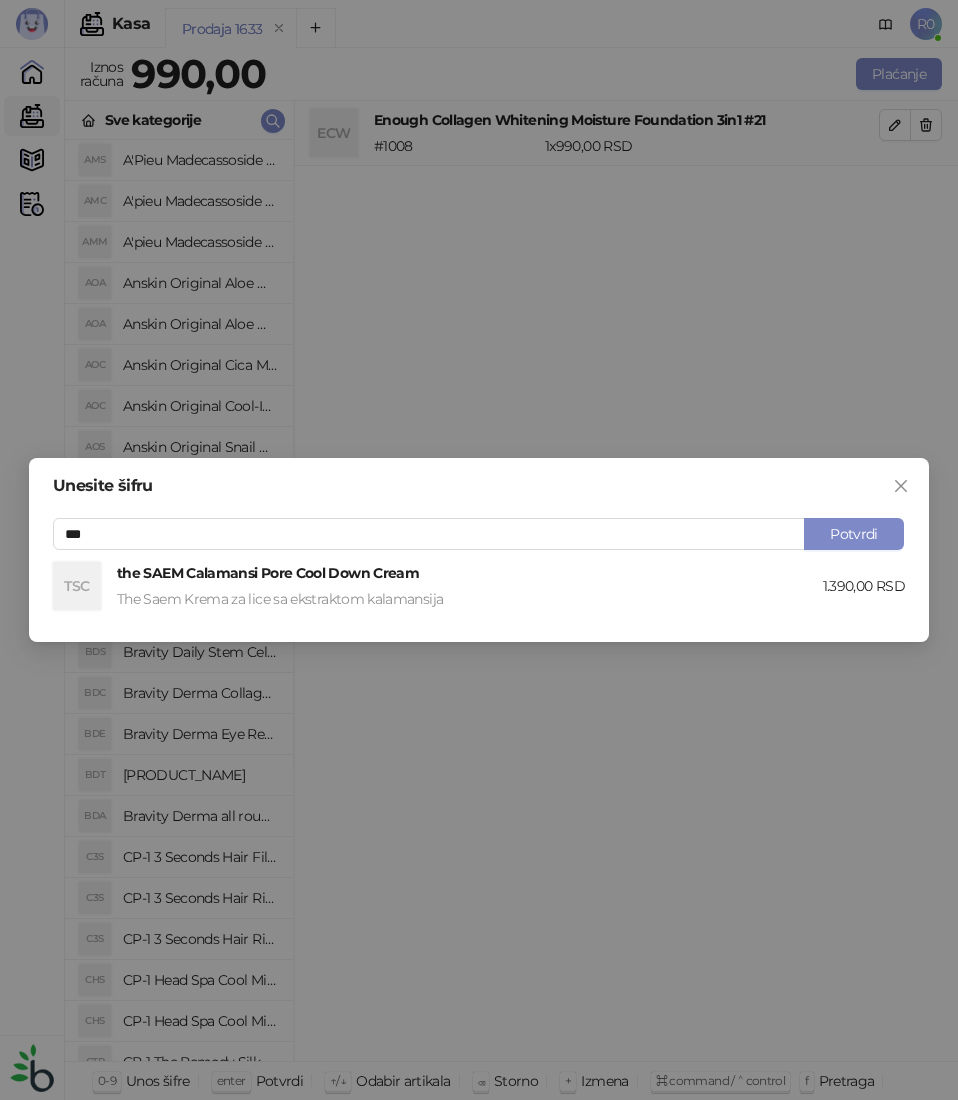 type on "***" 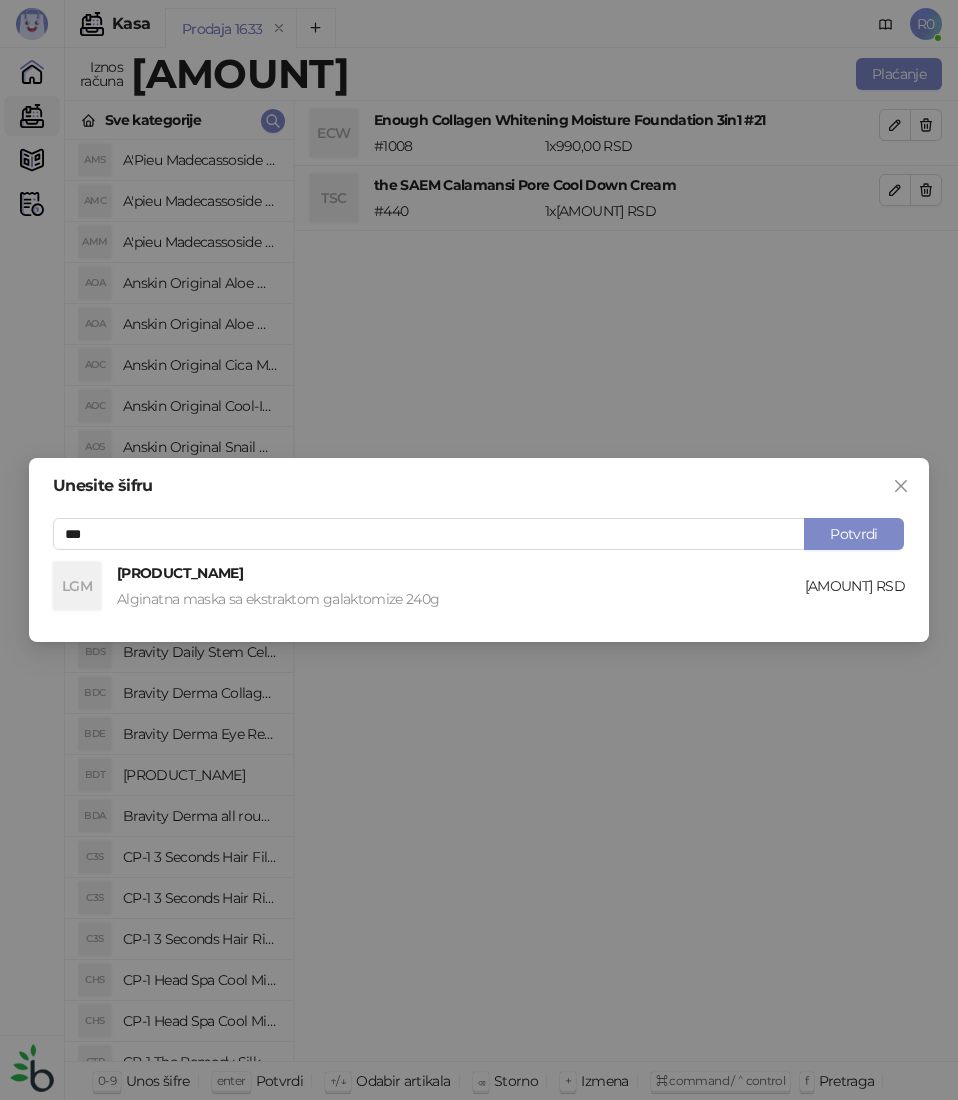 type on "***" 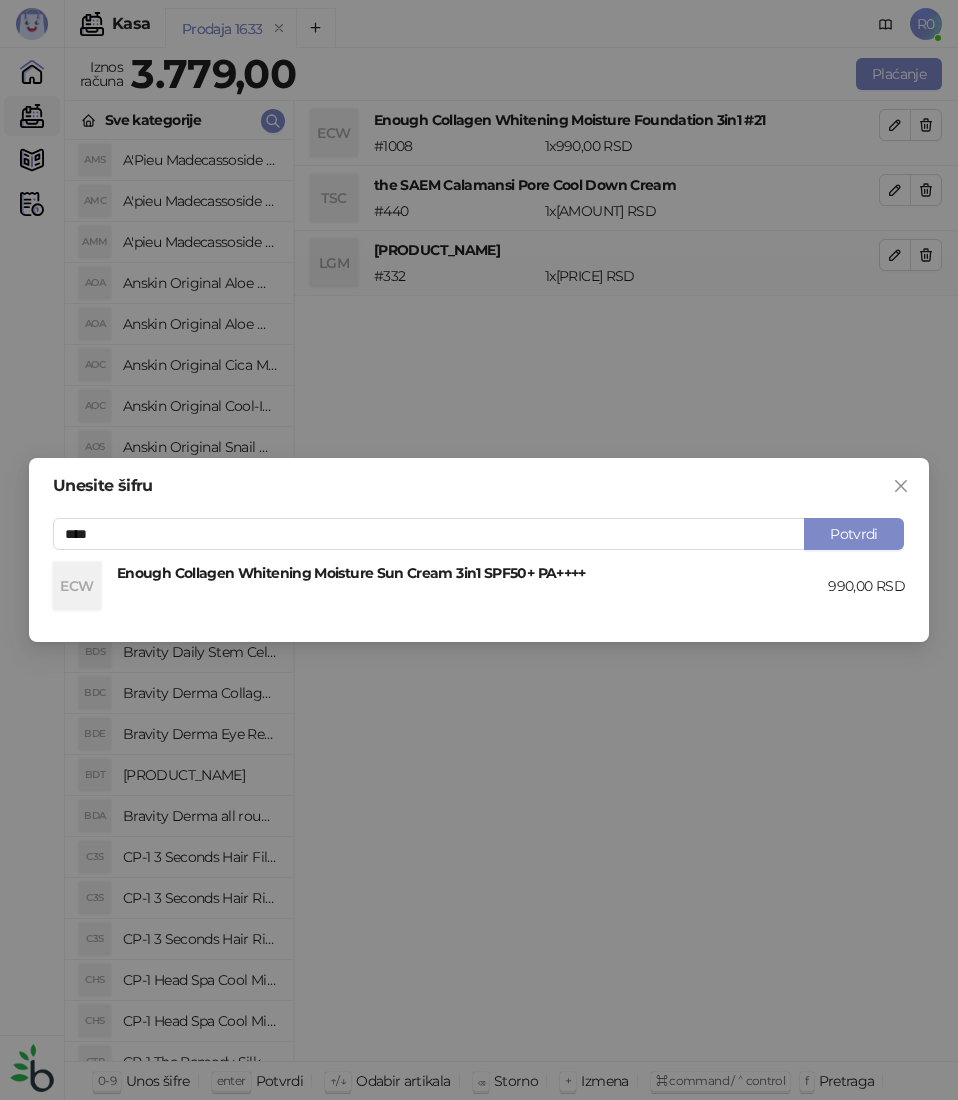 type on "****" 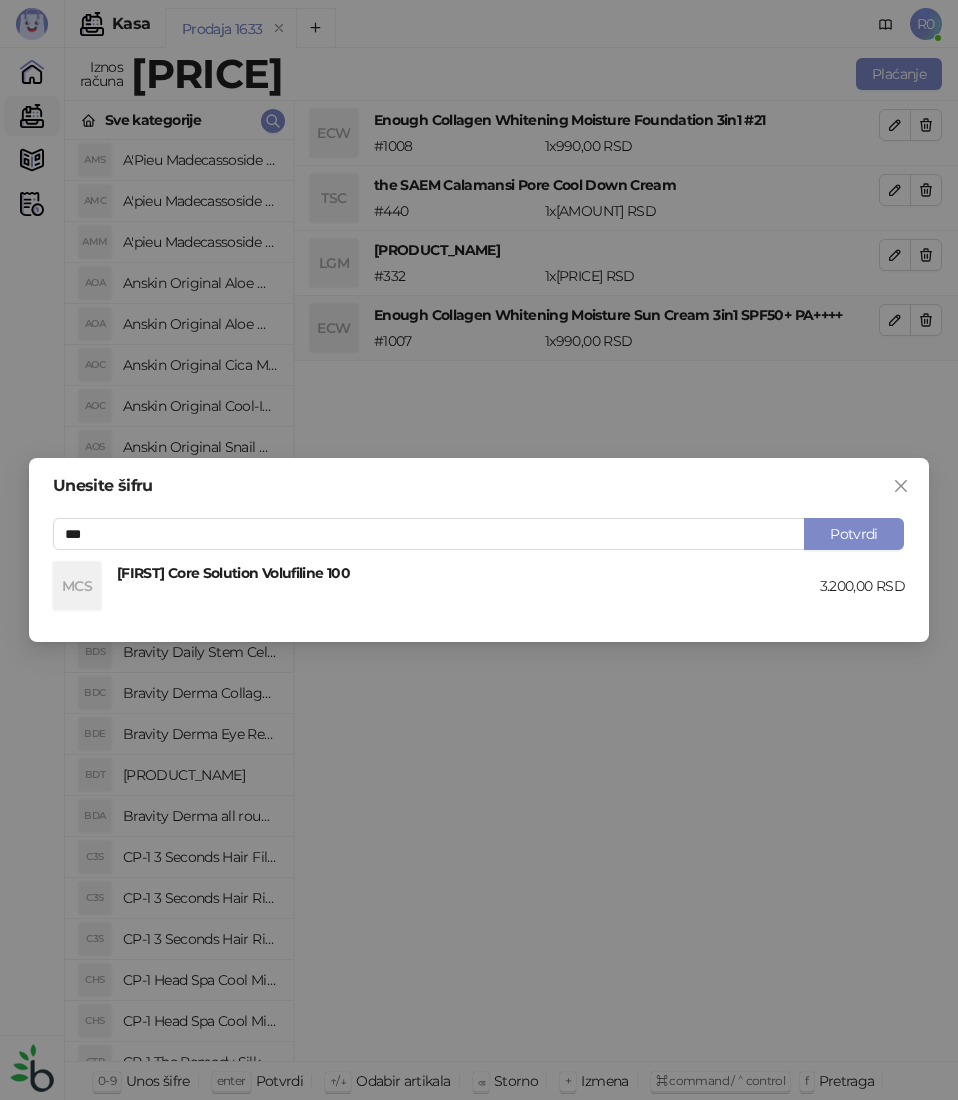 type on "***" 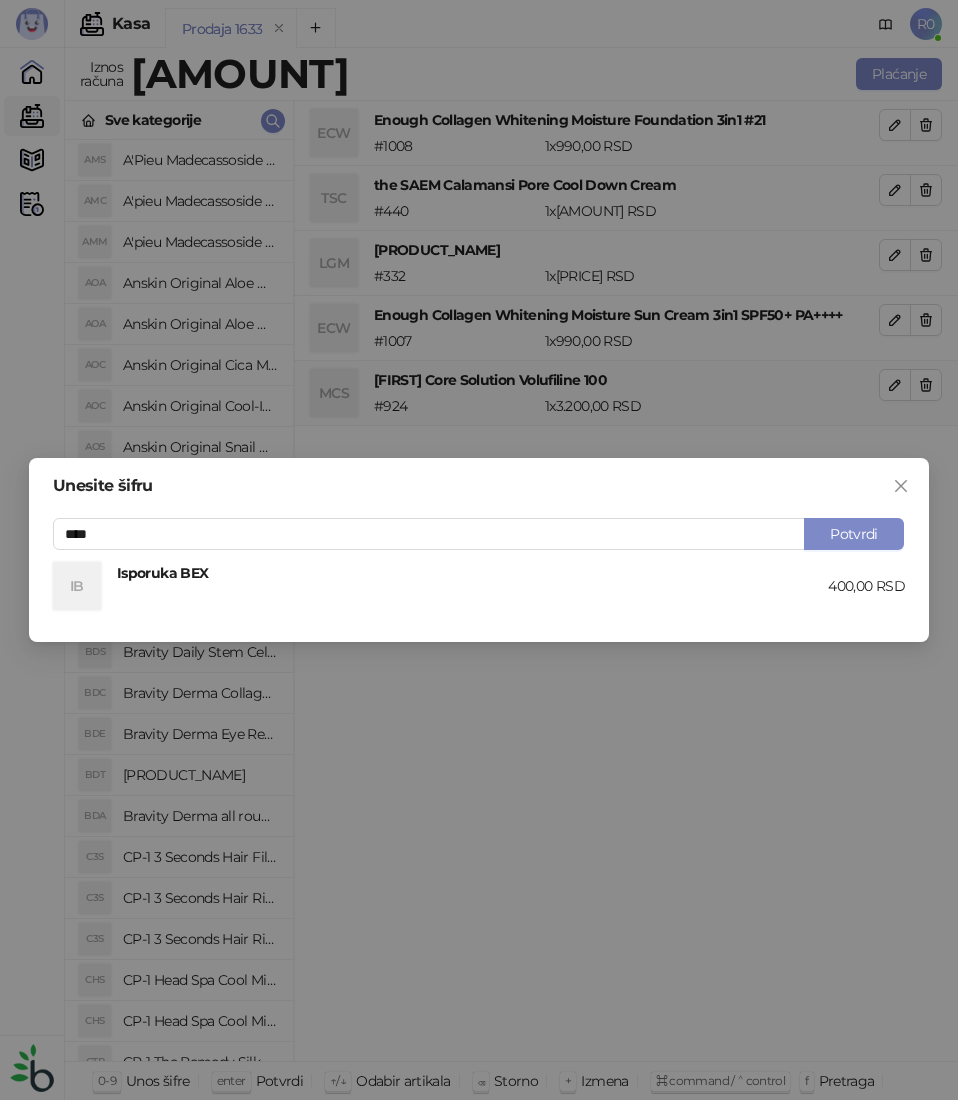 type on "****" 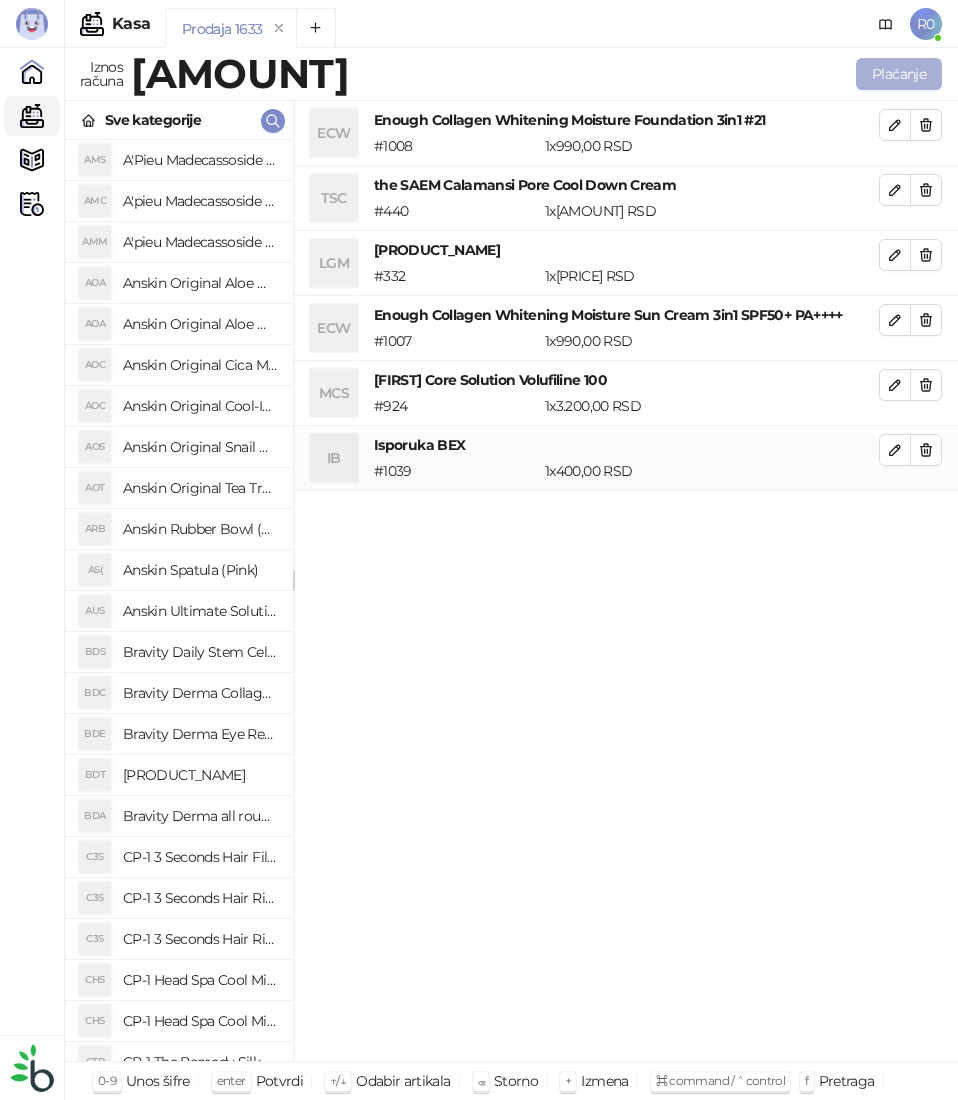 click on "Plaćanje" at bounding box center (899, 74) 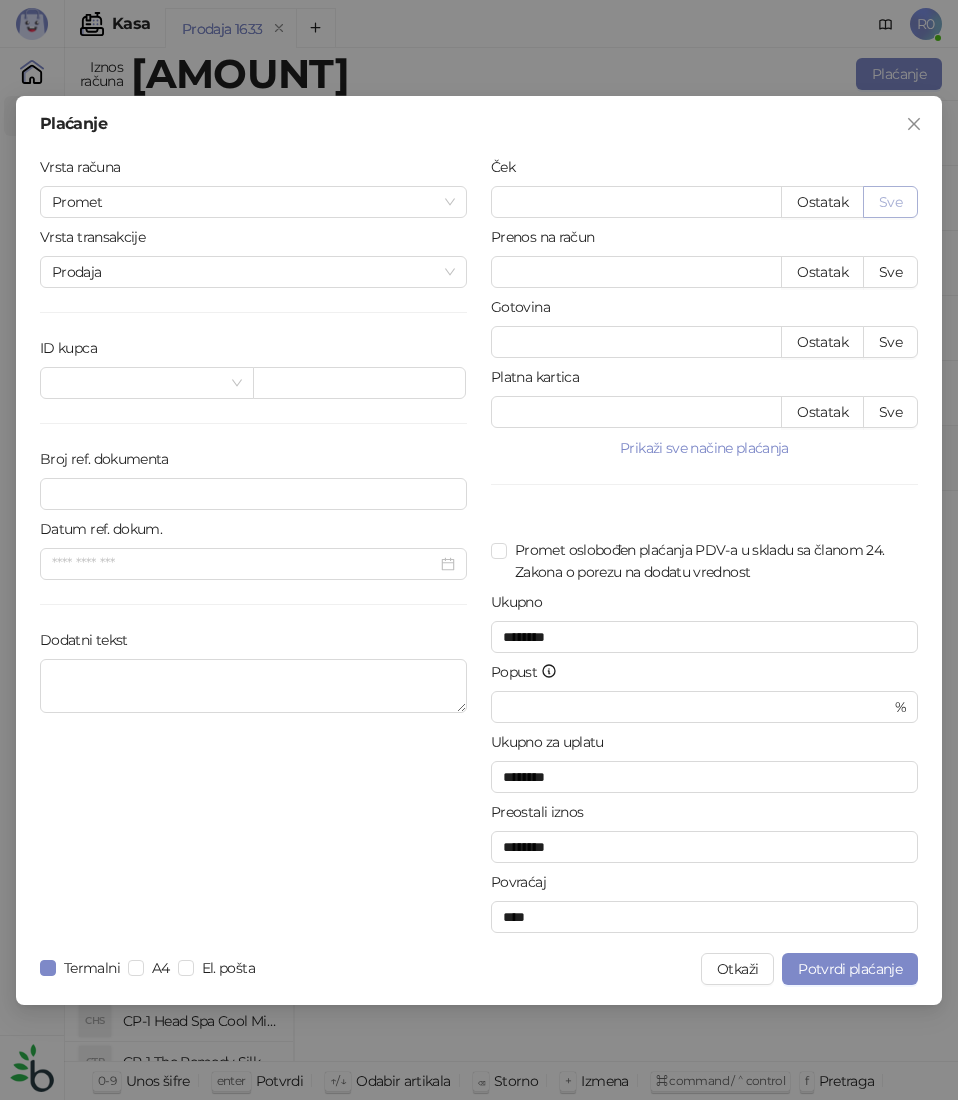 click on "Sve" at bounding box center [890, 202] 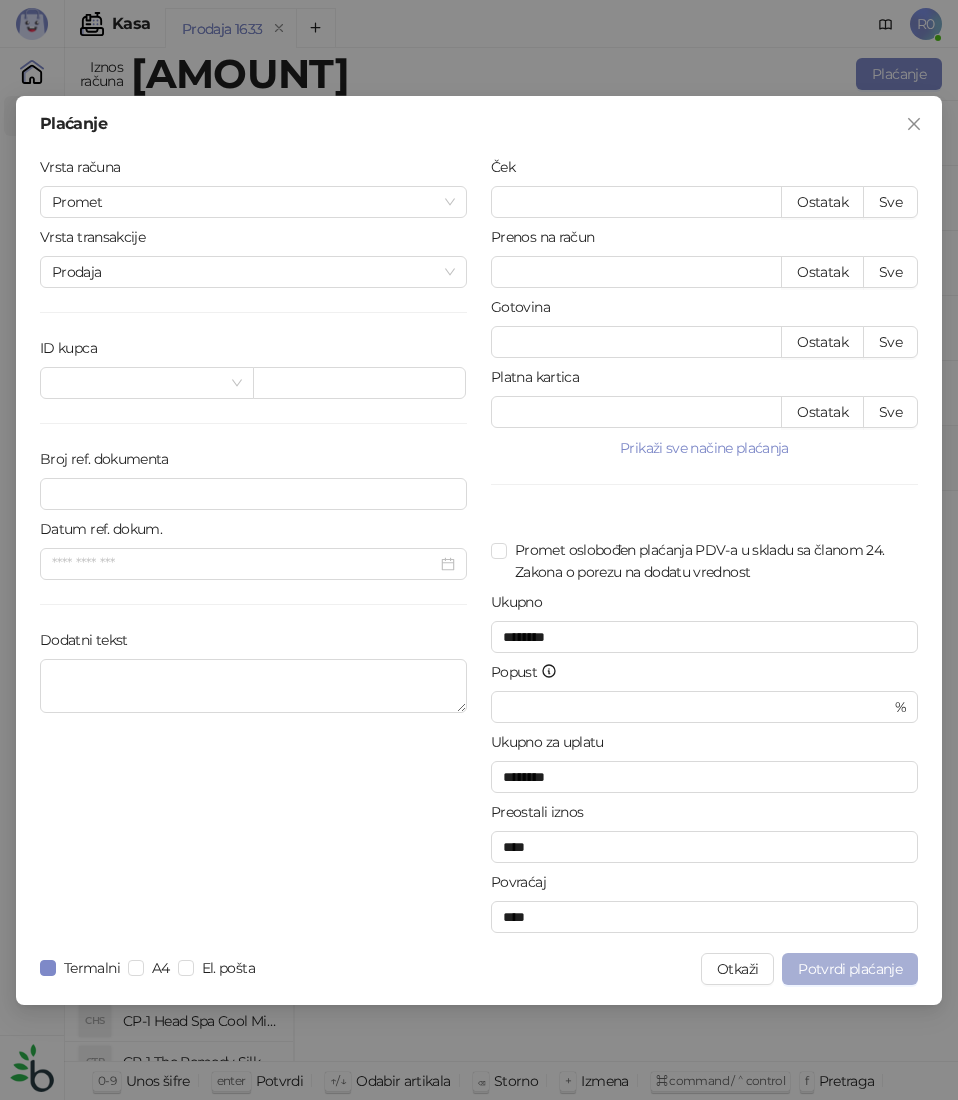 click on "Potvrdi plaćanje" at bounding box center (850, 969) 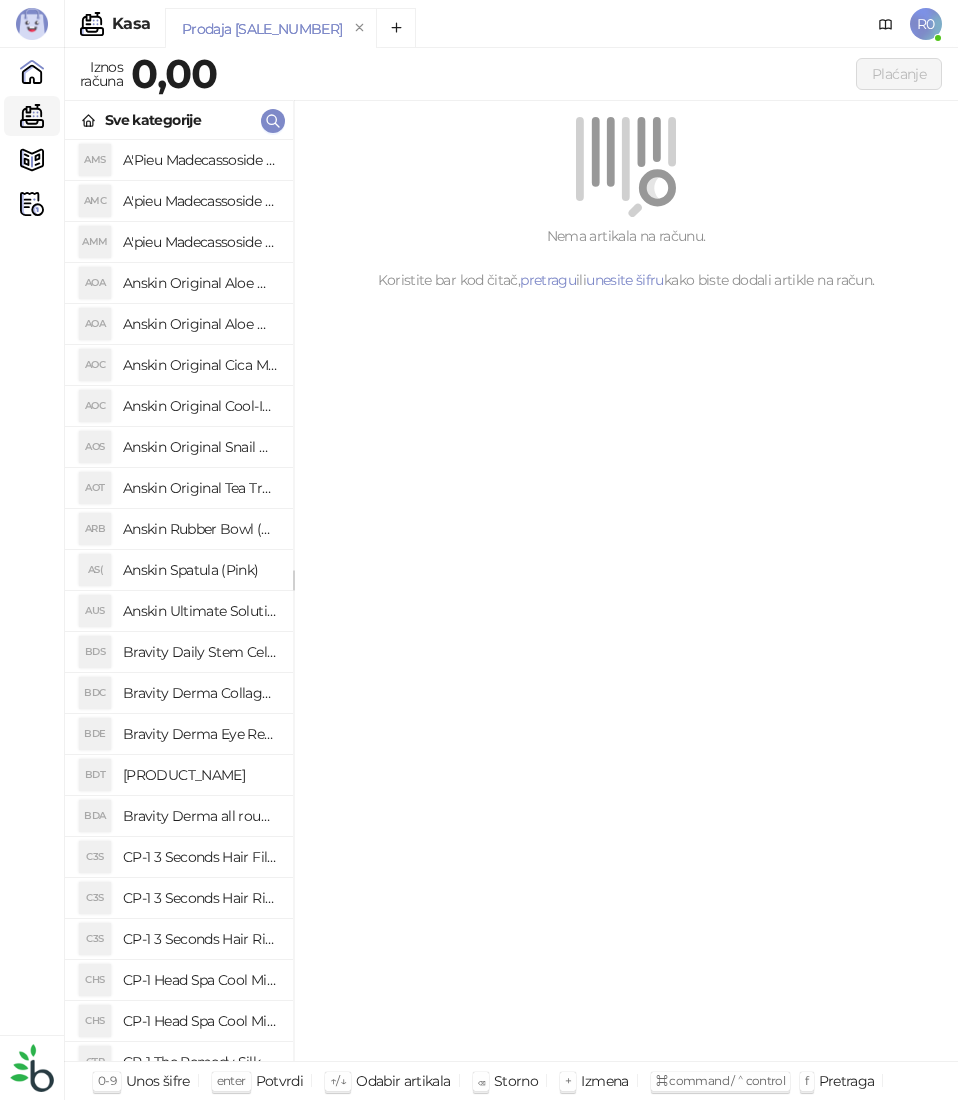 click on "Nema artikala na računu.  Koristite bar kod čitač,  pretragu  ili  unesite šifru  kako biste dodali artikle na račun." at bounding box center [626, 581] 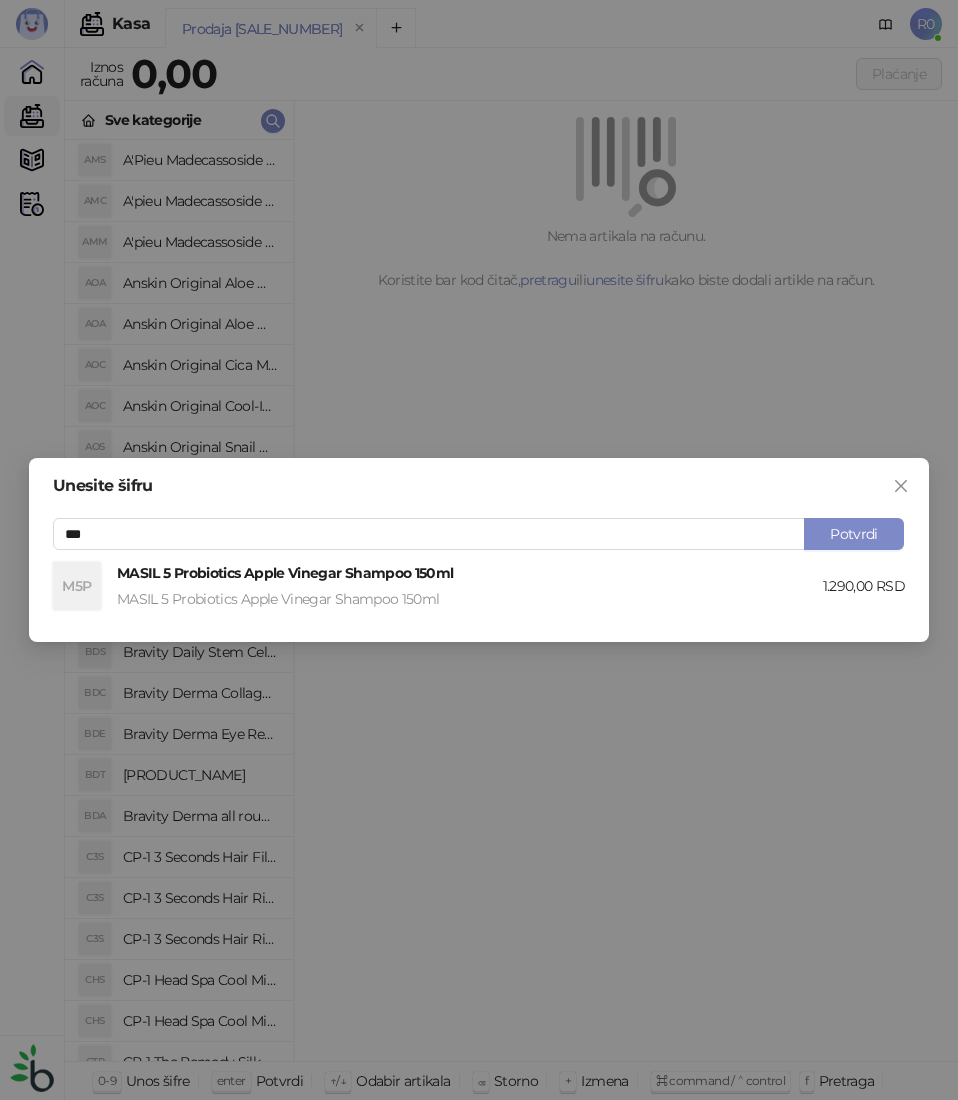 type on "***" 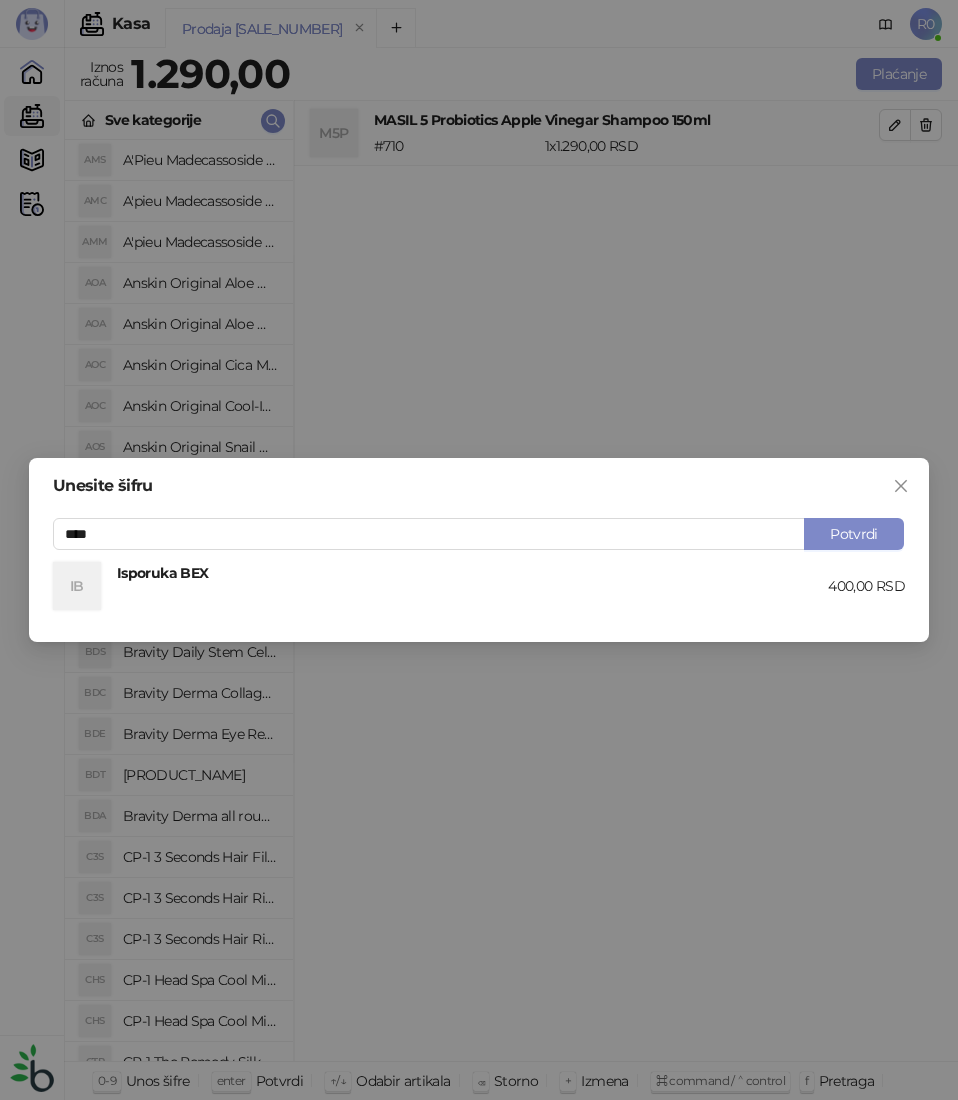 type on "****" 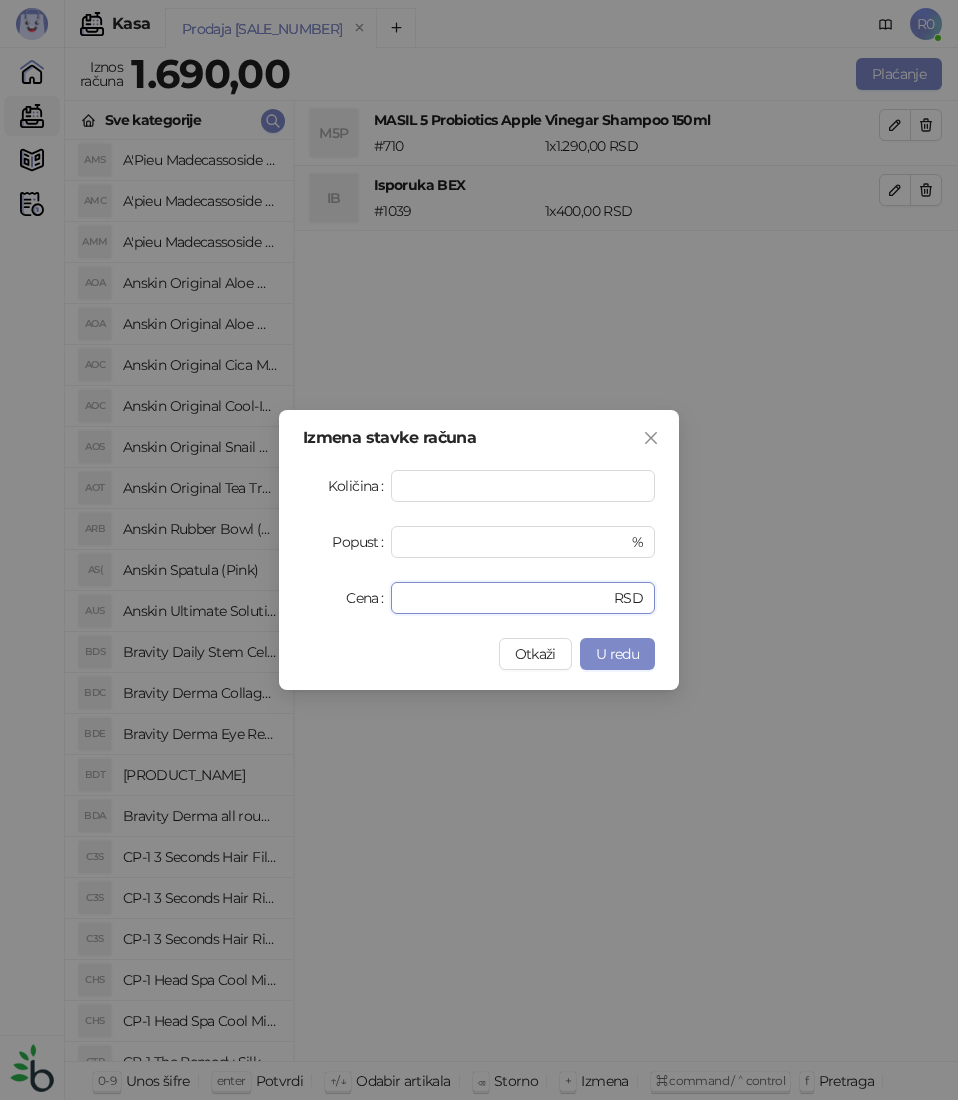 drag, startPoint x: 445, startPoint y: 596, endPoint x: 373, endPoint y: 593, distance: 72.06247 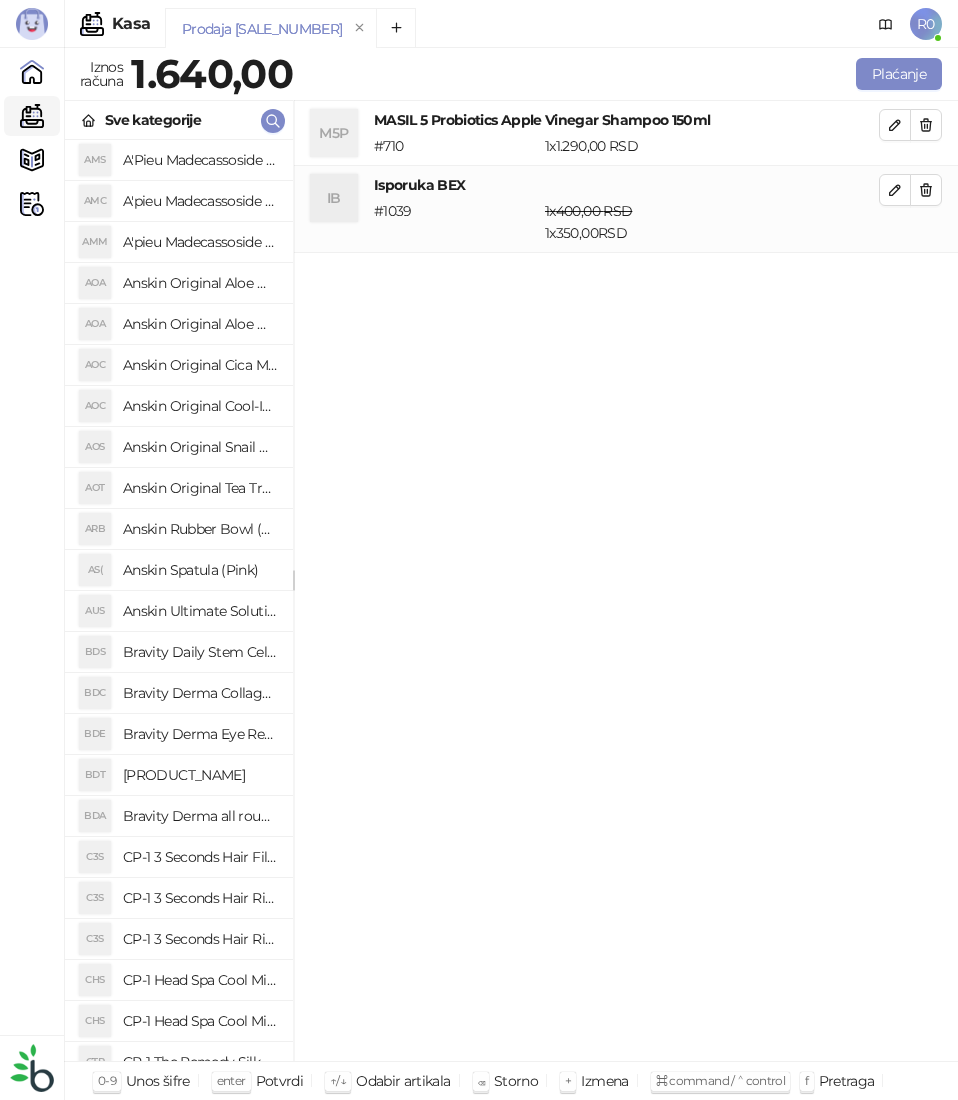 click on "[PRODUCT_NAME] [PRODUCT_CODE] [QUANTITY] [AMOUNT] RSD [AMOUNT] RSD IB Isporuka BEX [PRODUCT_CODE] [QUANTITY] [AMOUNT] RSD [QUANTITY] [AMOUNT] RSD [AMOUNT] RSD [AMOUNT] RSD" at bounding box center [626, 581] 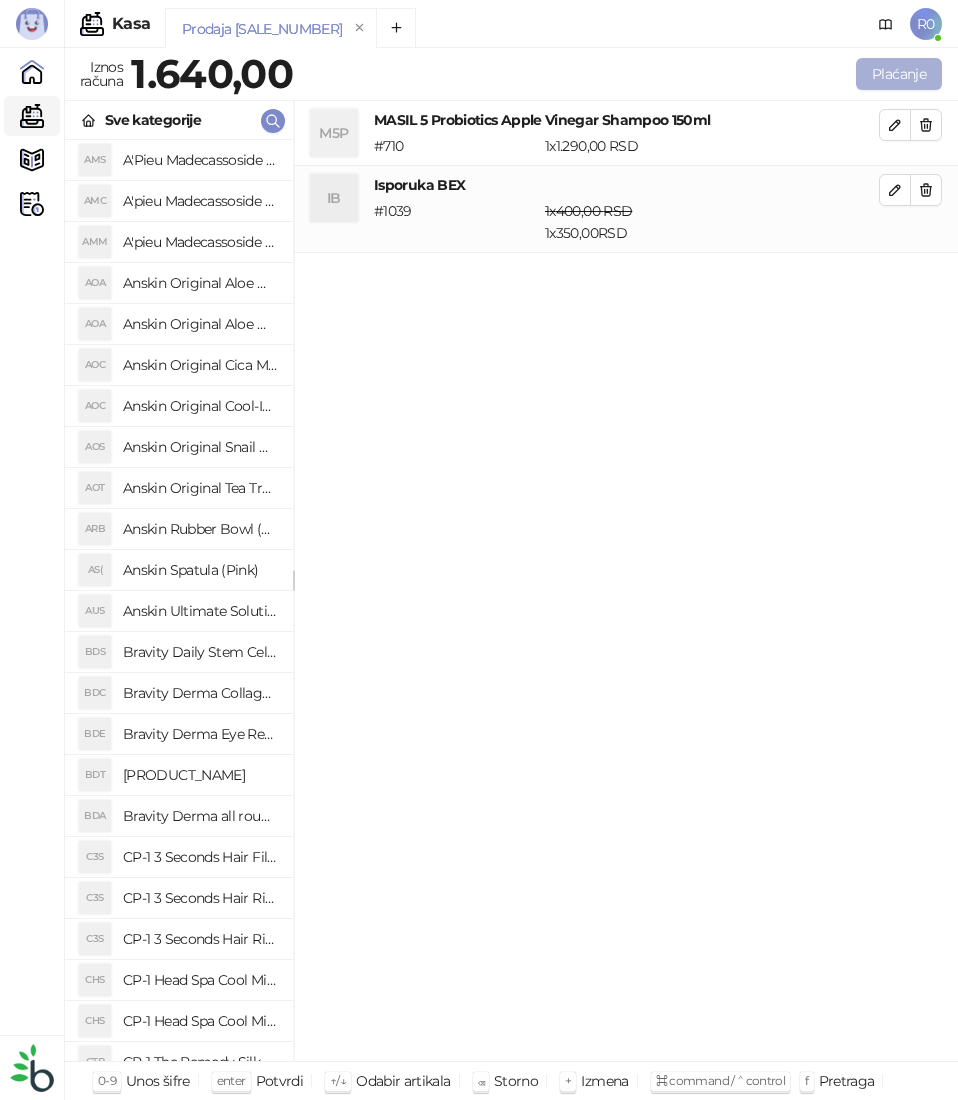 click on "Plaćanje" at bounding box center [899, 74] 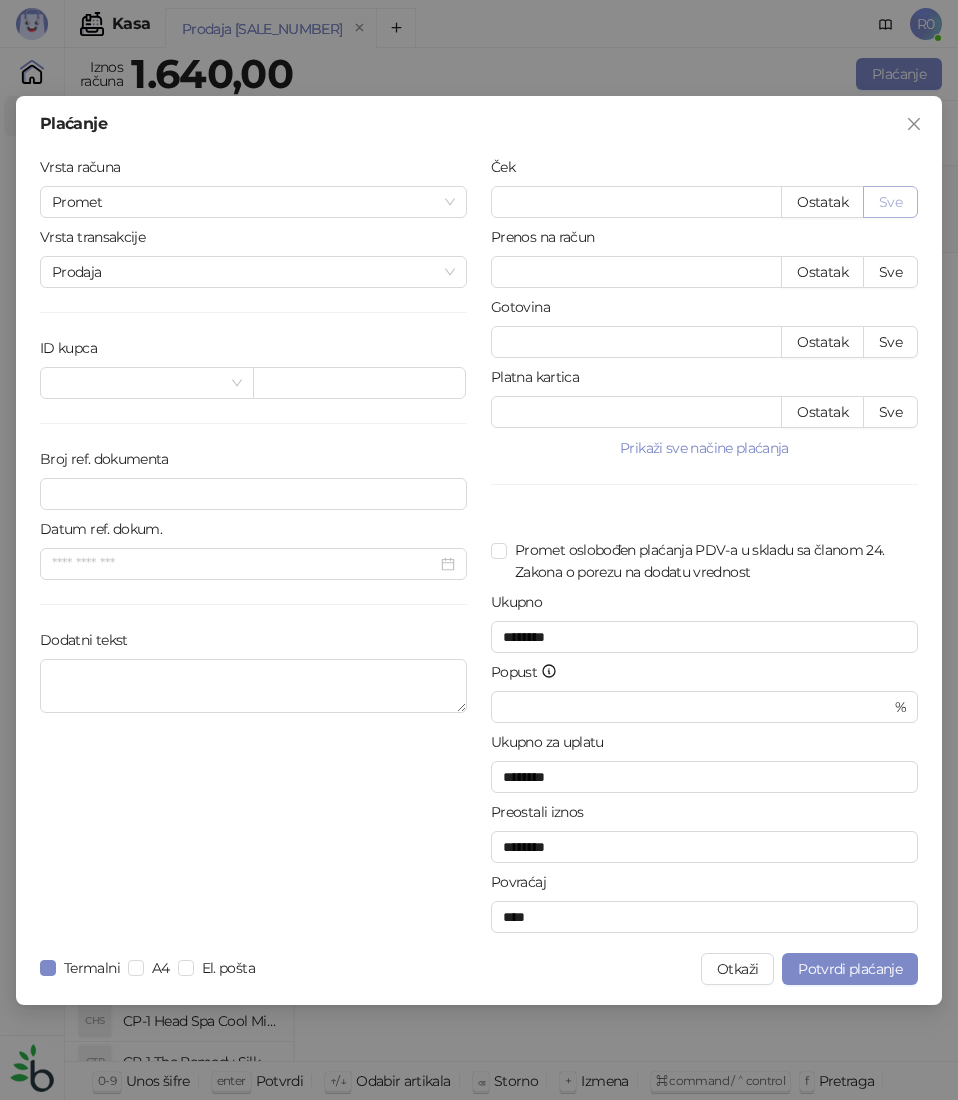 click on "Sve" at bounding box center [890, 202] 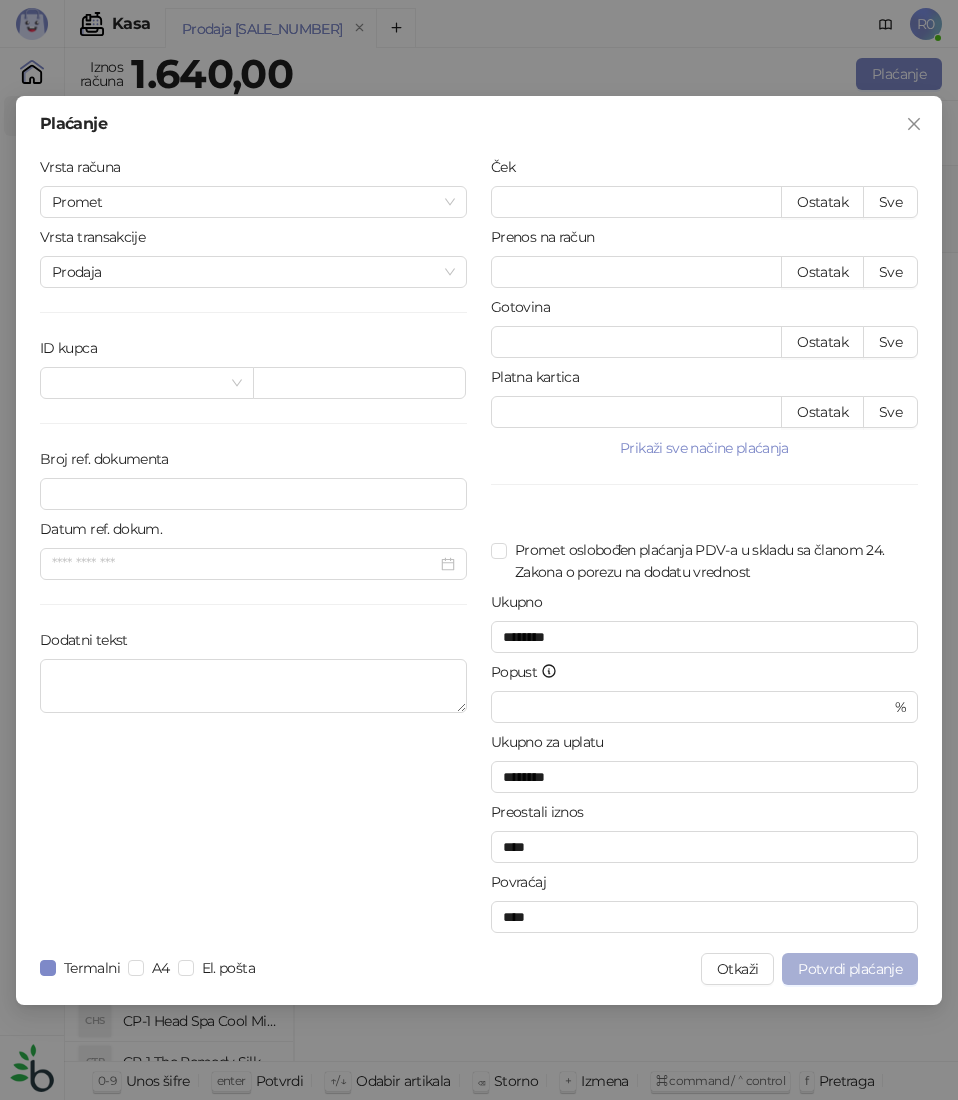 click on "Potvrdi plaćanje" at bounding box center (850, 969) 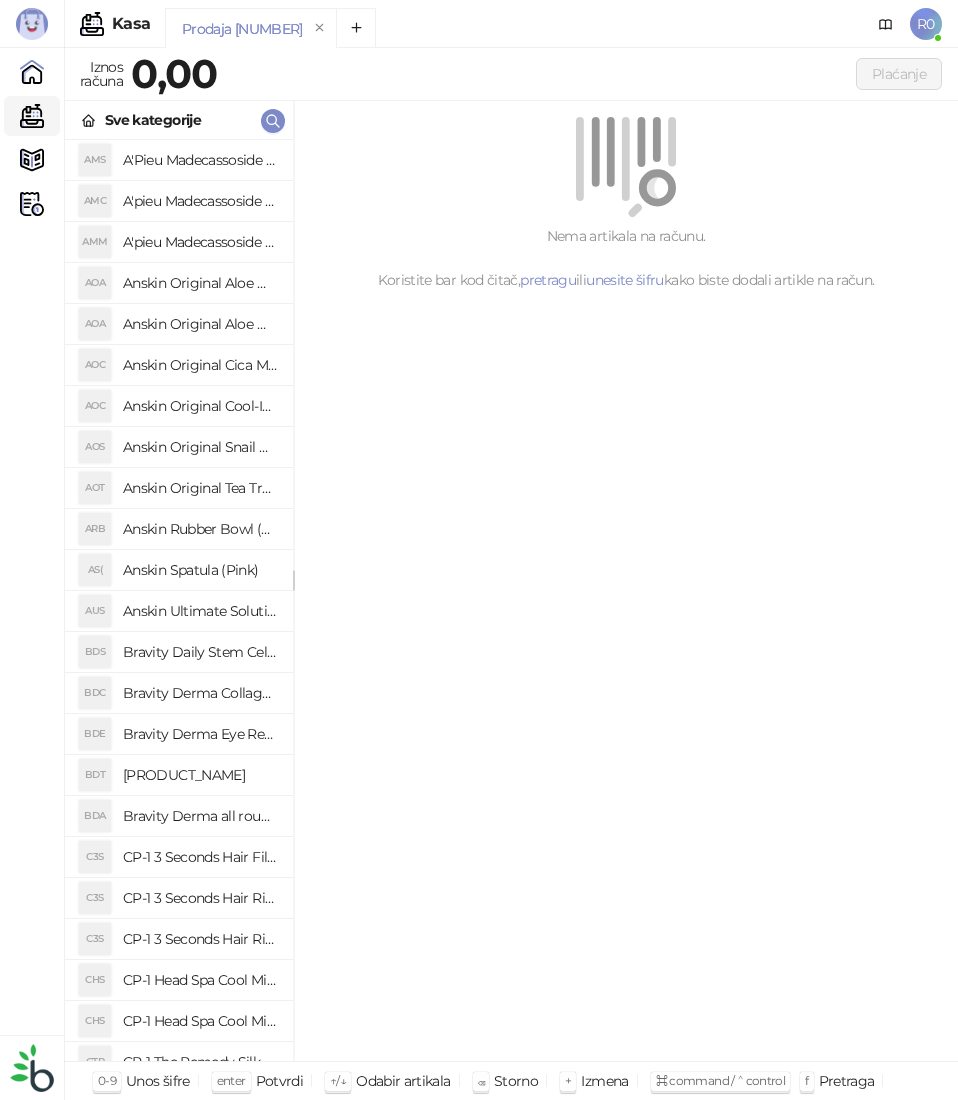 click on "Nema artikala na računu.  Koristite bar kod čitač,  pretragu  ili  unesite šifru  kako biste dodali artikle na račun." at bounding box center [626, 581] 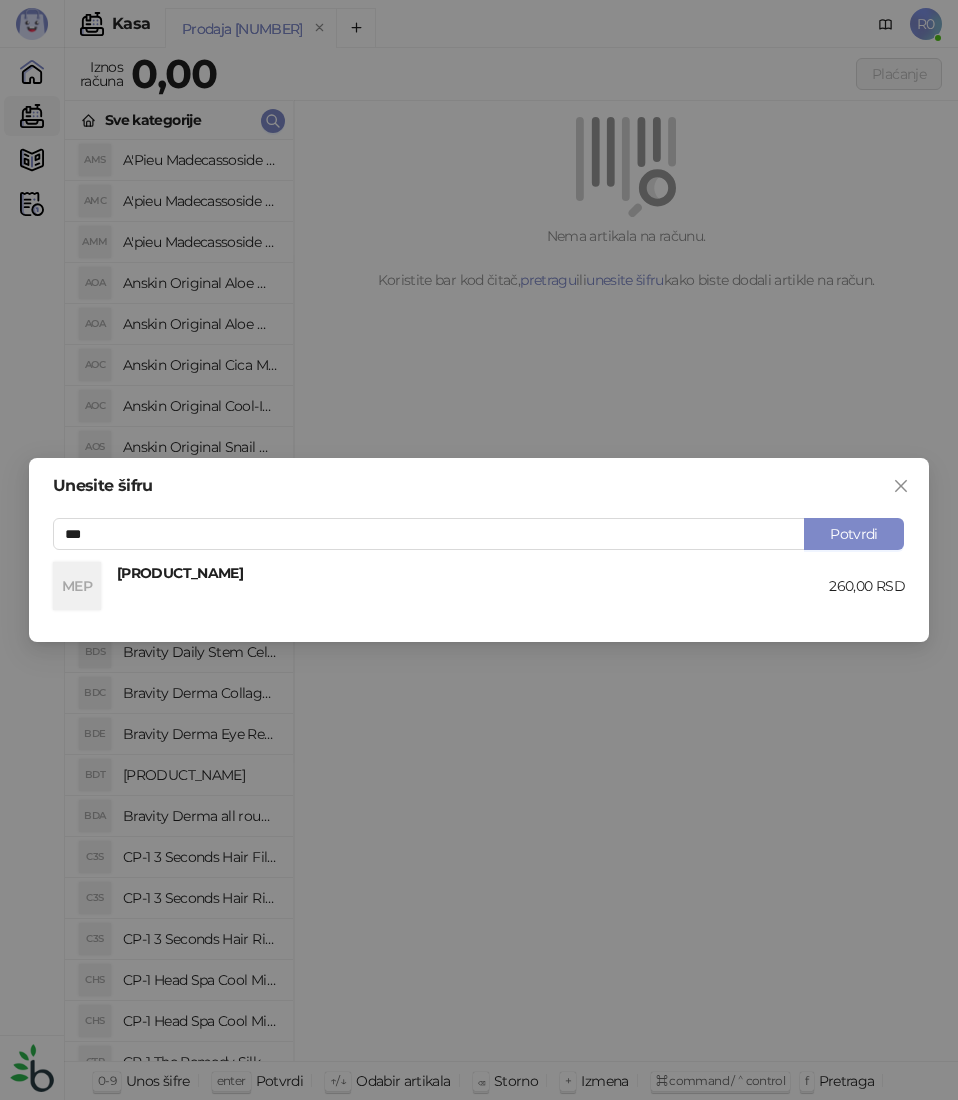 type on "***" 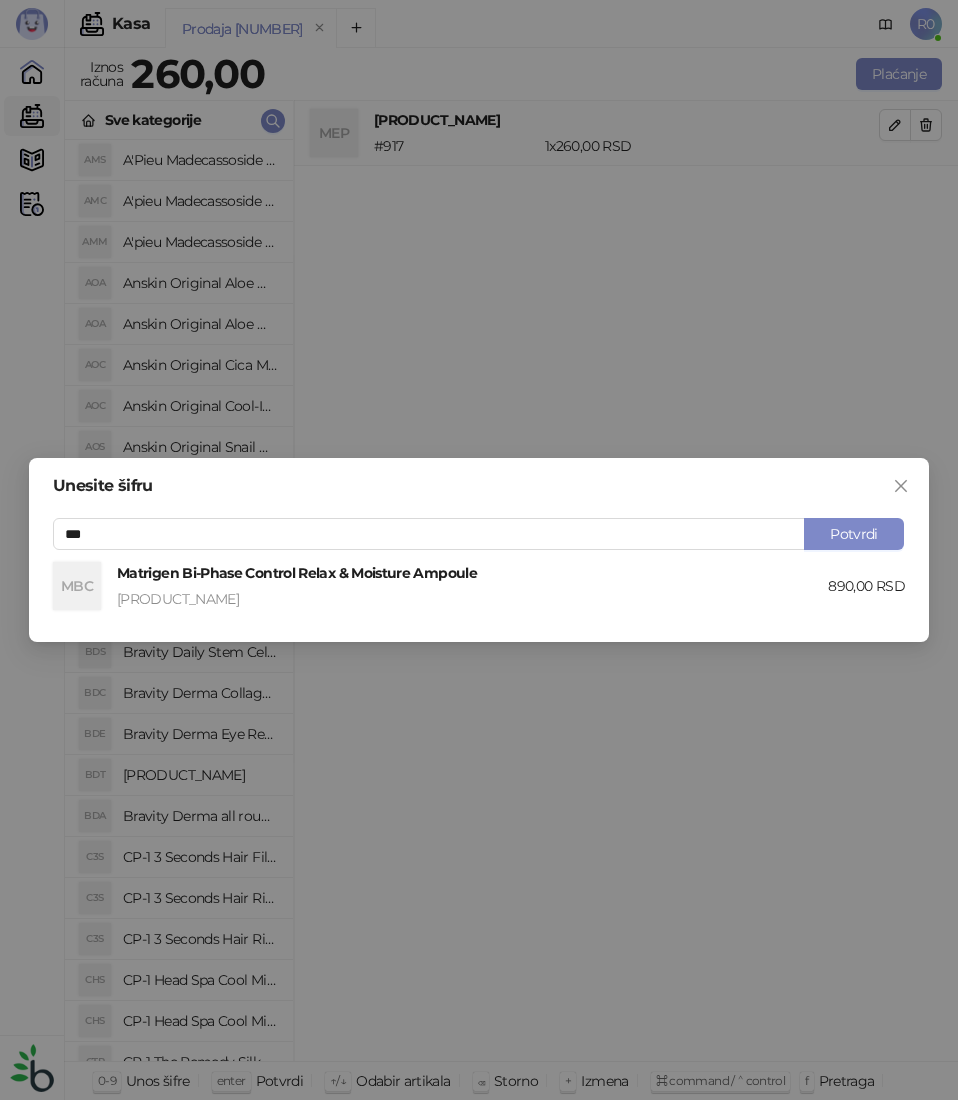 type on "***" 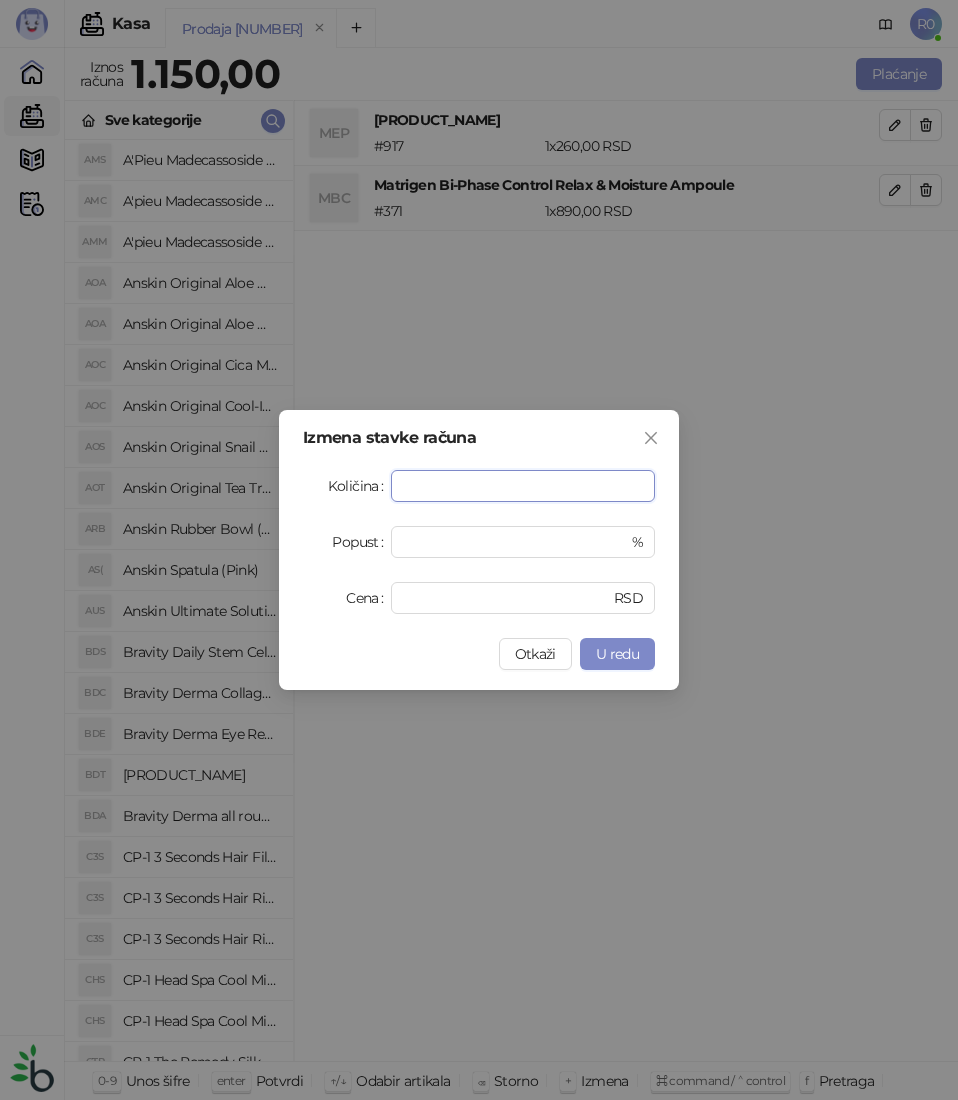 type on "*" 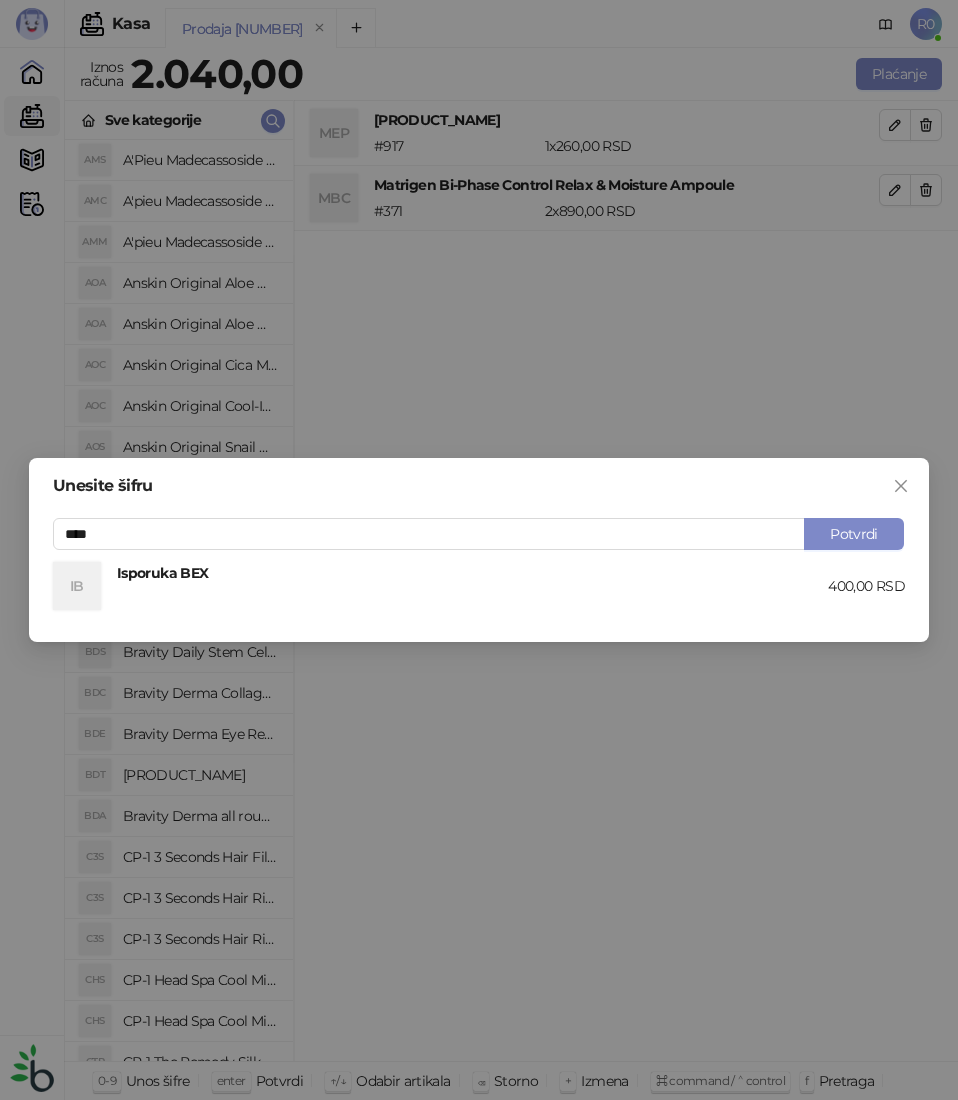 type on "****" 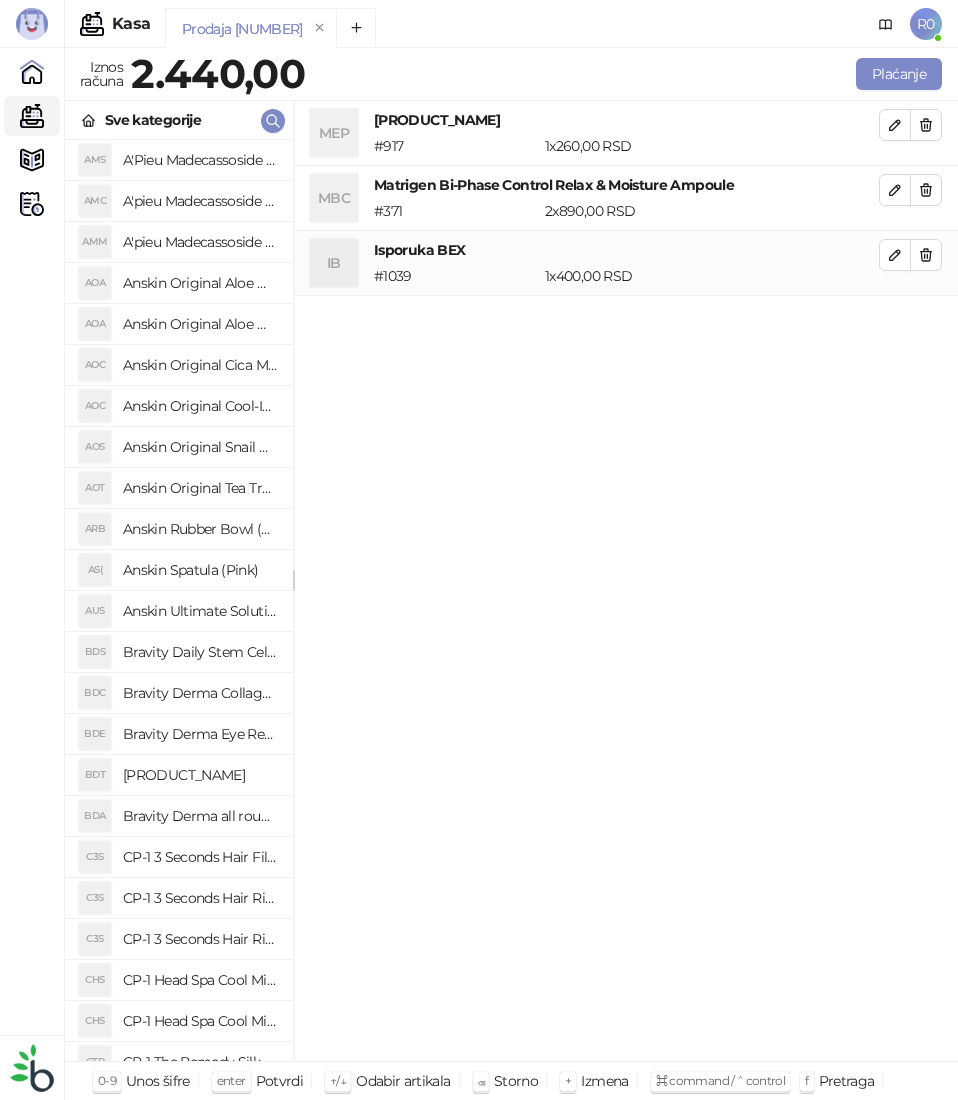 type on "*" 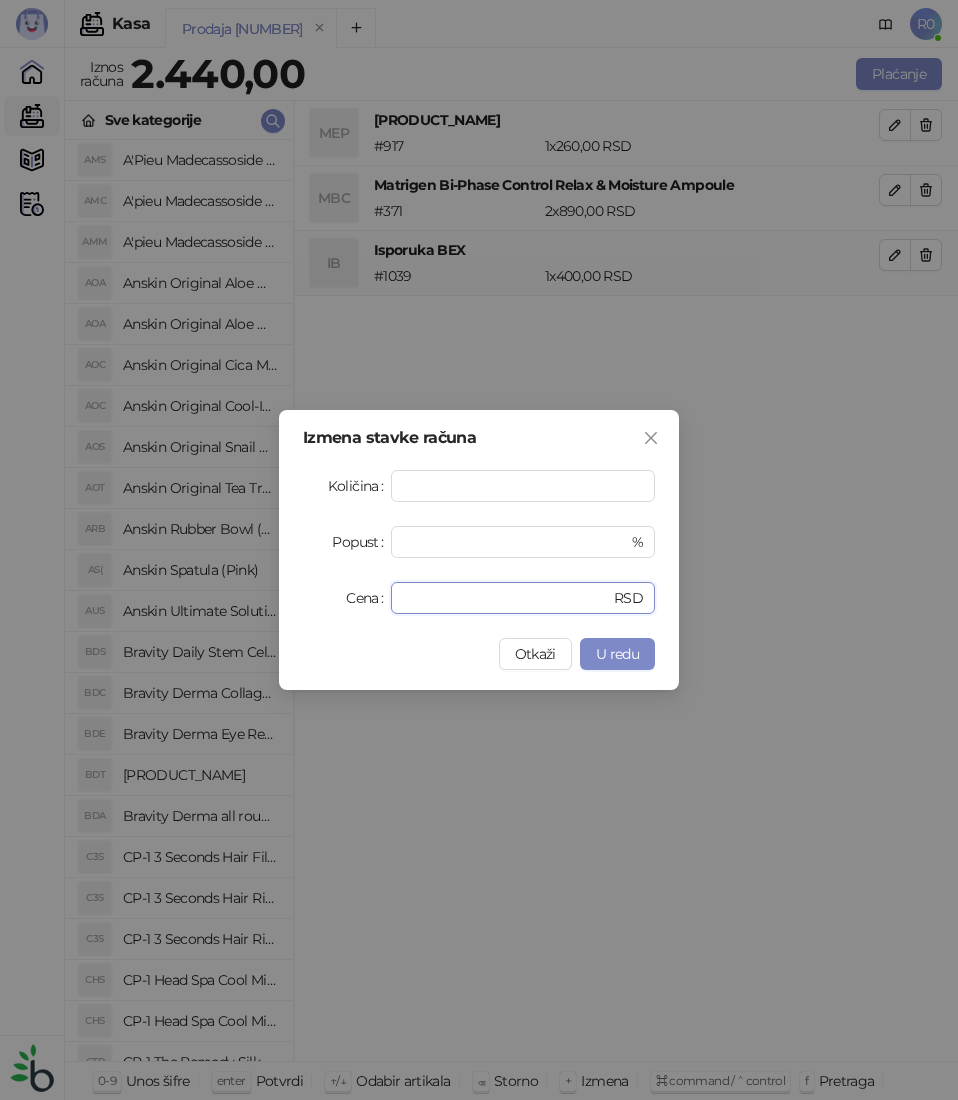 type on "***" 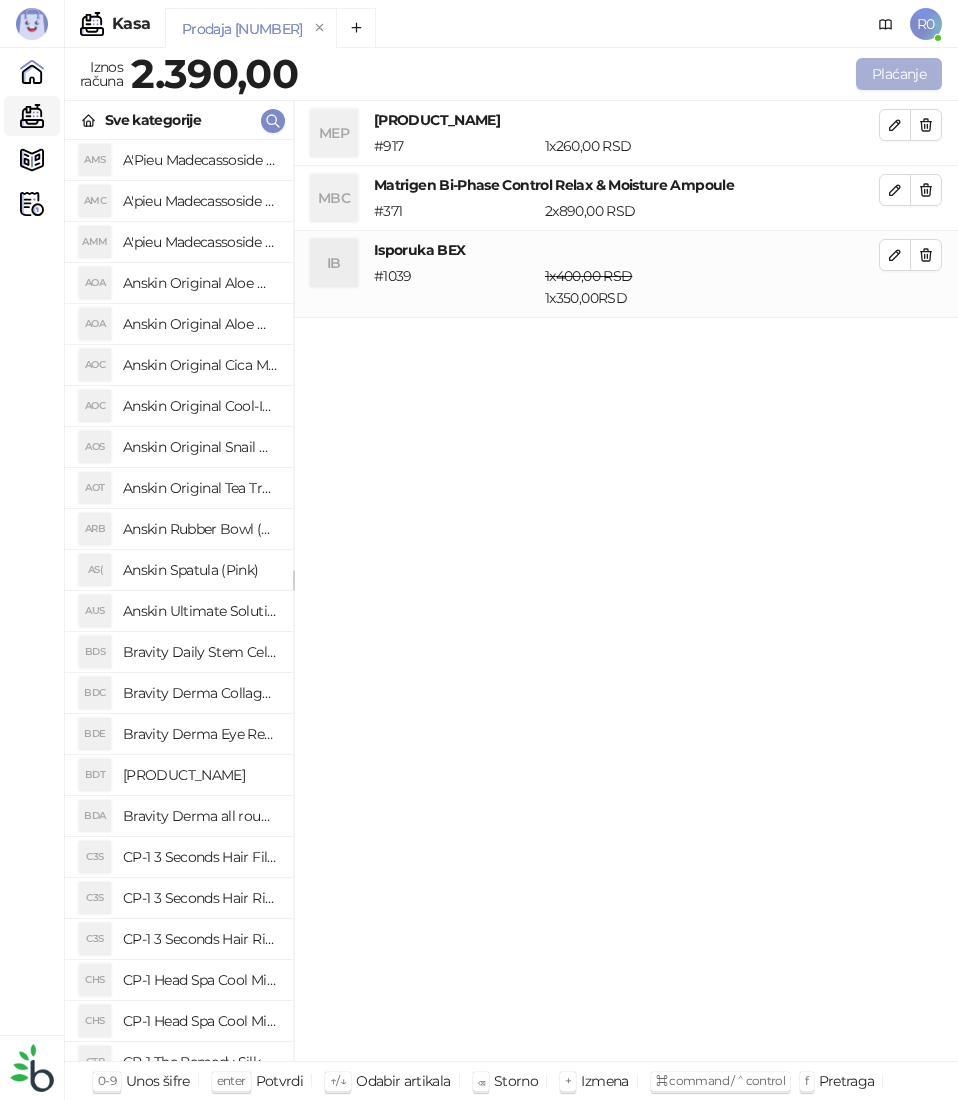 click on "Plaćanje" at bounding box center (899, 74) 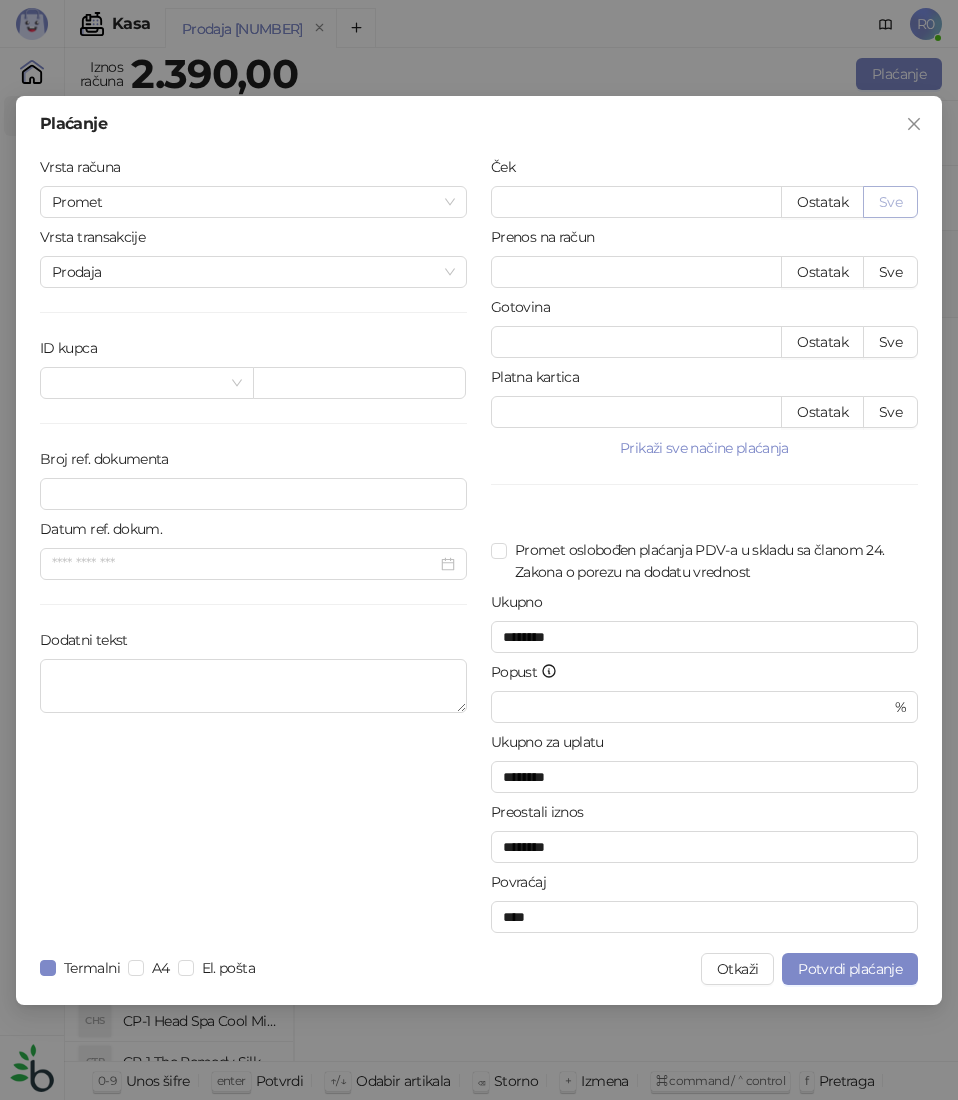 click on "Sve" at bounding box center [890, 202] 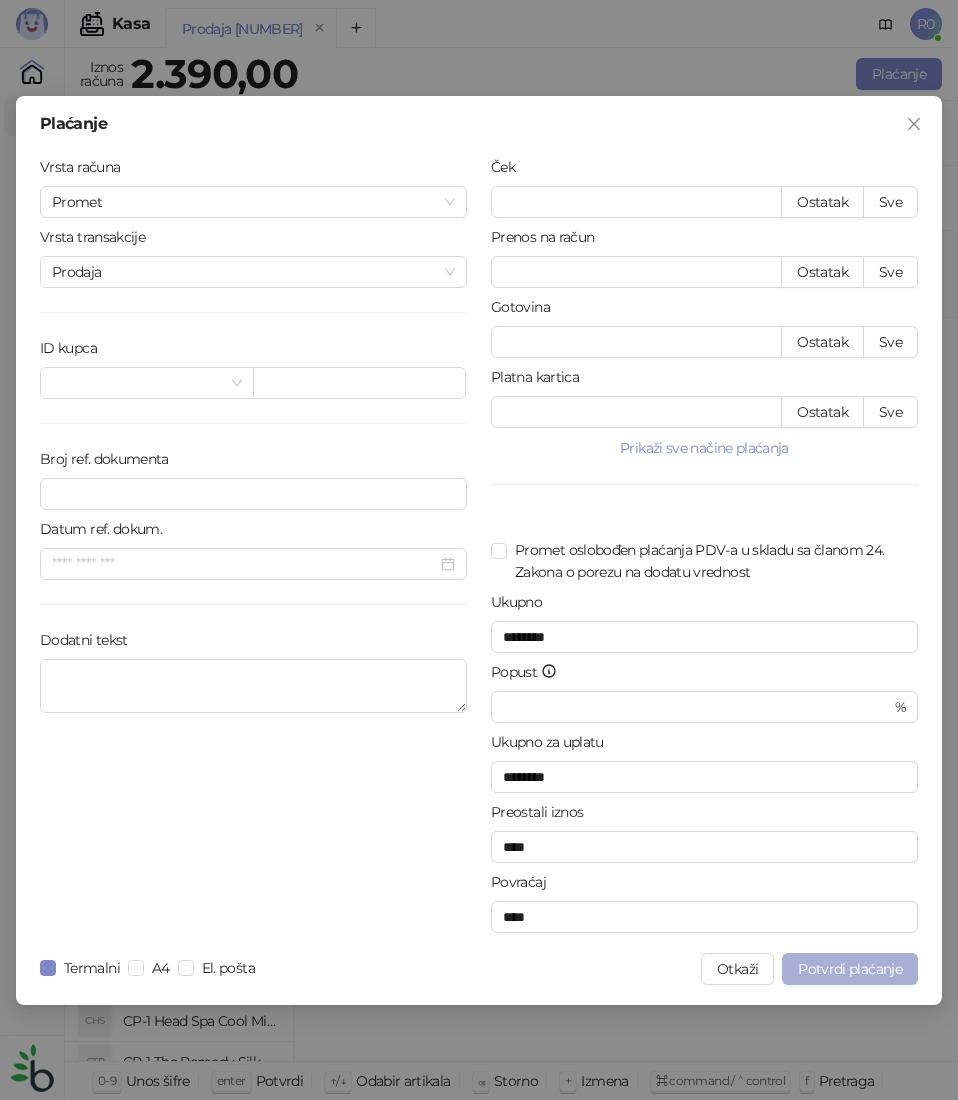 click on "Potvrdi plaćanje" at bounding box center [850, 969] 